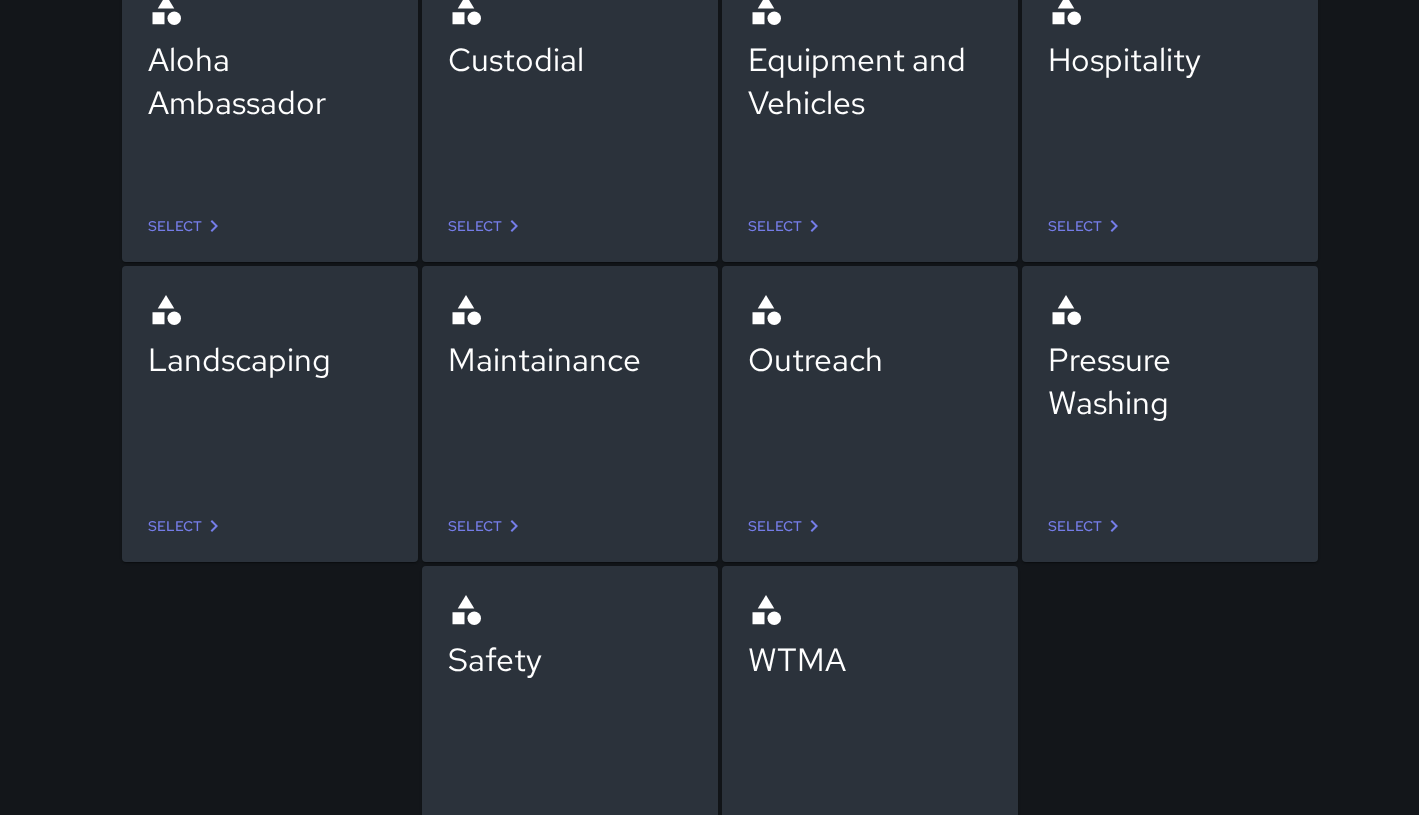 scroll, scrollTop: 239, scrollLeft: 0, axis: vertical 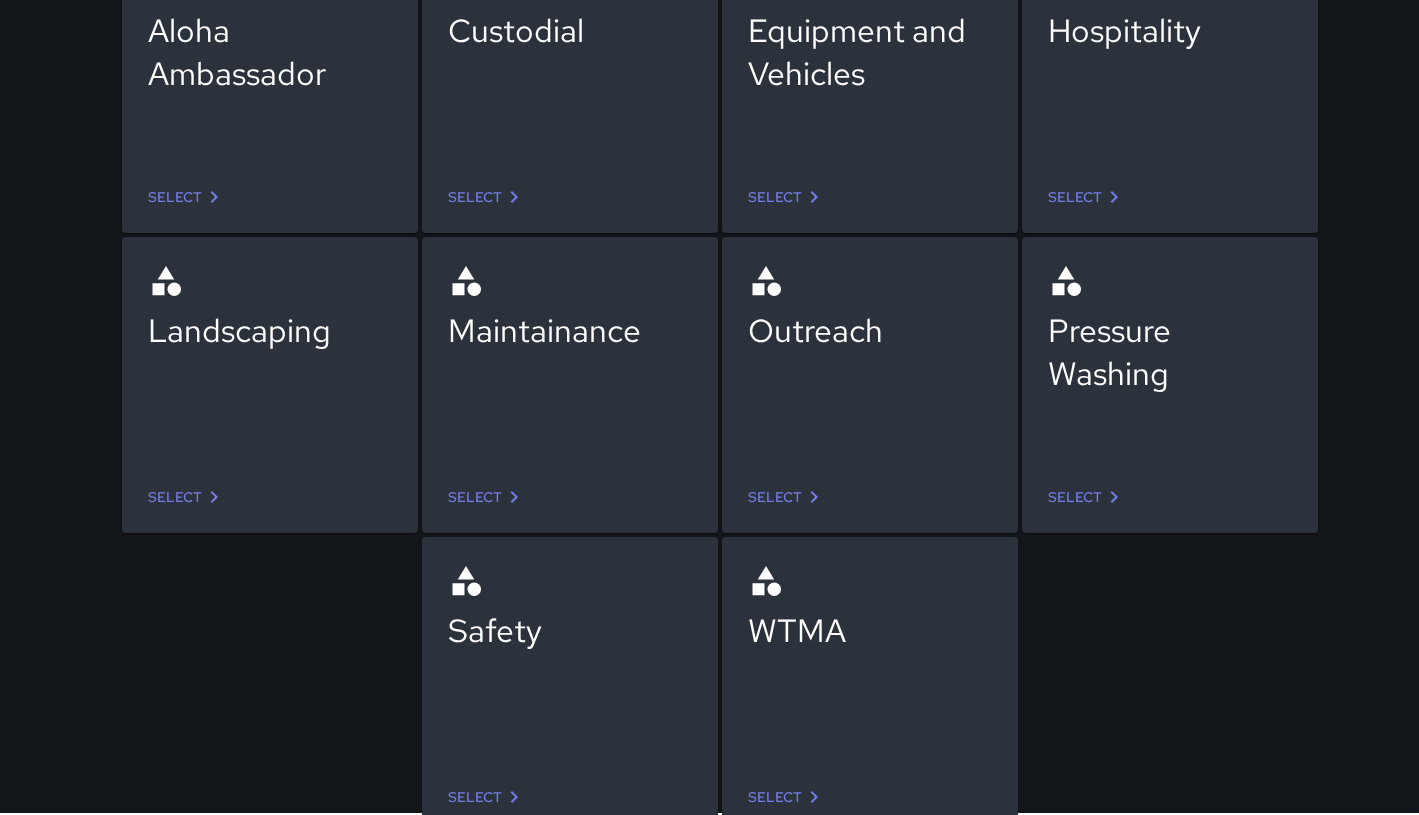 click on "Select" at bounding box center [787, 797] 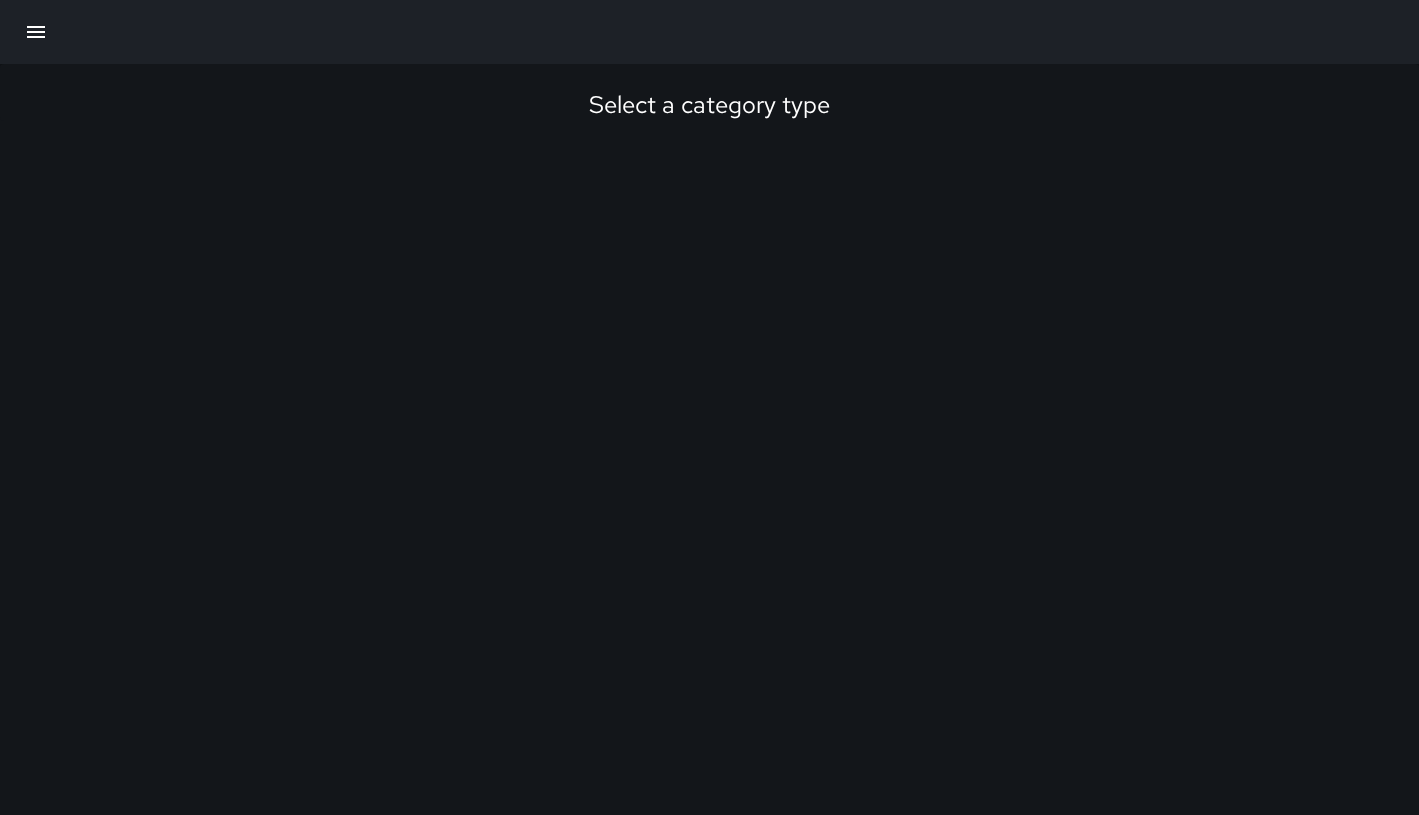 scroll, scrollTop: 0, scrollLeft: 0, axis: both 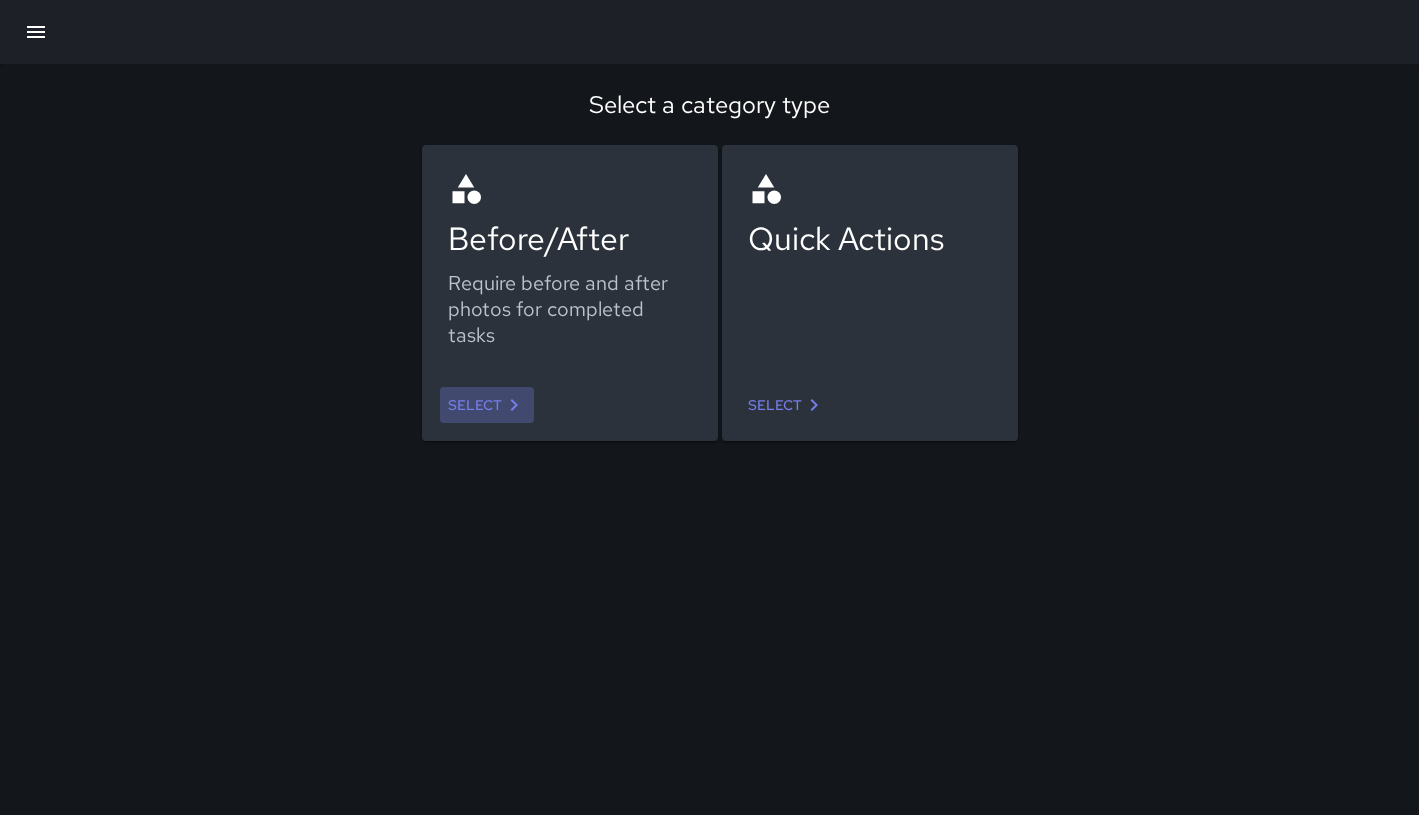 click 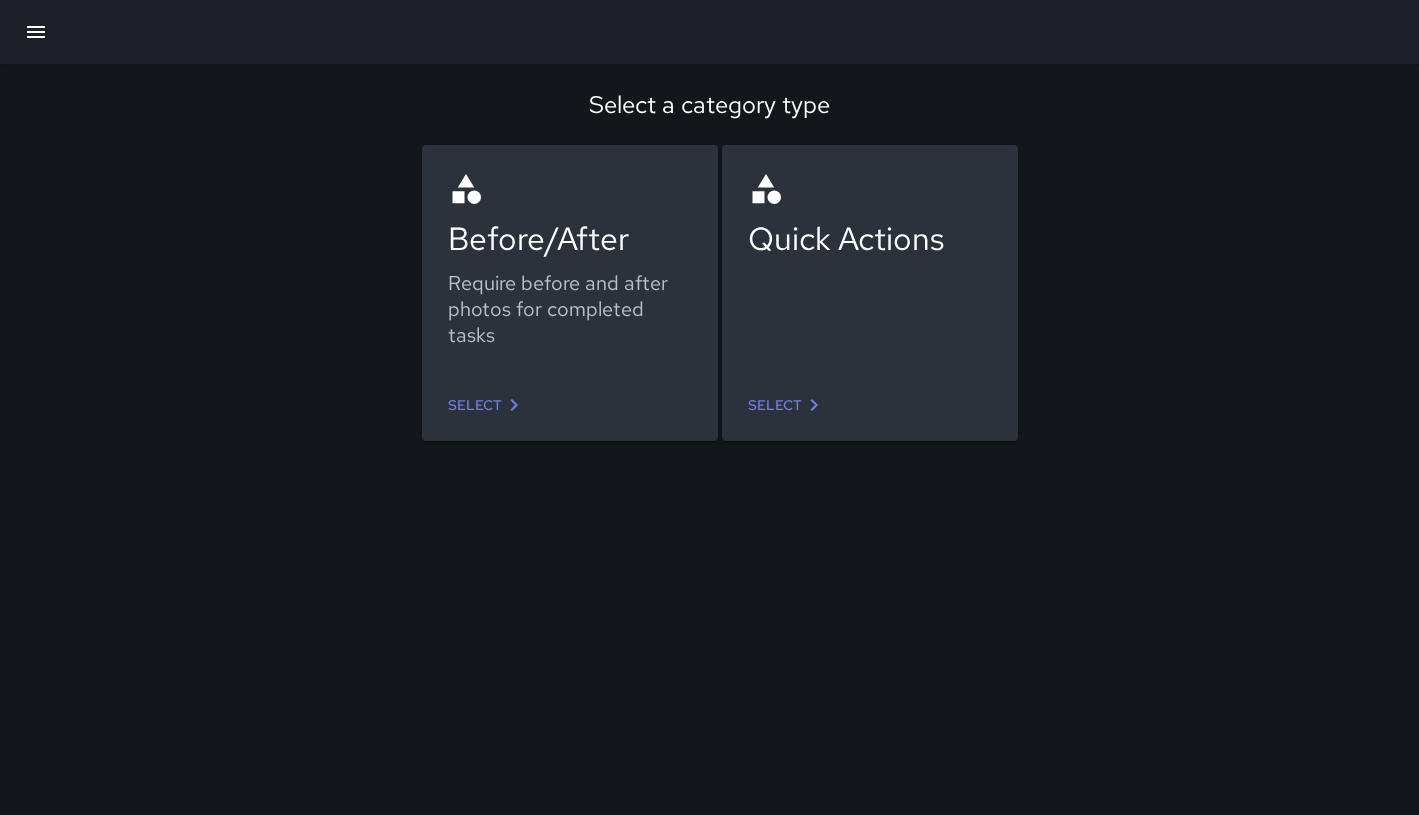 click on "Quick Actions" at bounding box center [870, 267] 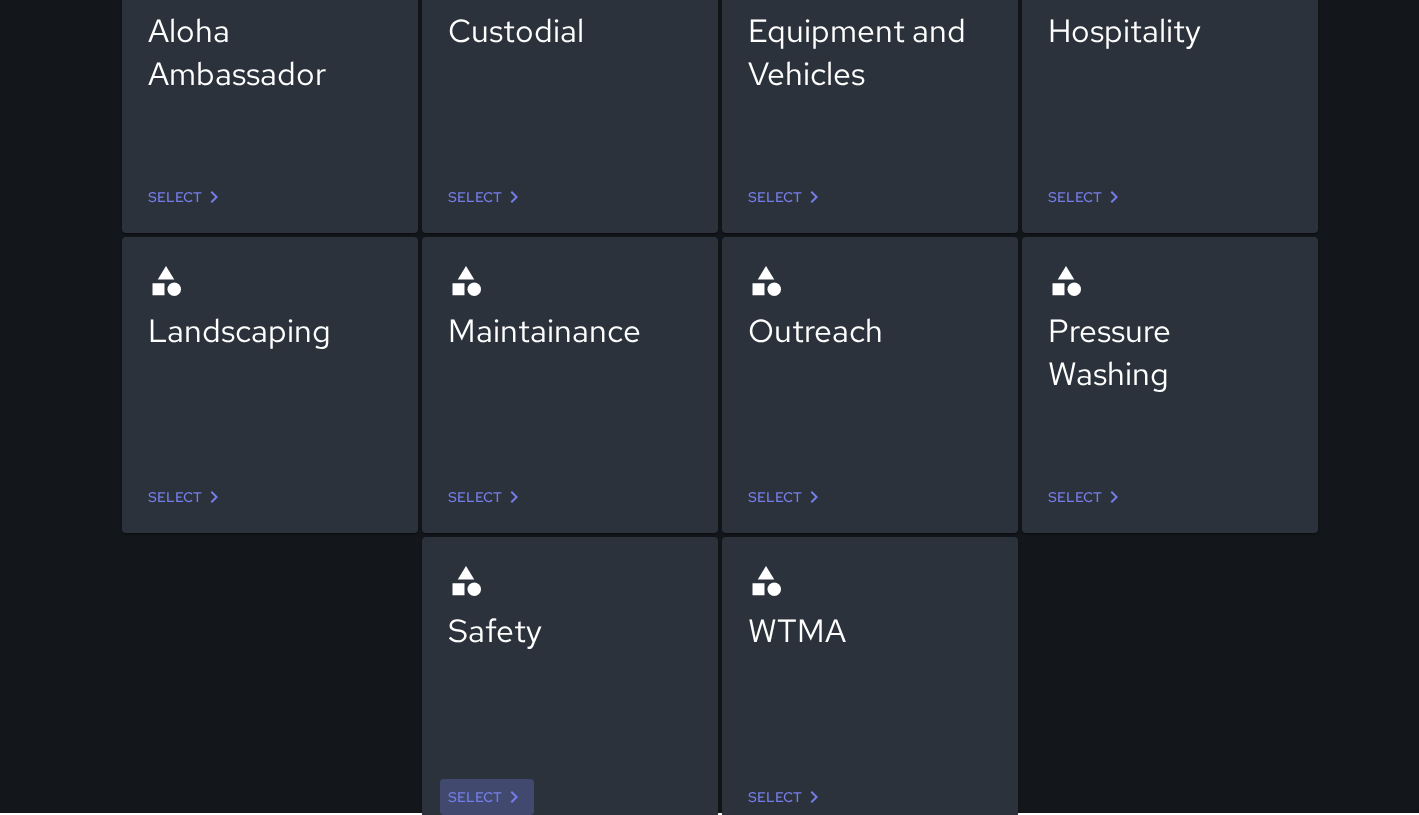 click 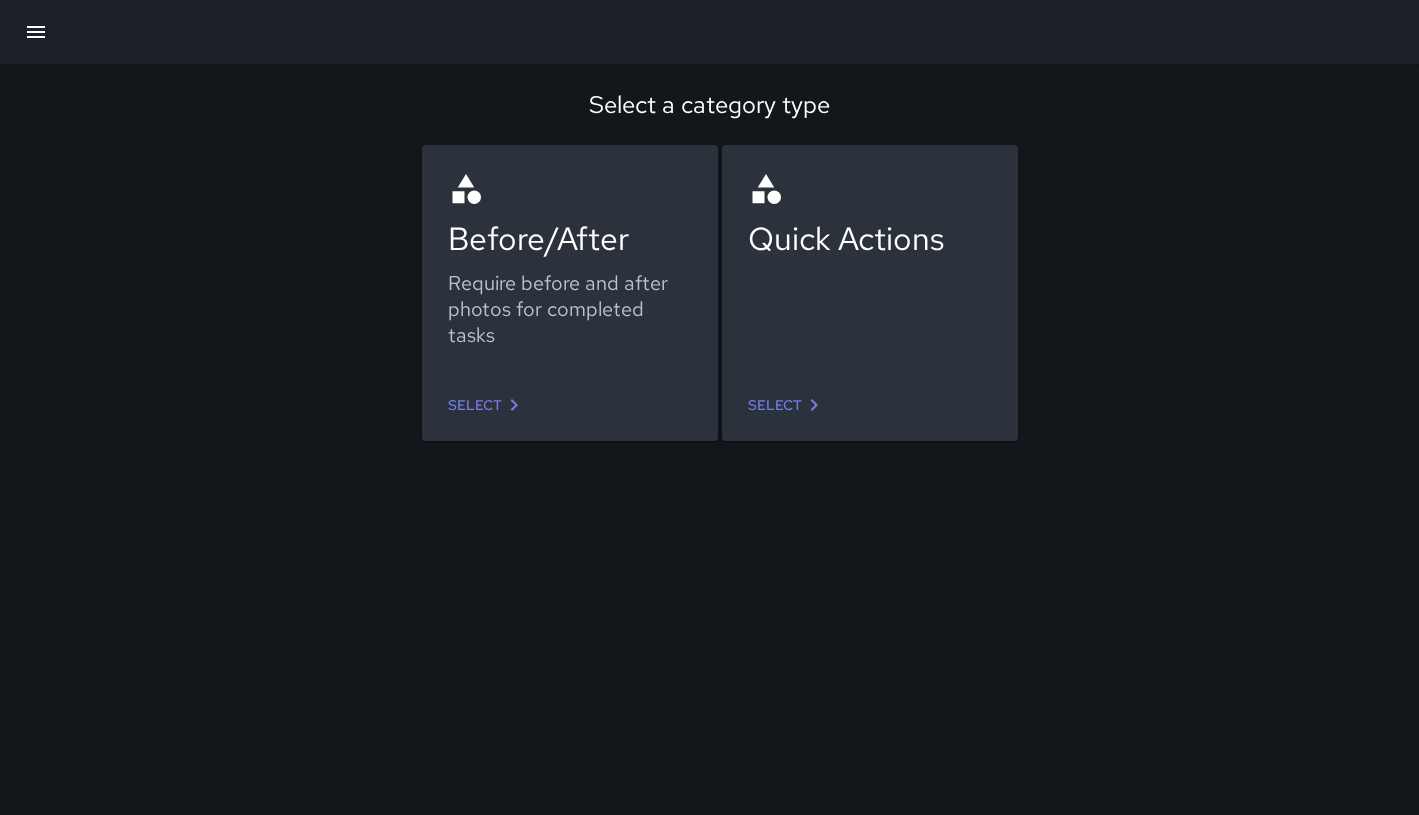 click 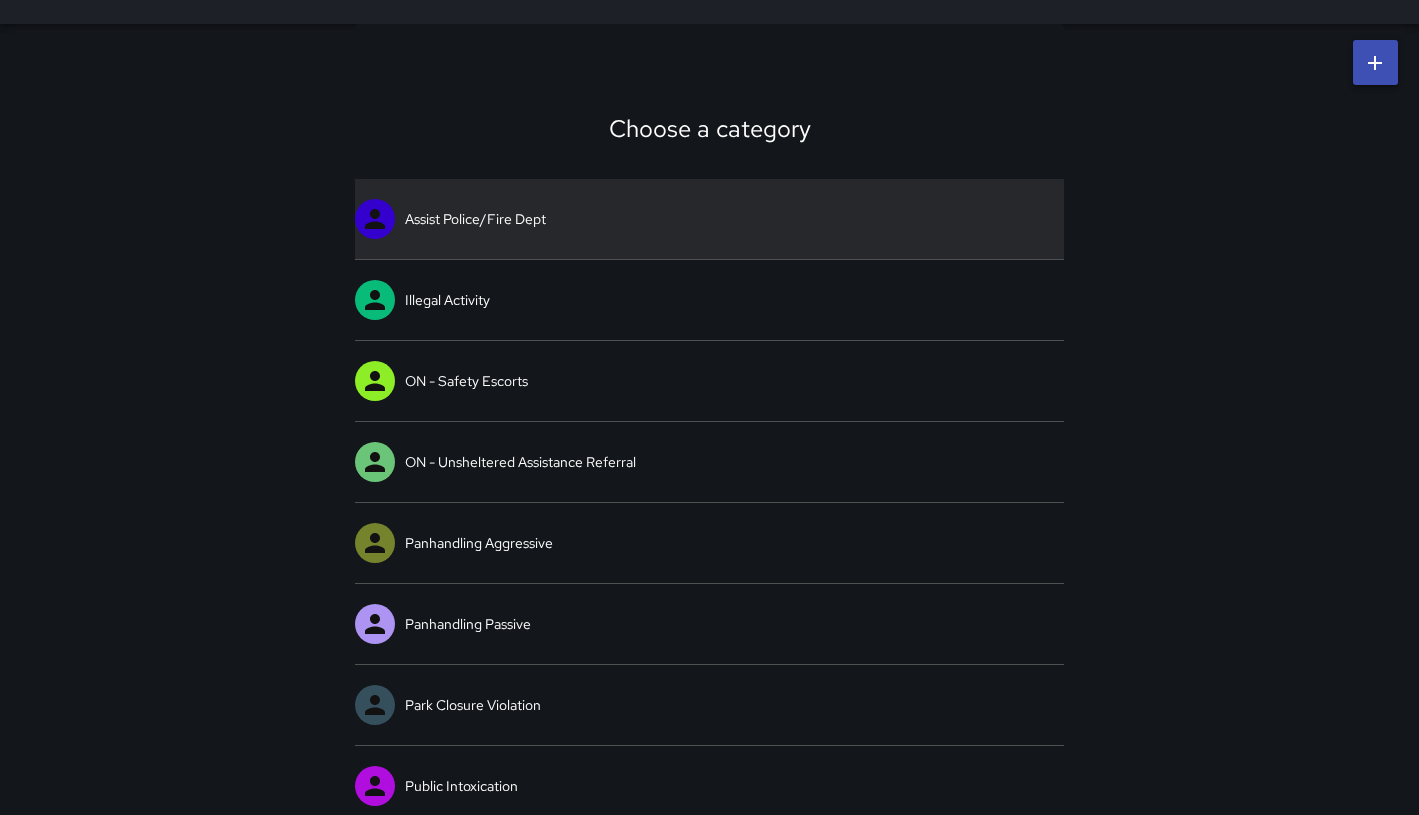scroll, scrollTop: 80, scrollLeft: 0, axis: vertical 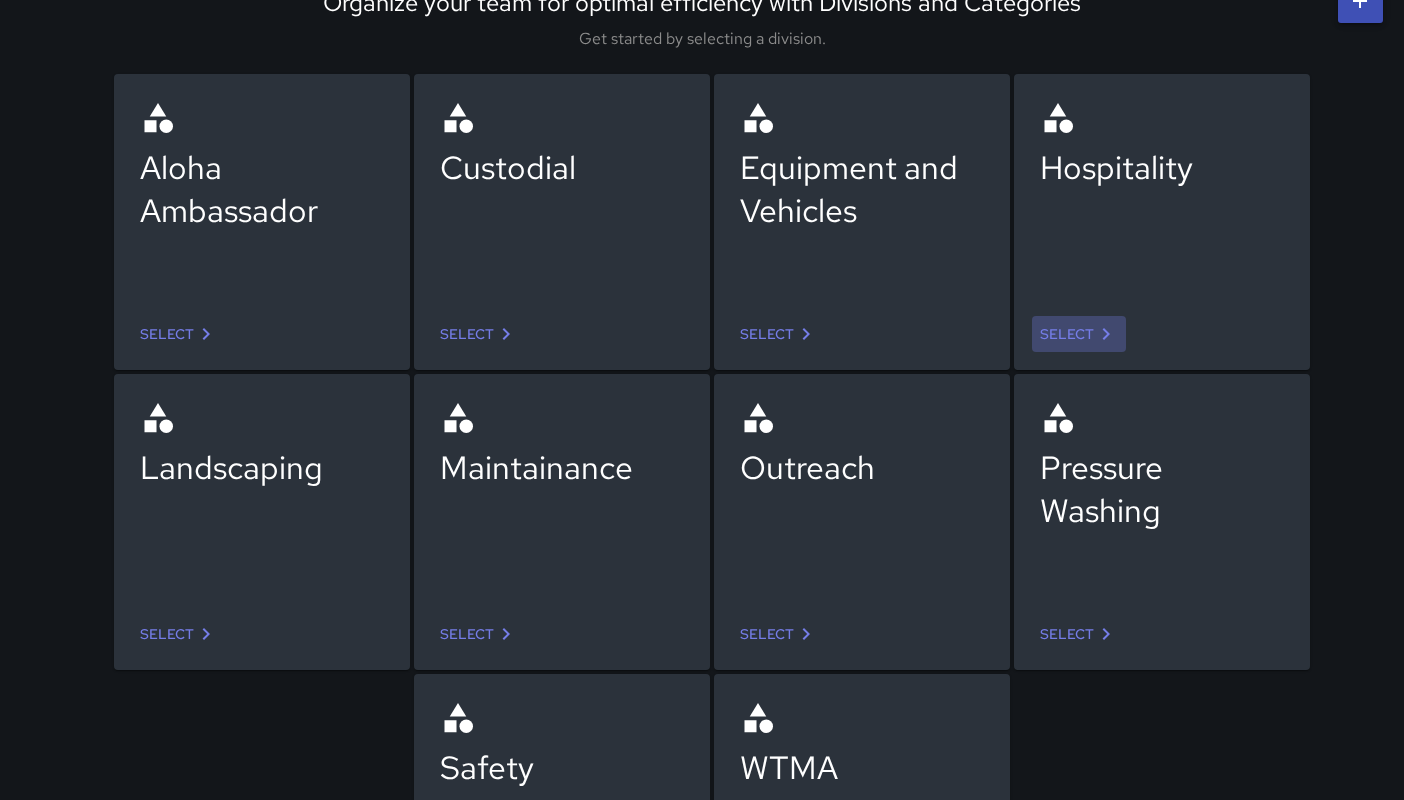 click on "Select" at bounding box center (1079, 334) 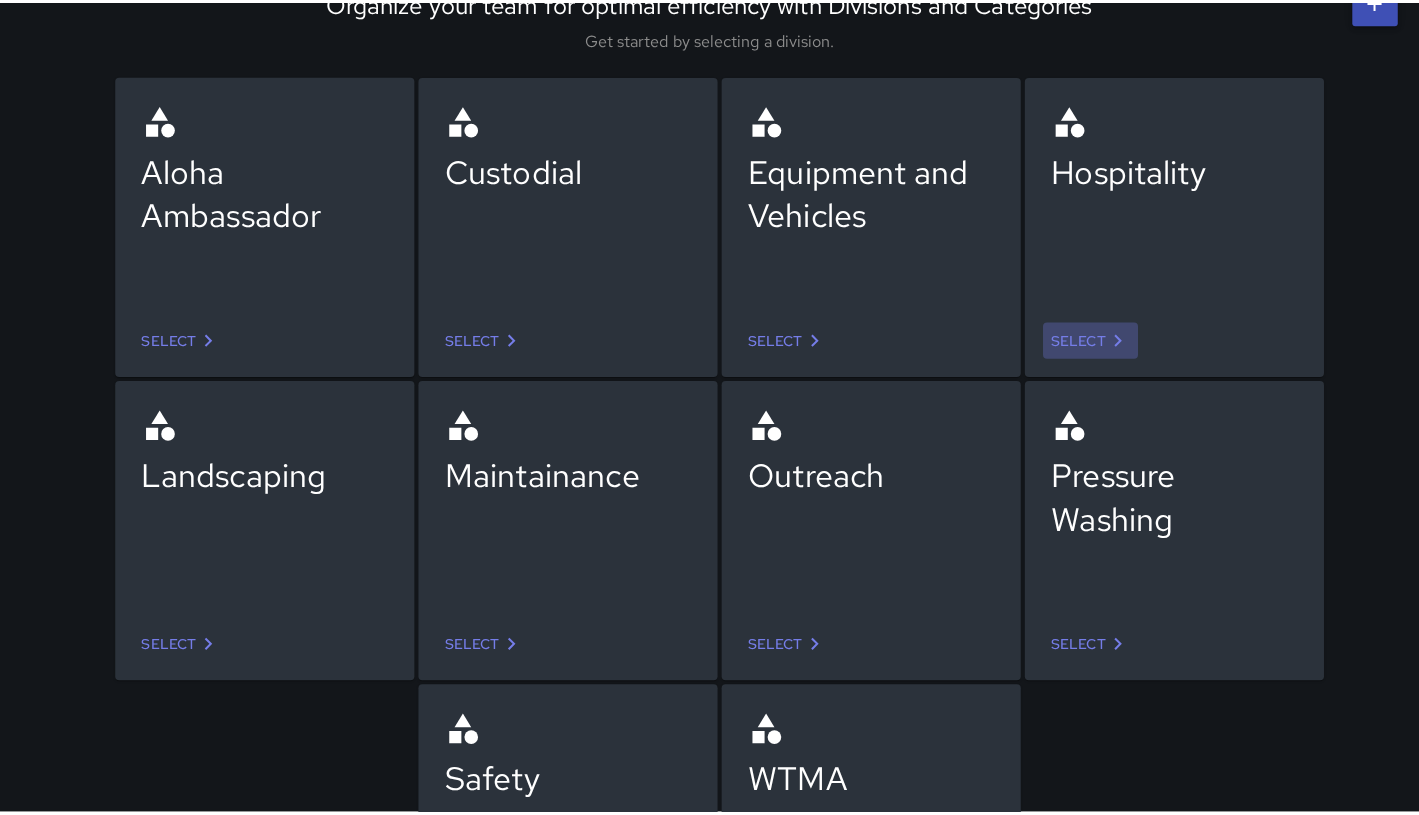 scroll, scrollTop: 0, scrollLeft: 0, axis: both 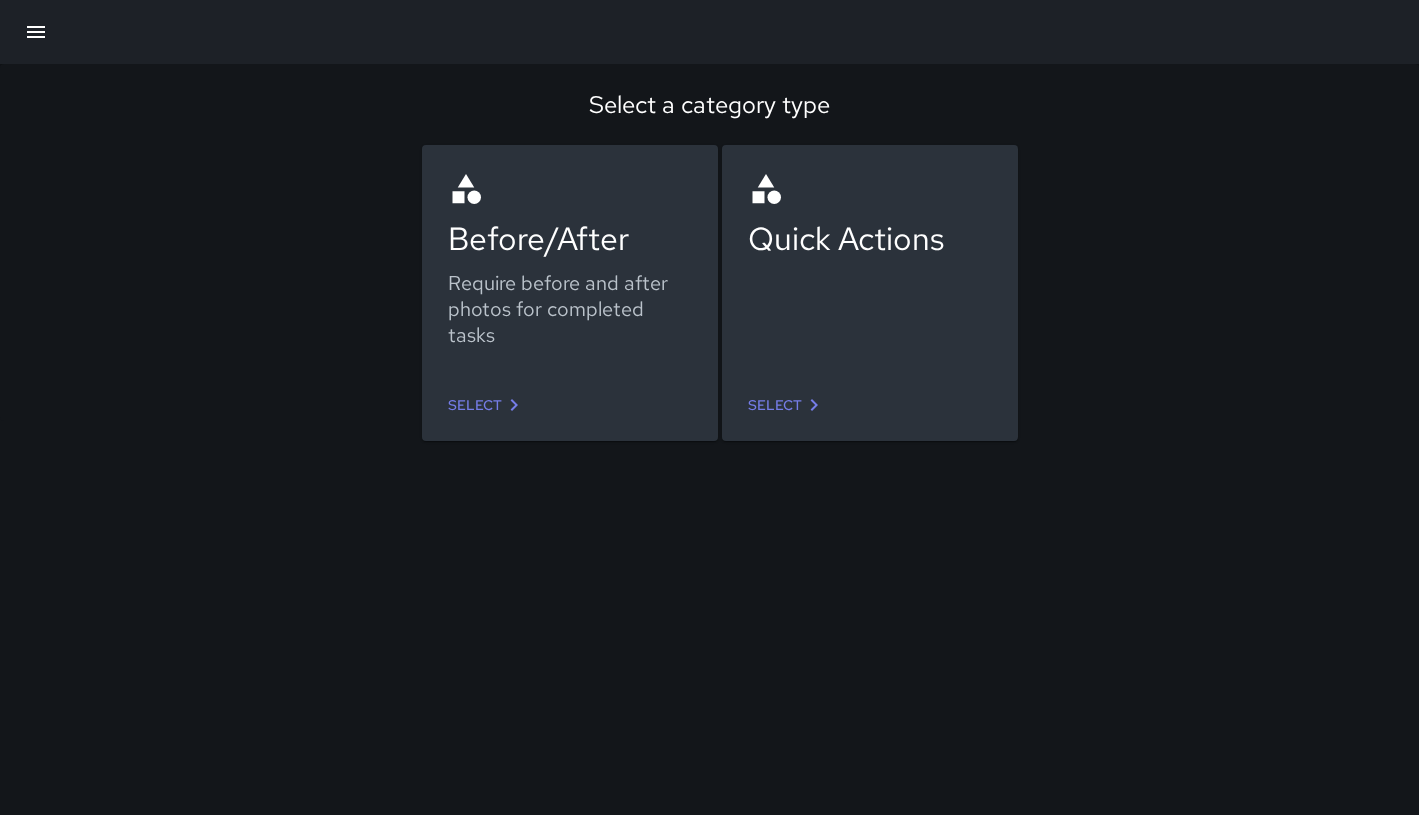 click on "Select" at bounding box center (787, 405) 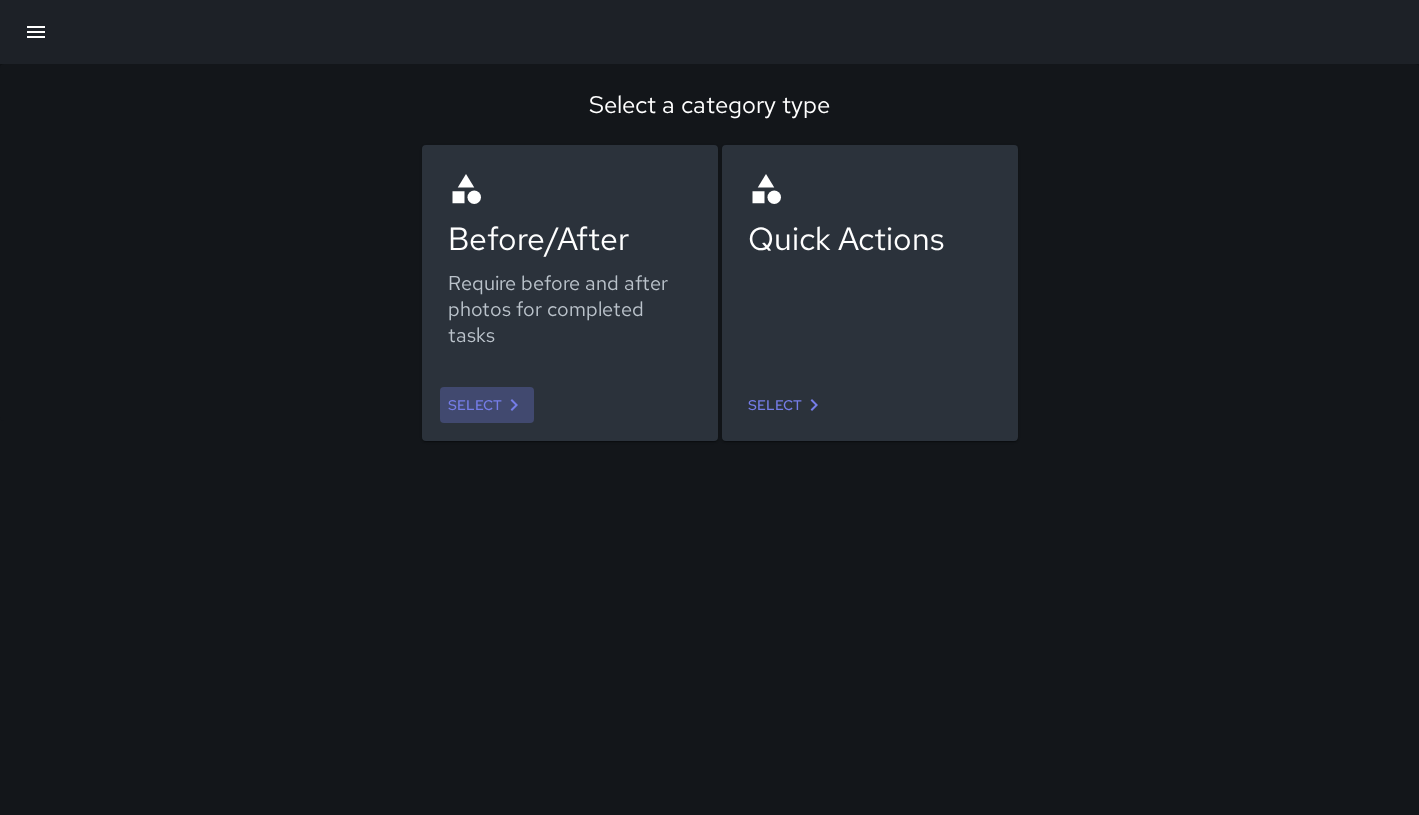 click 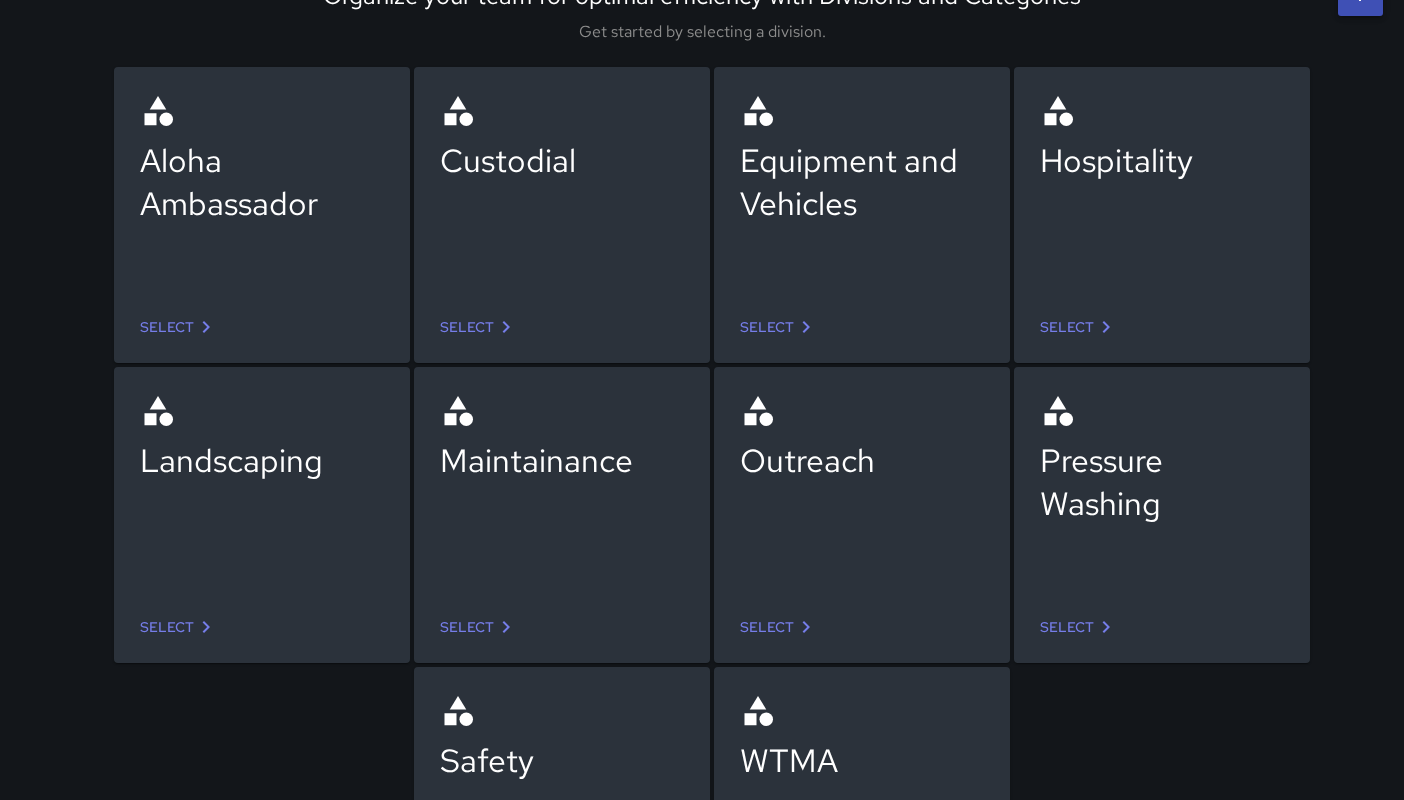 scroll, scrollTop: 111, scrollLeft: 0, axis: vertical 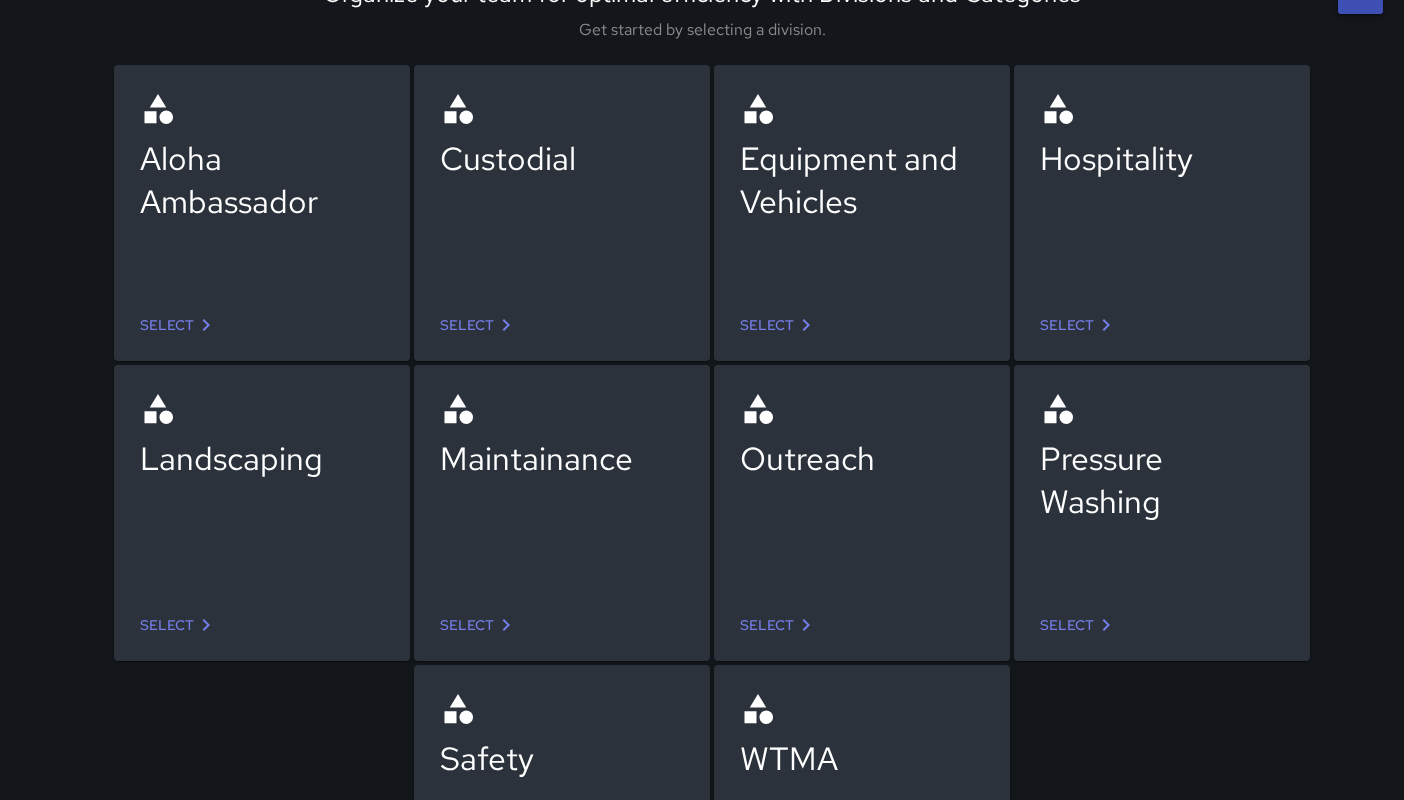 click on "Safety" at bounding box center [562, 787] 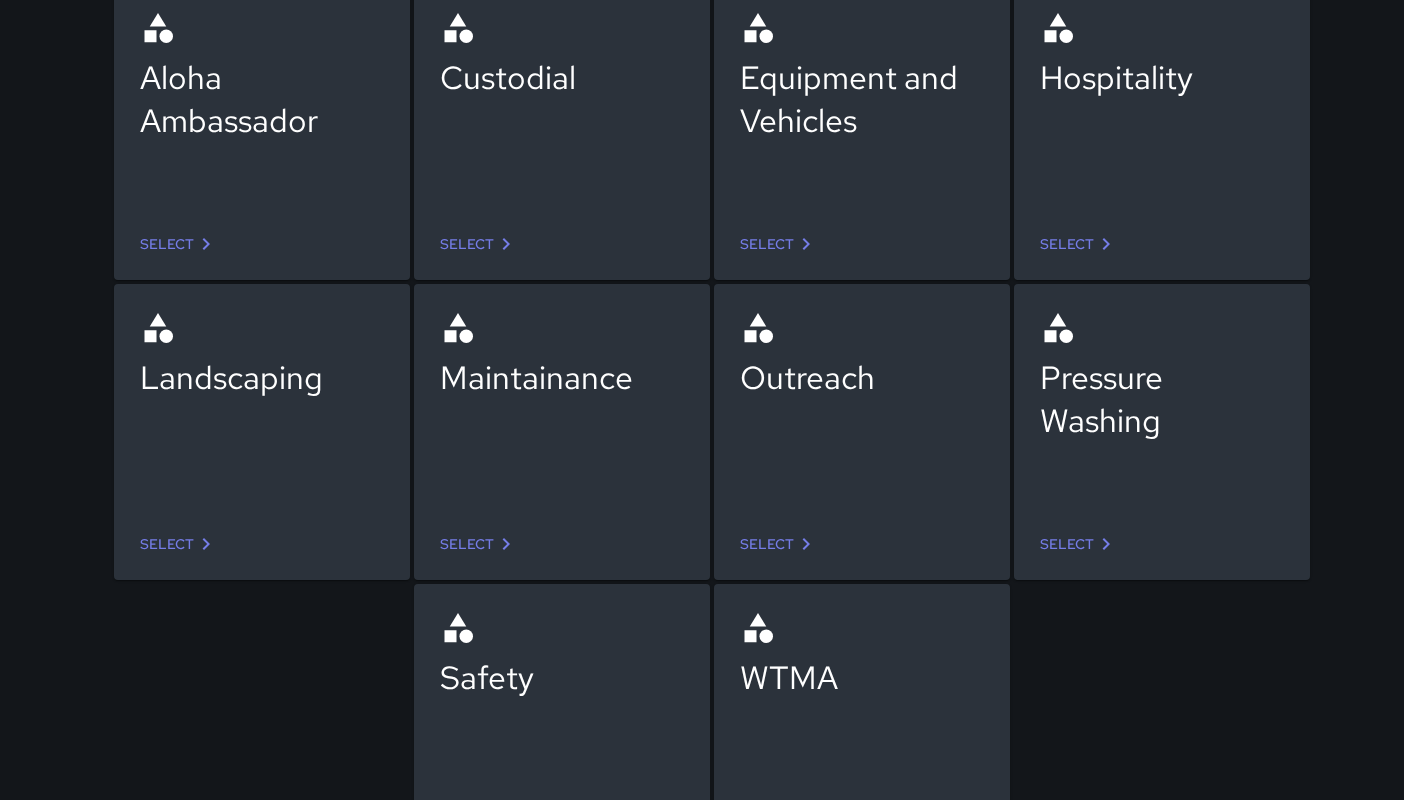 scroll, scrollTop: 272, scrollLeft: 0, axis: vertical 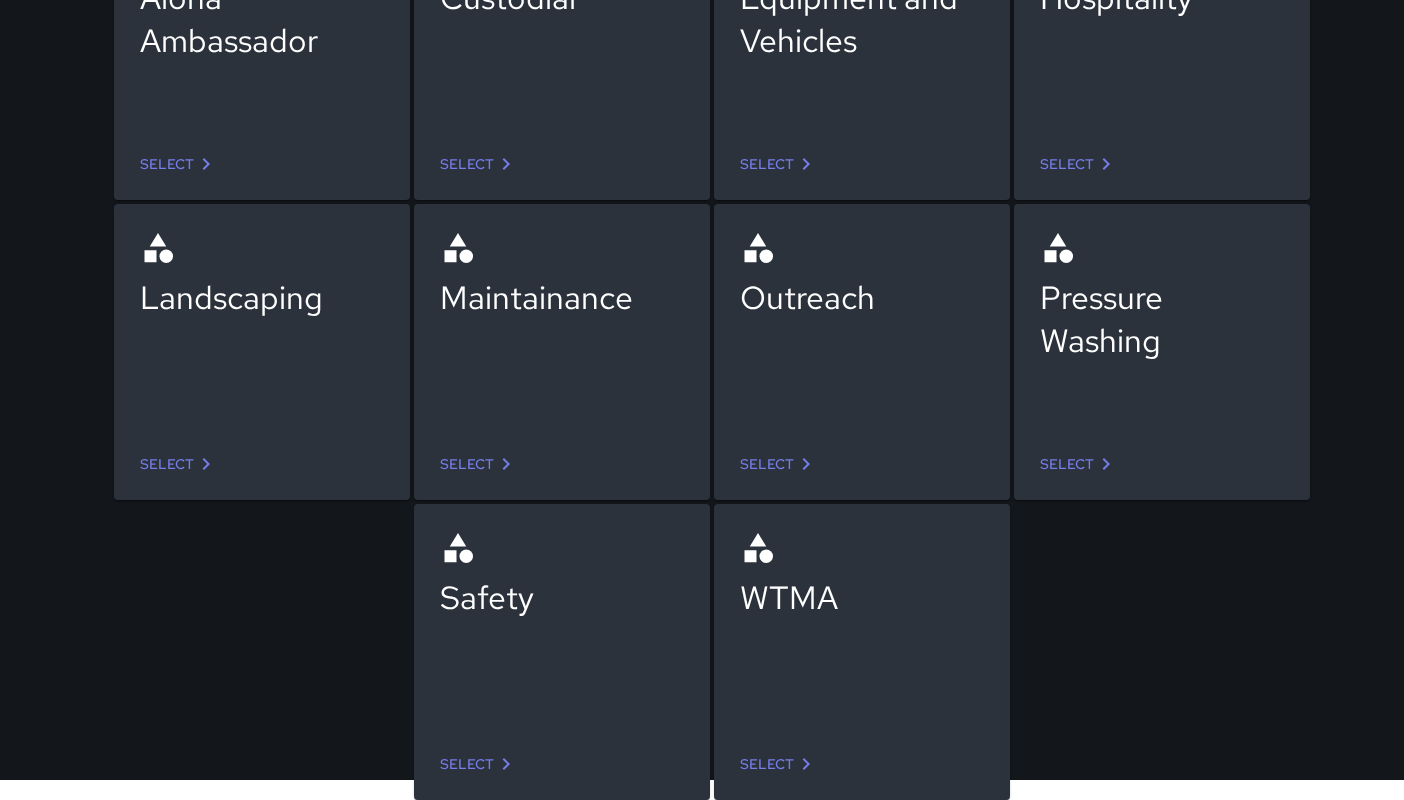 click on "Select" at bounding box center [479, 764] 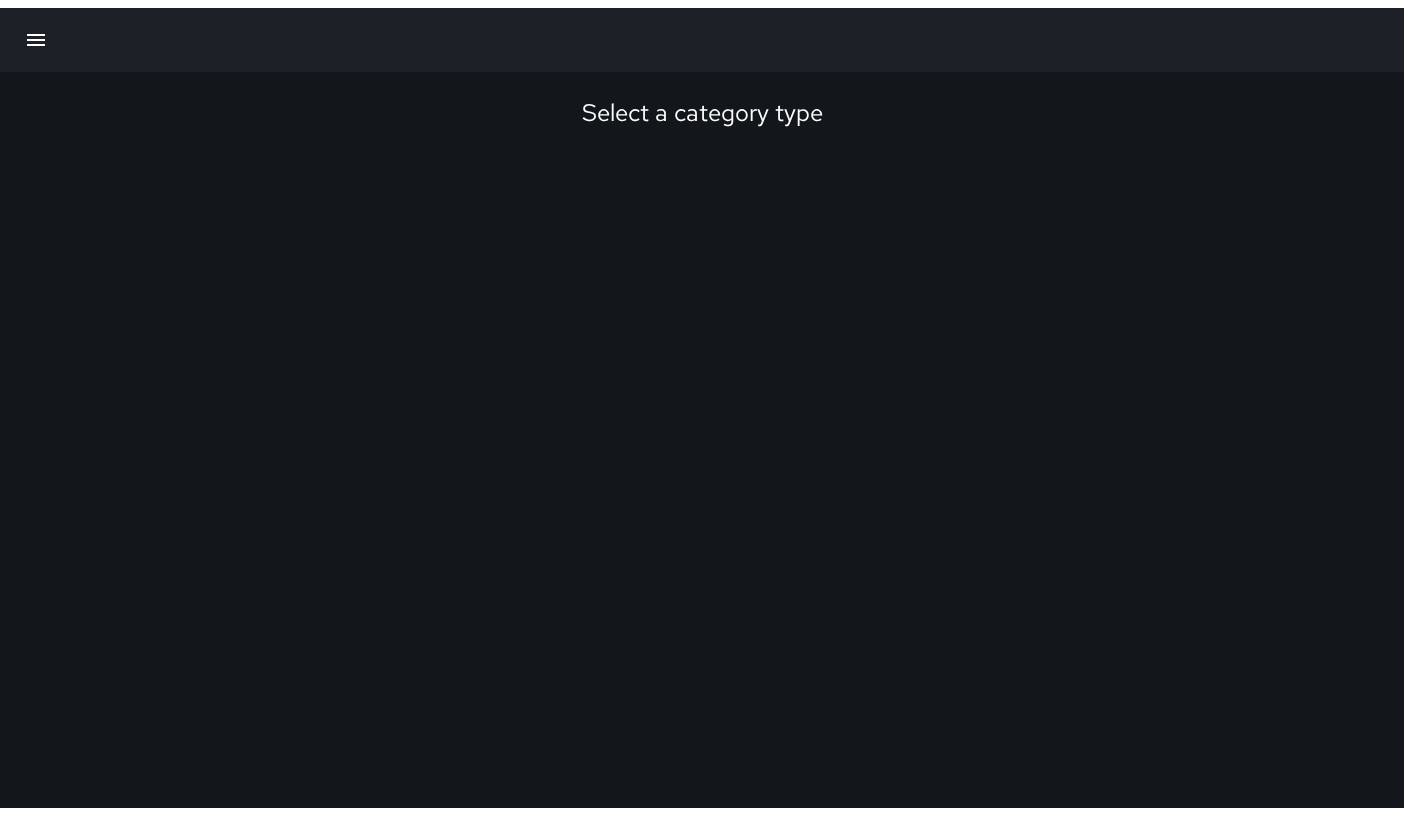 scroll, scrollTop: 0, scrollLeft: 0, axis: both 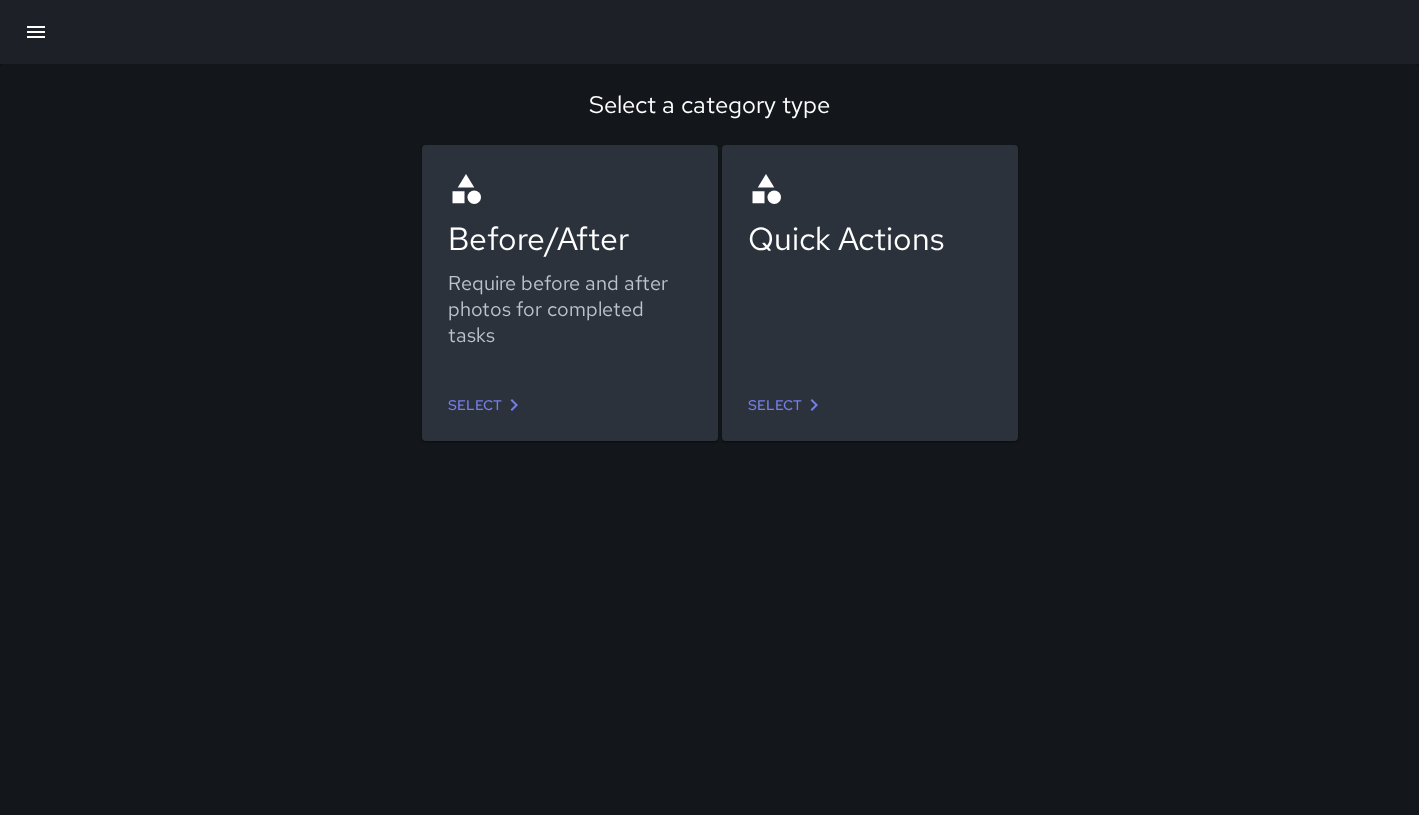 click on "Select" at bounding box center (487, 405) 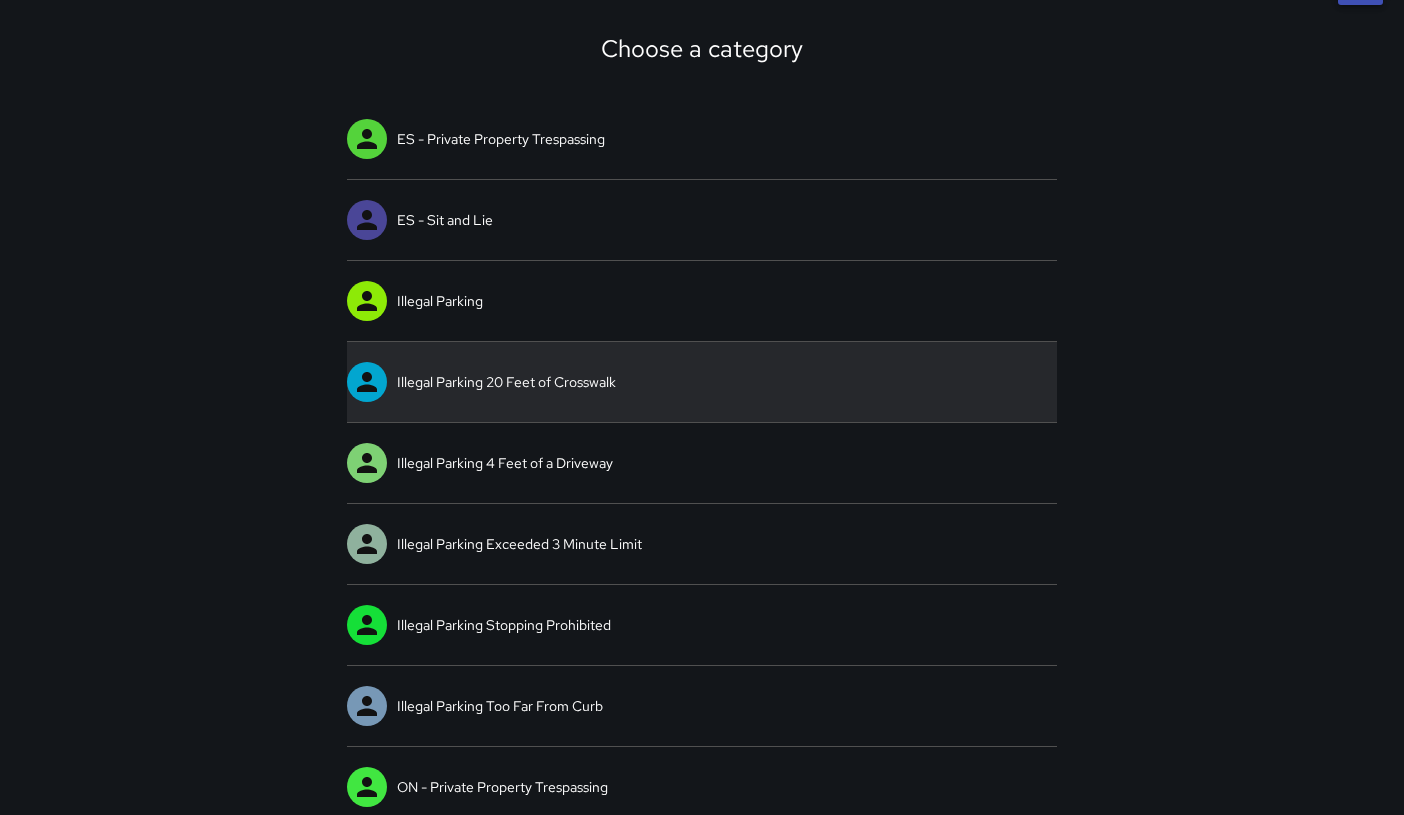 scroll, scrollTop: 199, scrollLeft: 0, axis: vertical 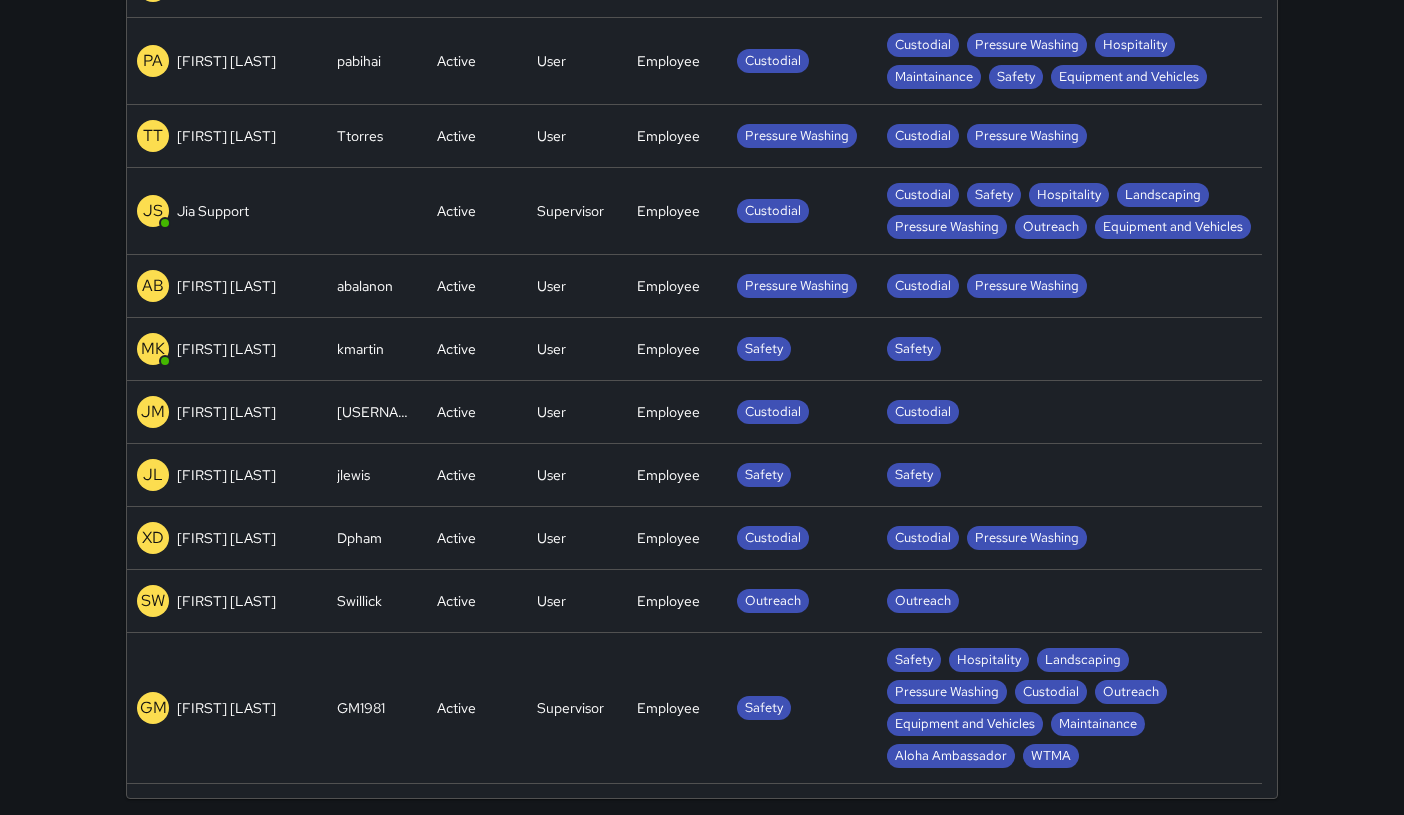 click on "GM Gilbert Moreno" at bounding box center [227, 708] 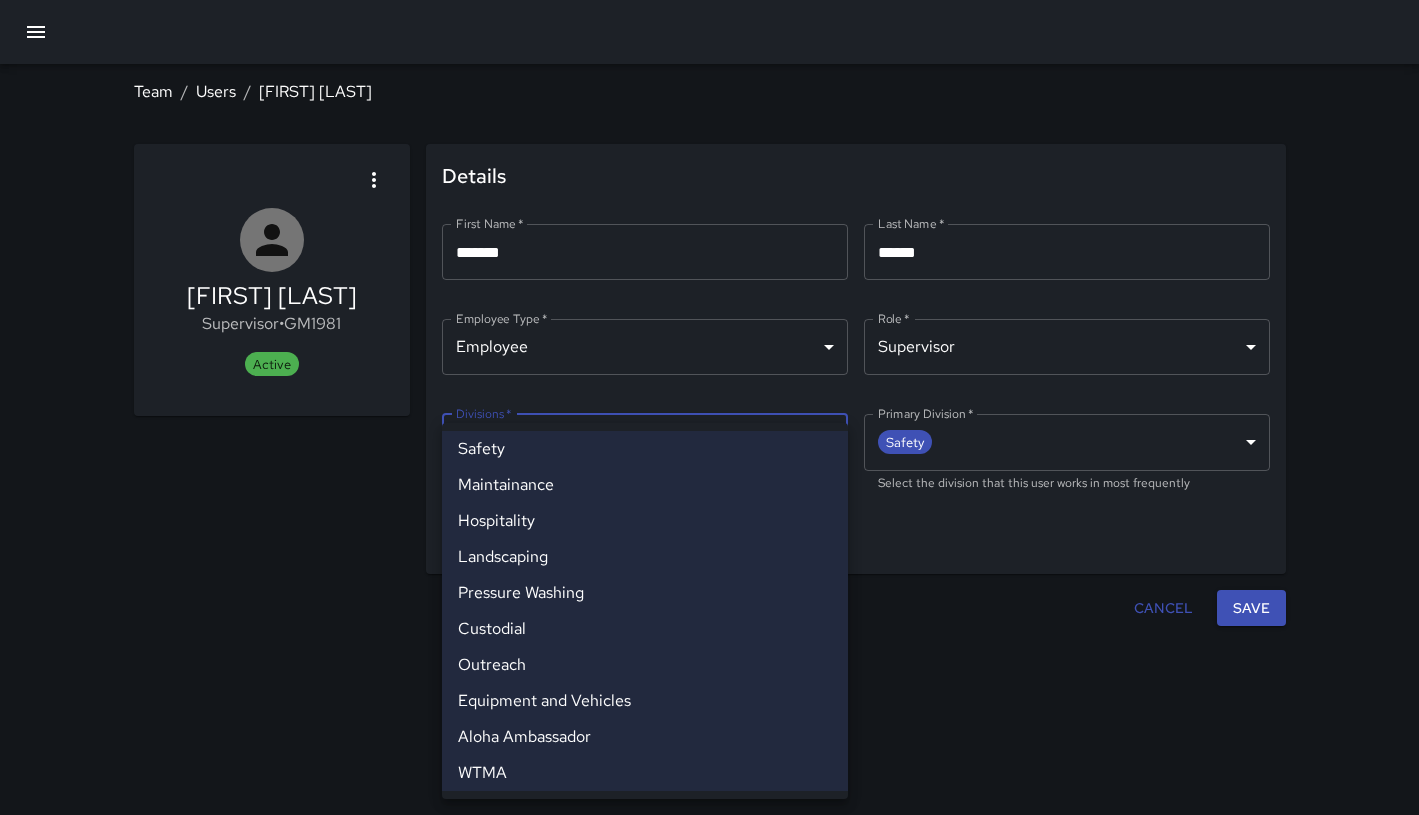 click on "**********" at bounding box center [709, 407] 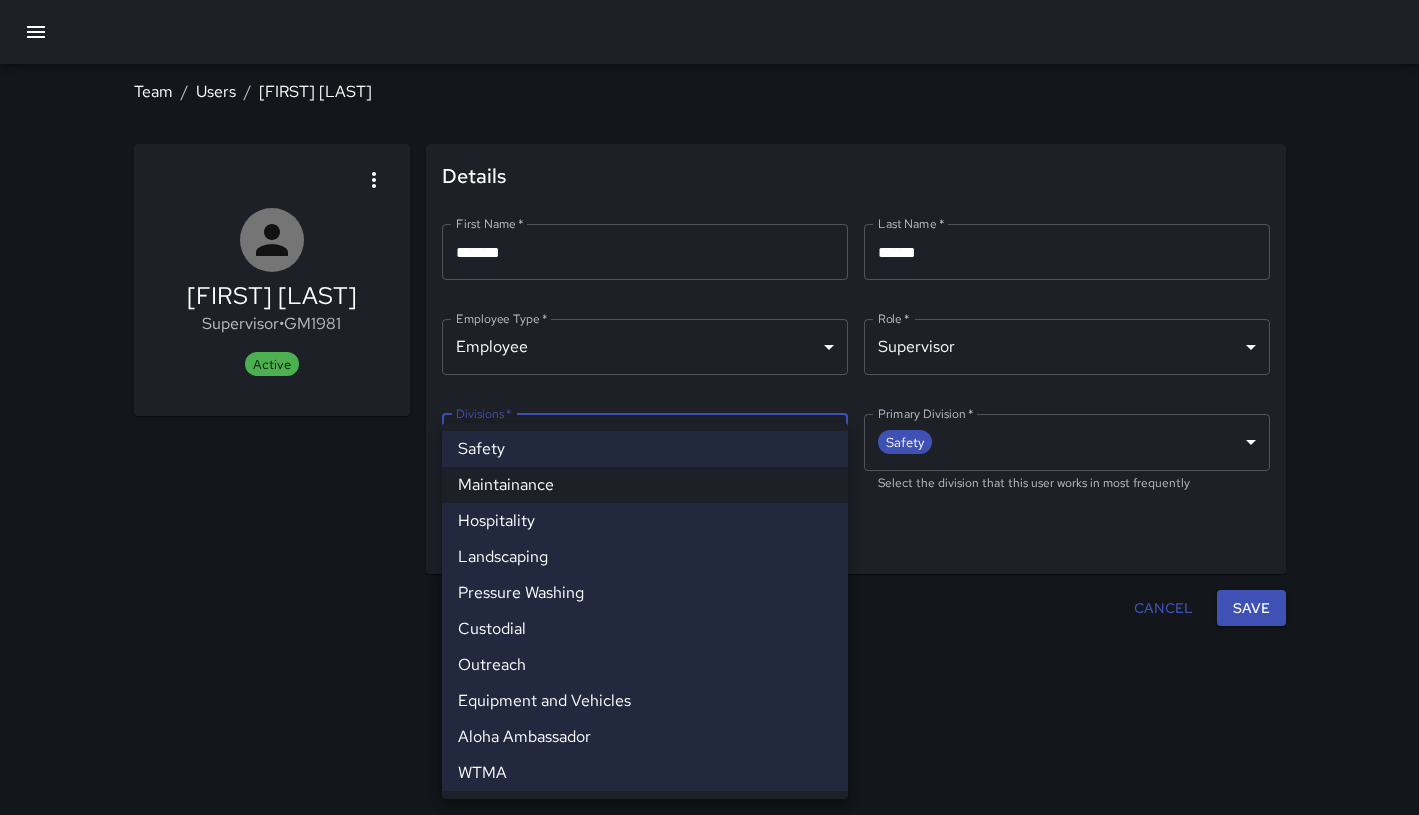 click on "Landscaping" at bounding box center (645, 557) 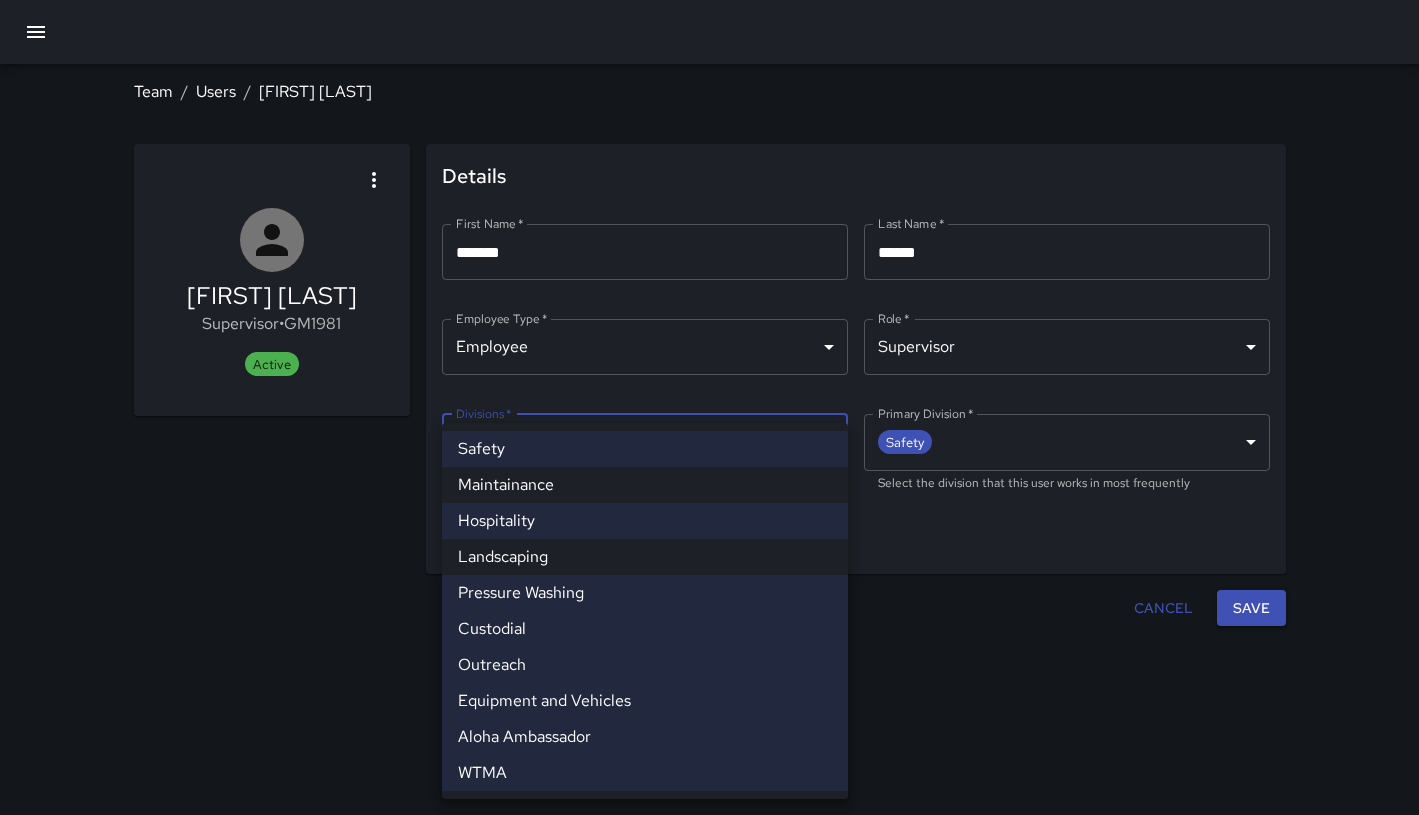click on "Pressure Washing" at bounding box center [645, 593] 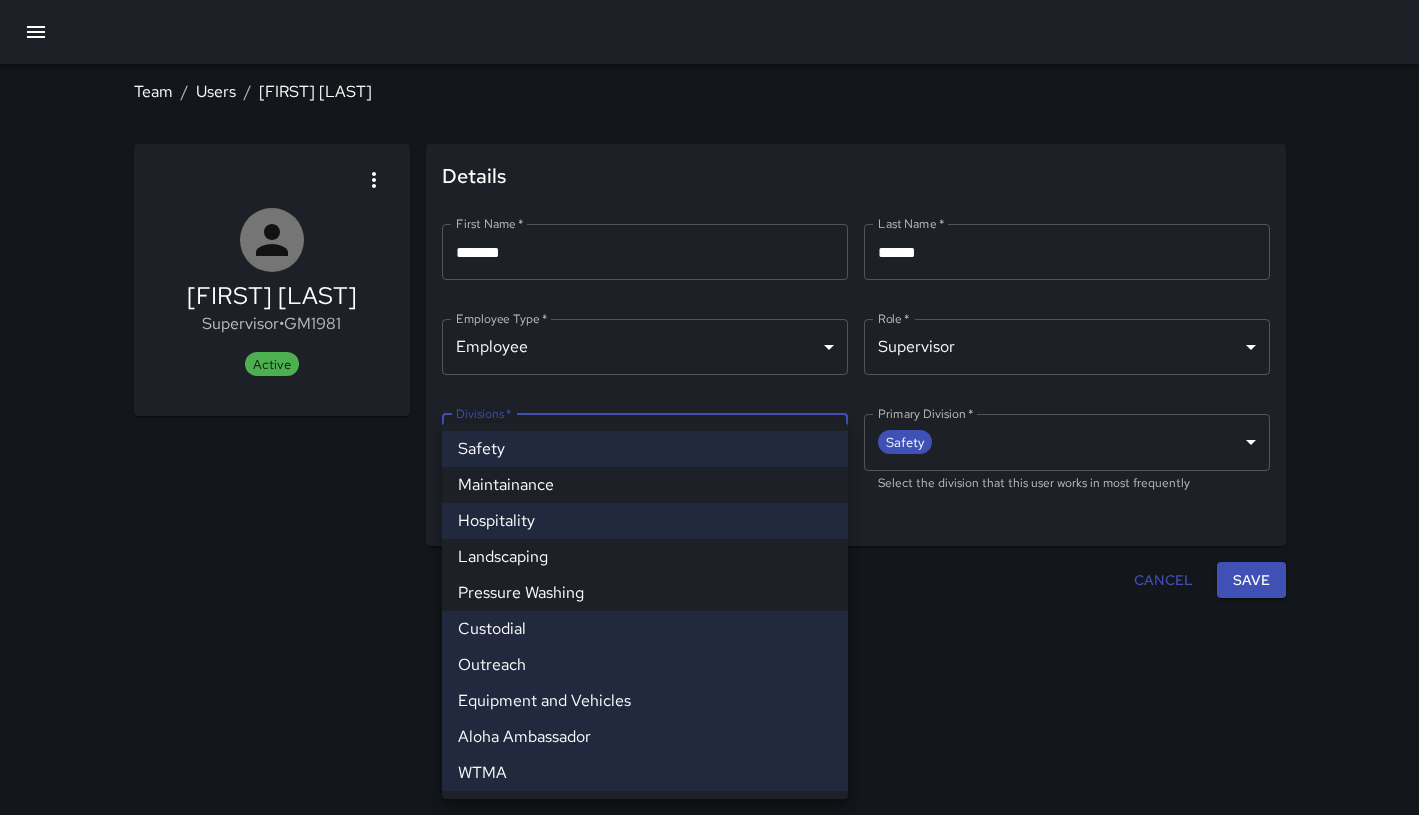 click on "Equipment and Vehicles" at bounding box center (645, 701) 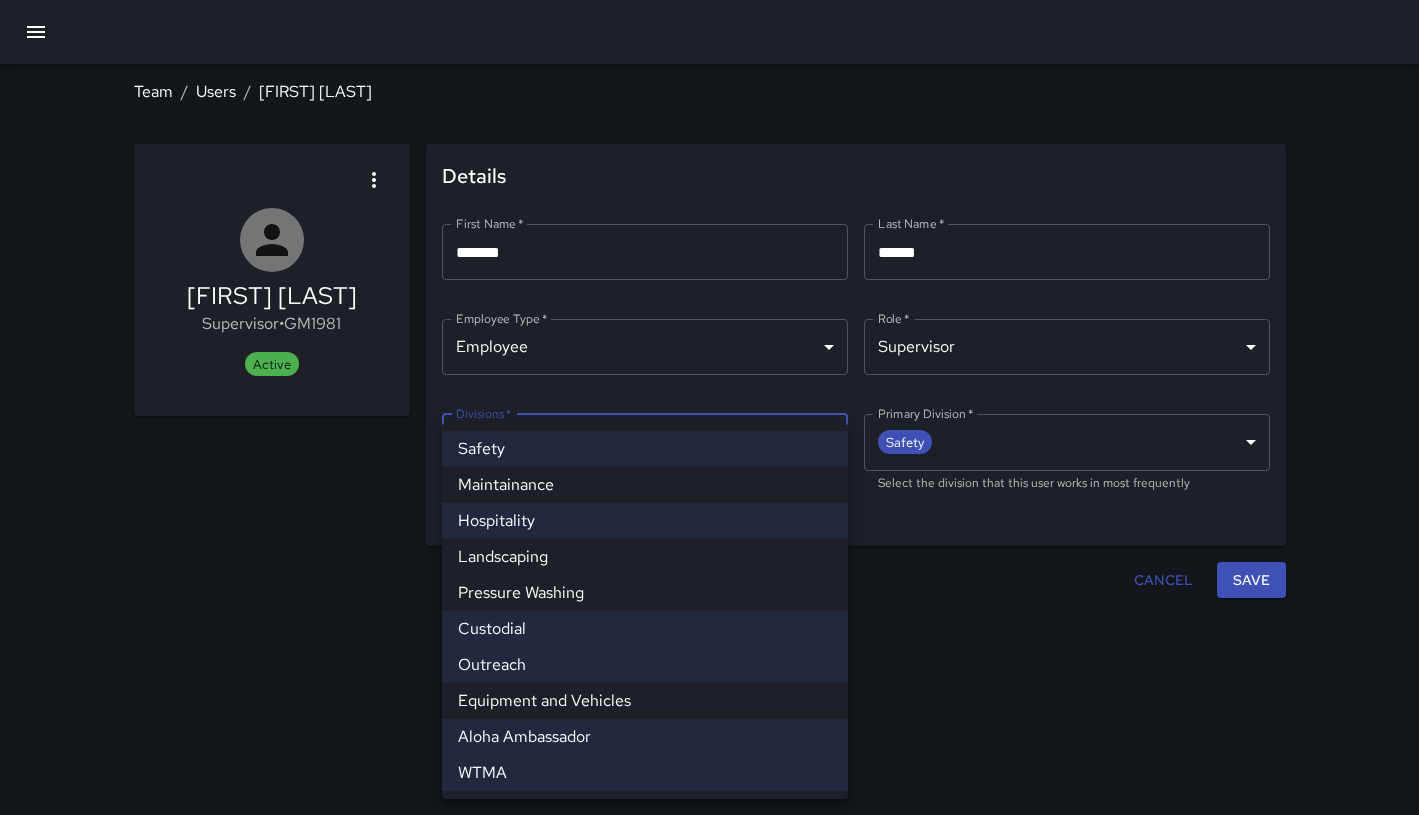 click at bounding box center (709, 407) 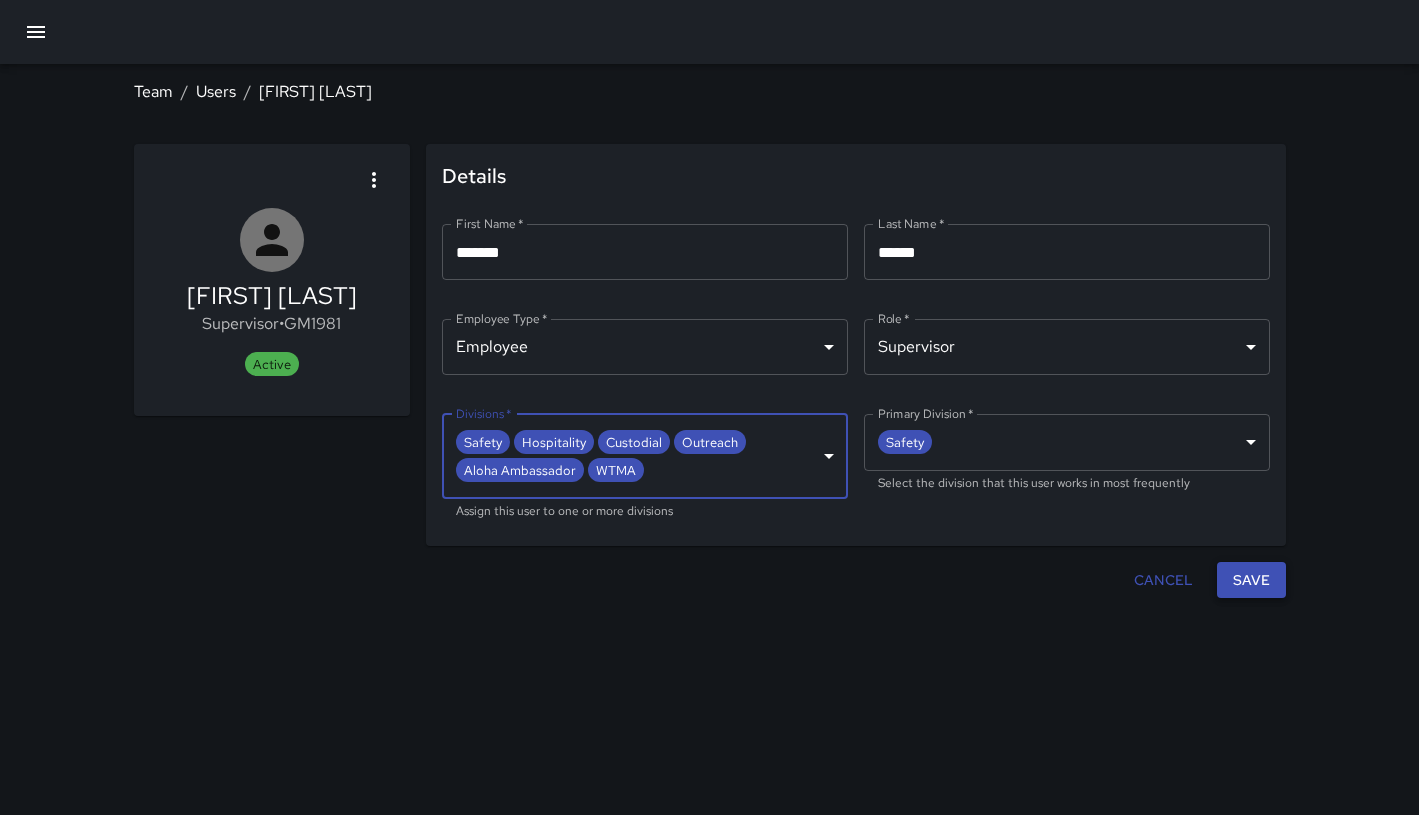 click on "Save" at bounding box center (1251, 580) 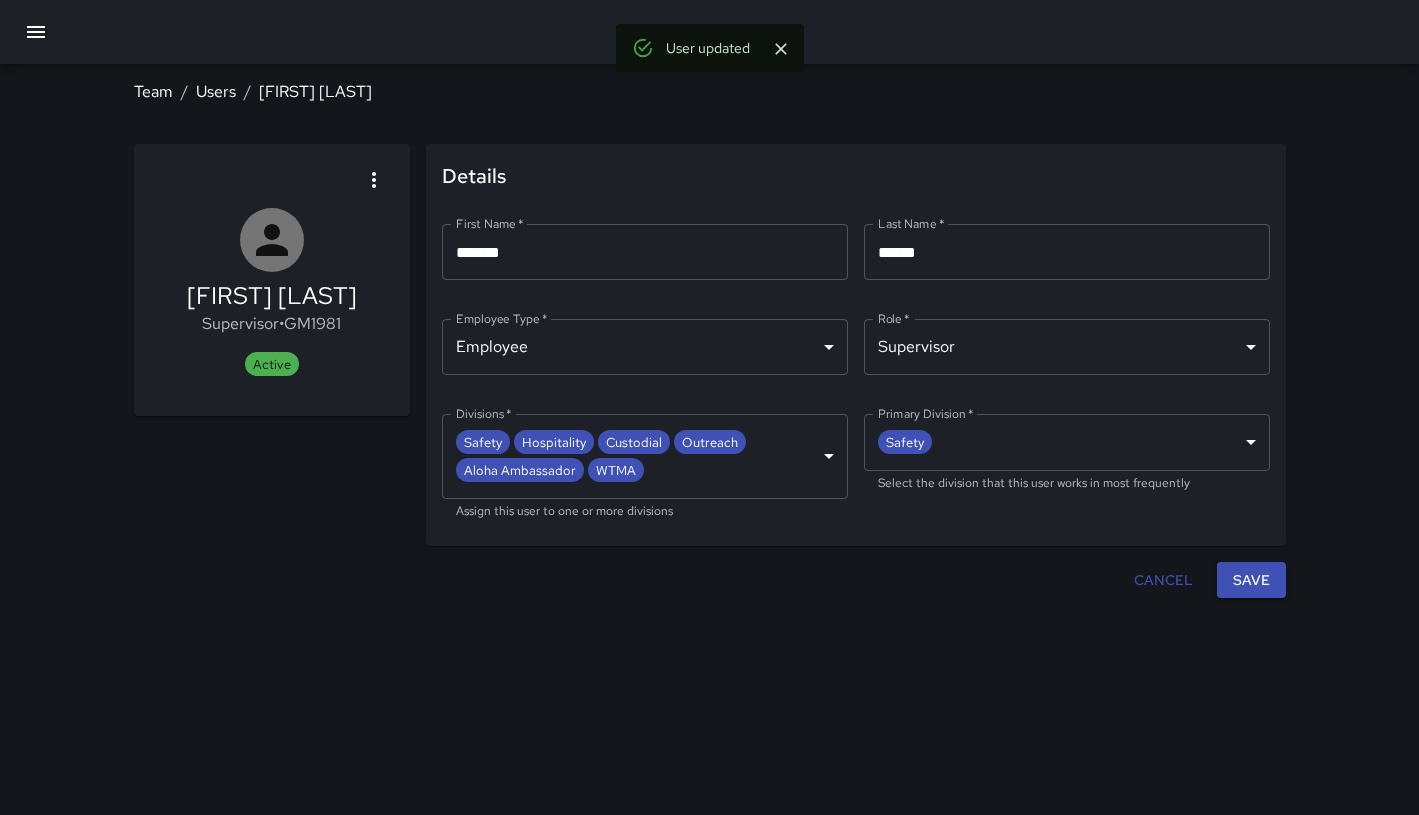 click at bounding box center [709, 32] 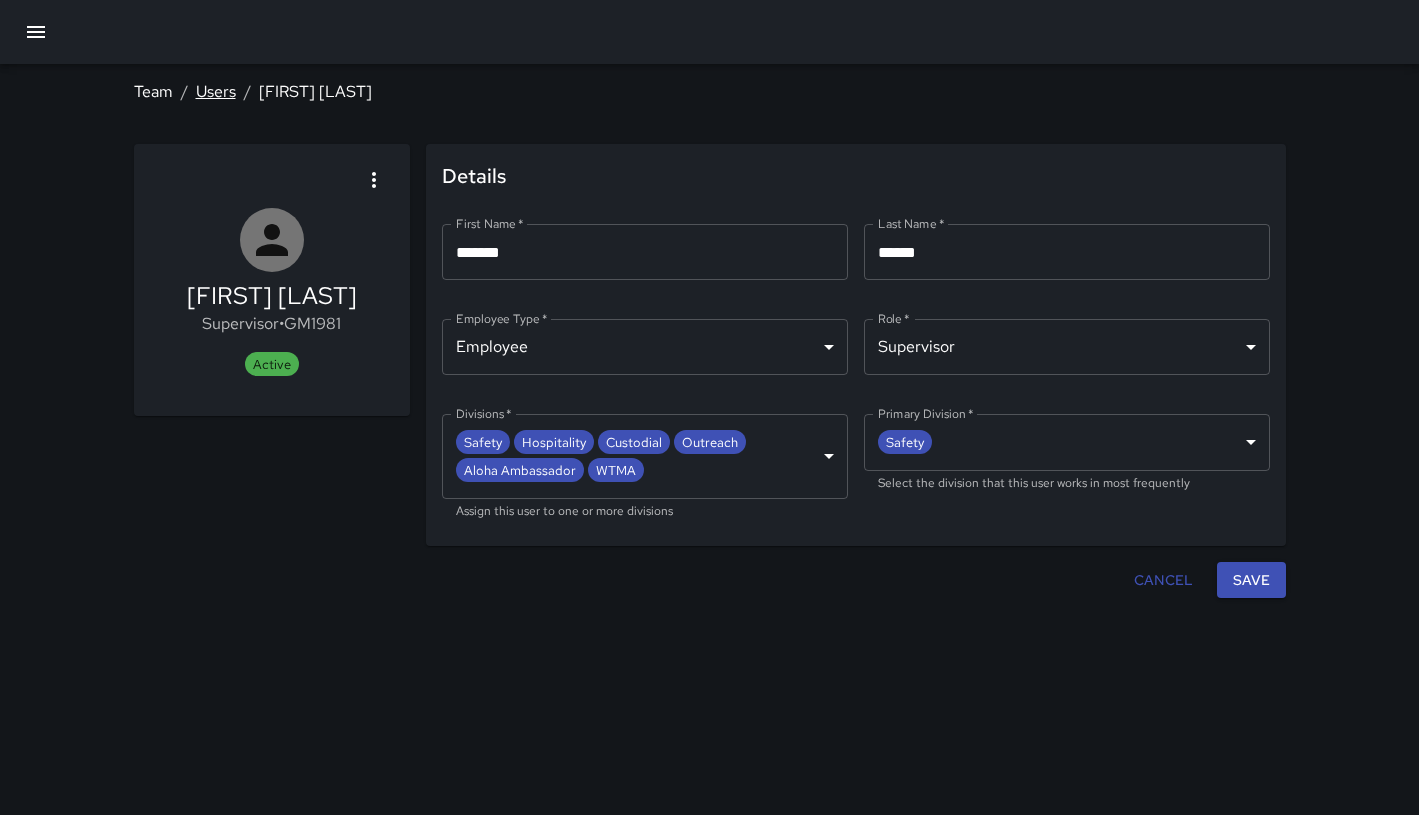 click on "Users" at bounding box center [216, 91] 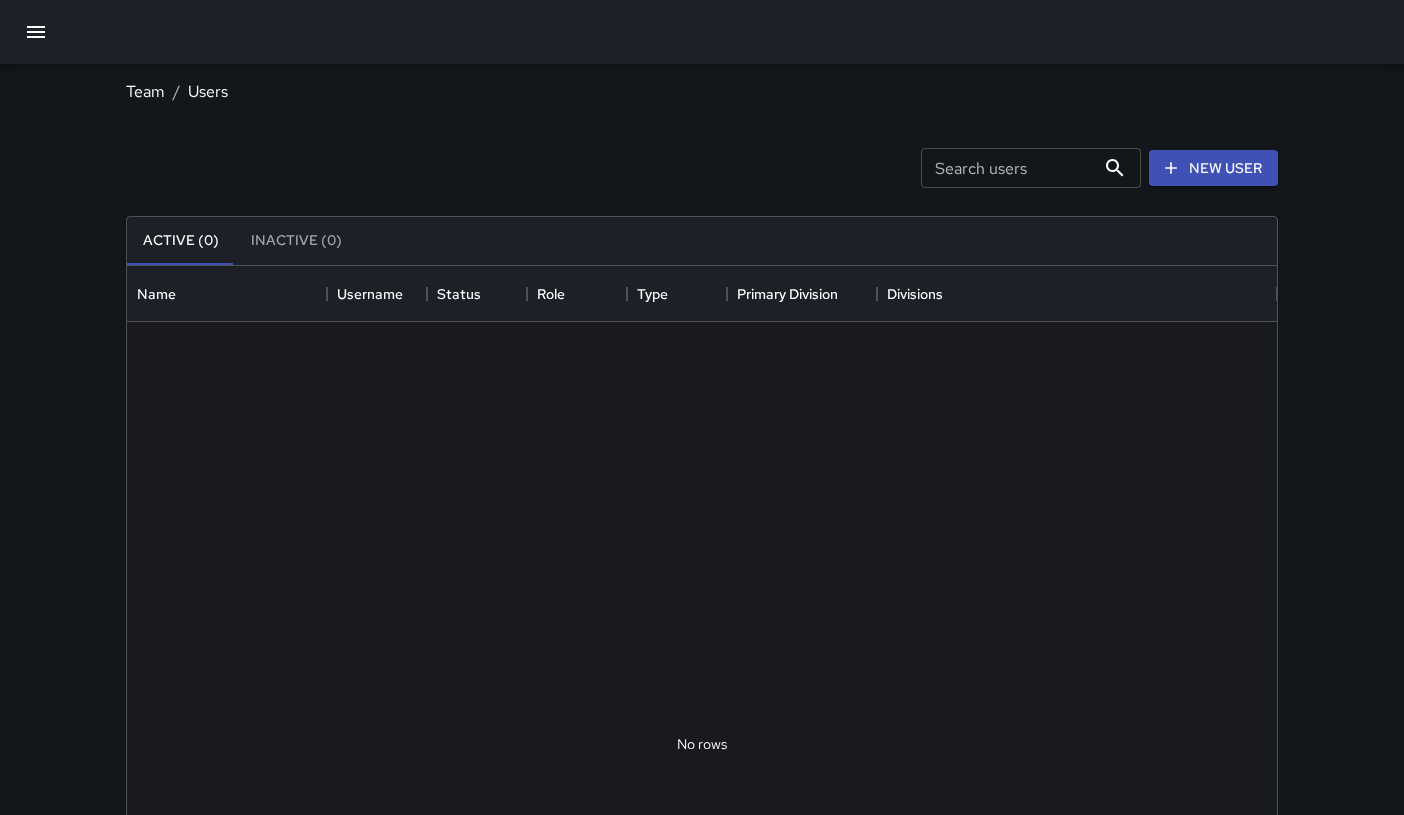 scroll, scrollTop: 16, scrollLeft: 16, axis: both 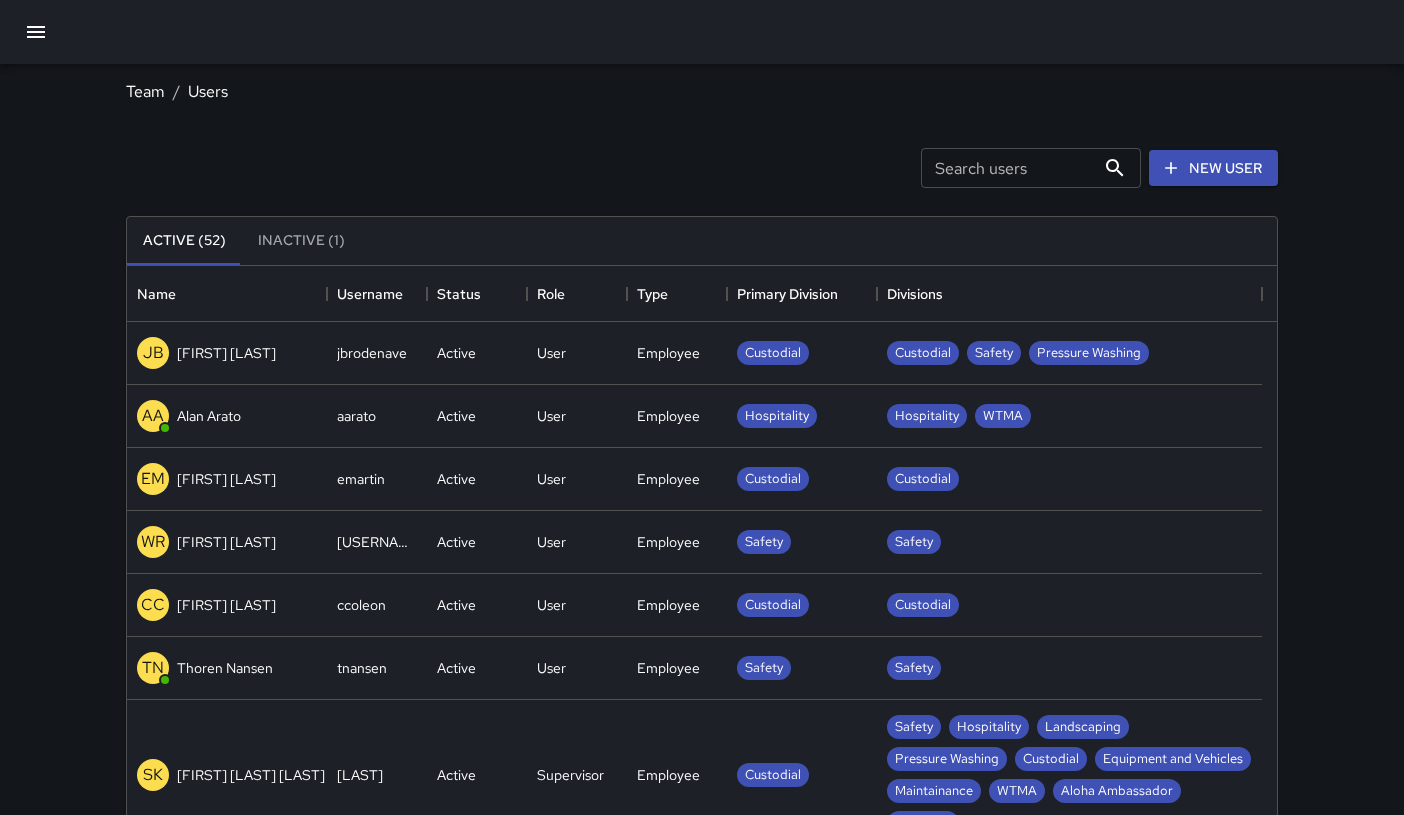 click on "Search users Search users" at bounding box center (1031, 168) 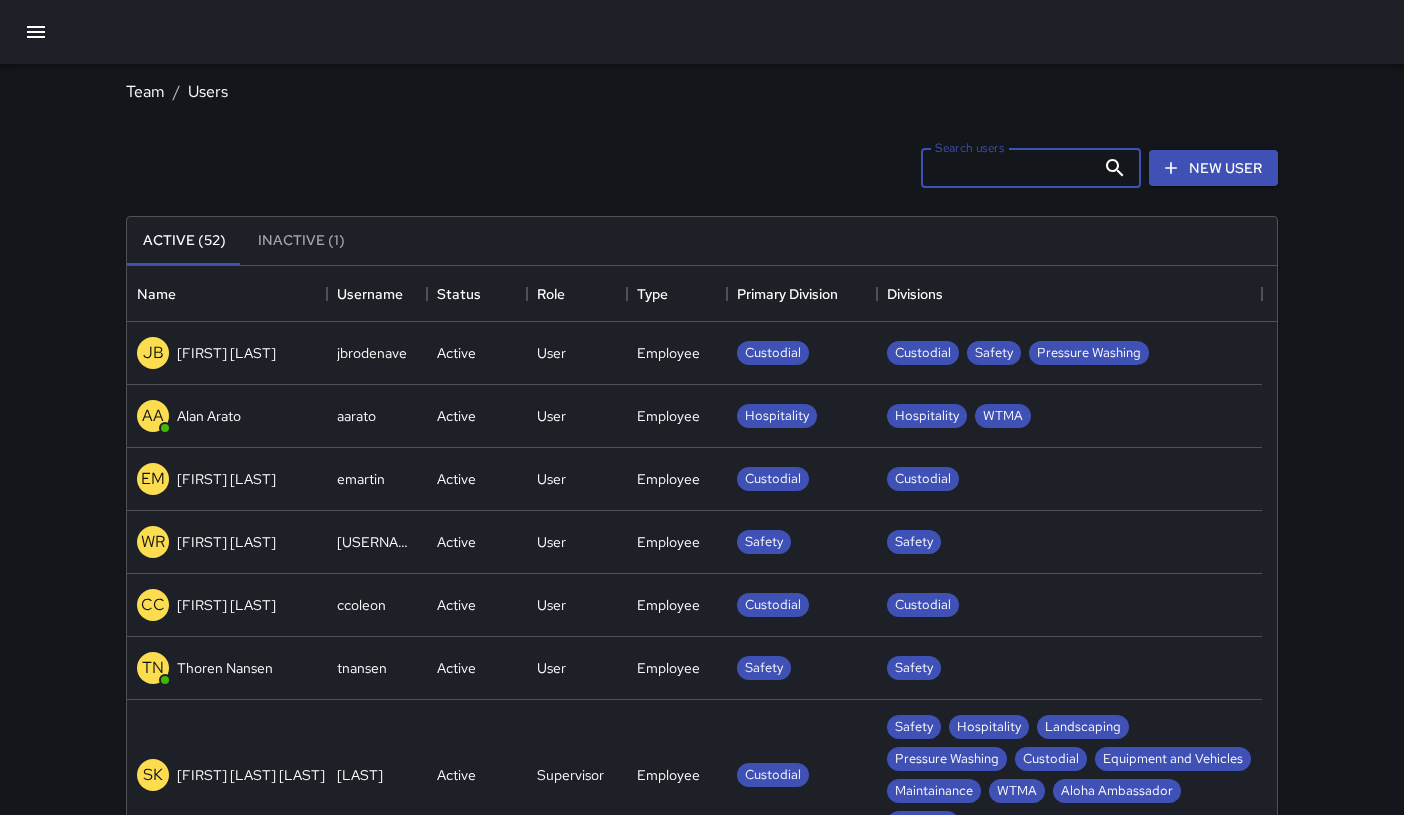 click on "Search users" at bounding box center (1008, 168) 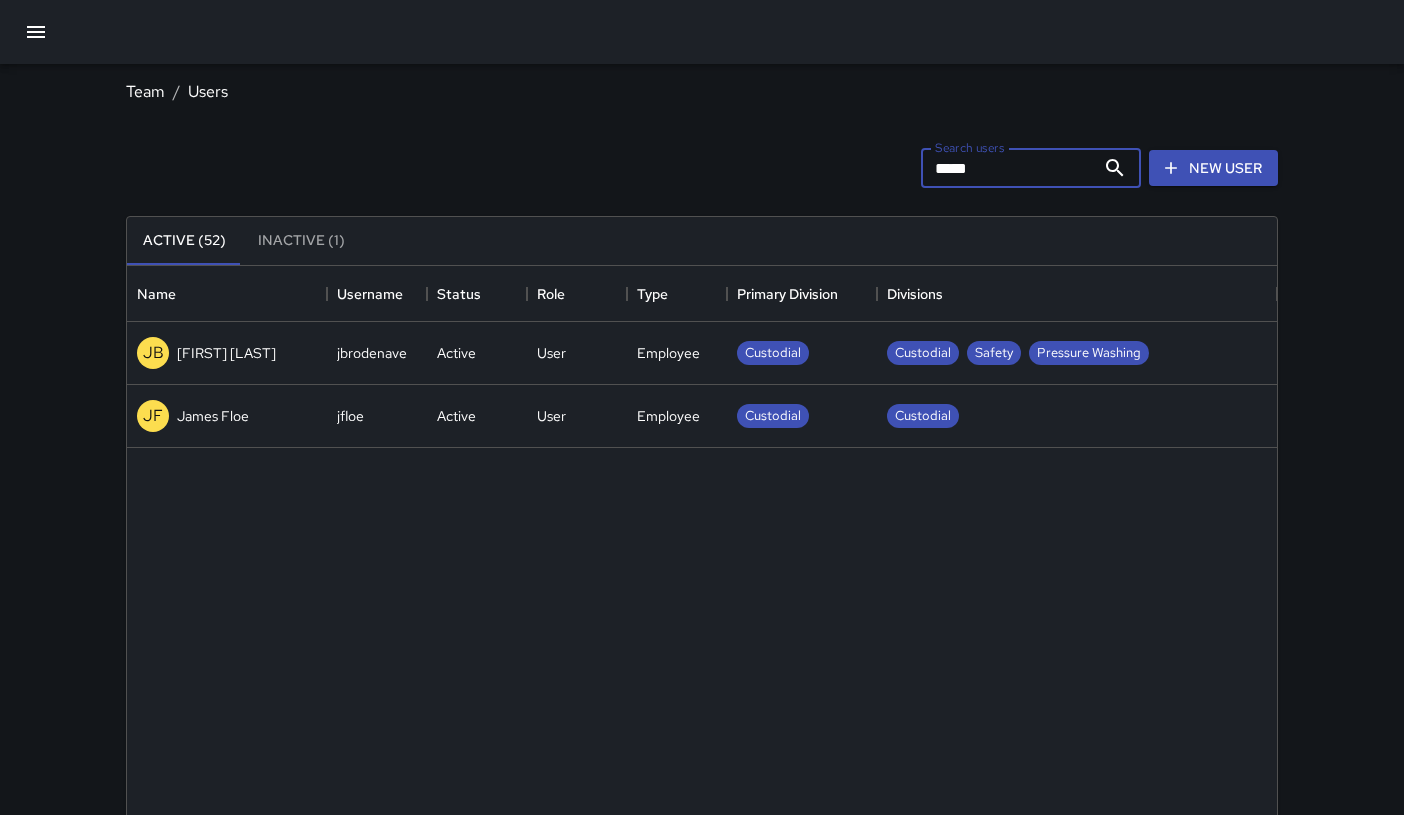 type on "*****" 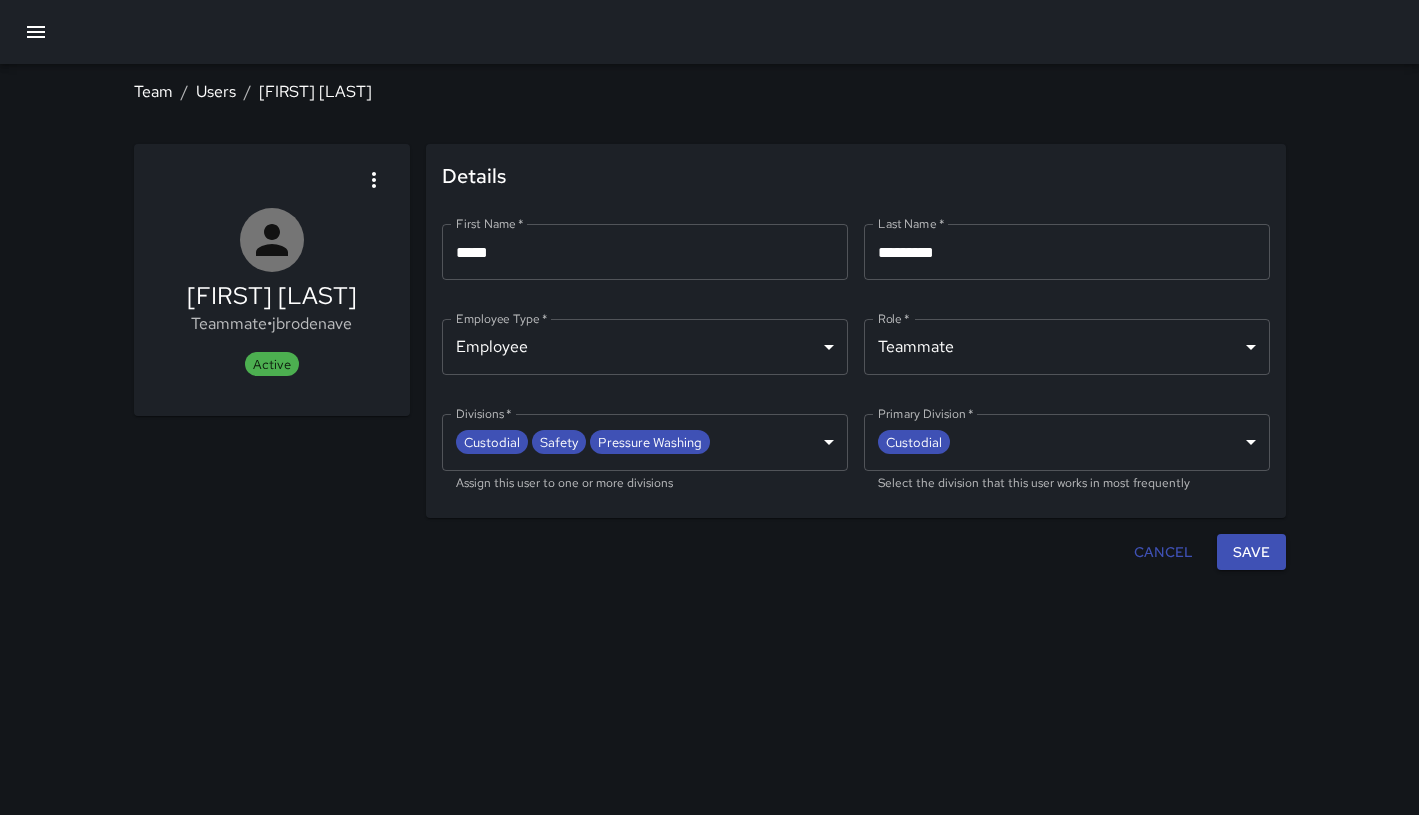 click on "James Bordenave Teammate  •  jbrodenave Active" at bounding box center [272, 328] 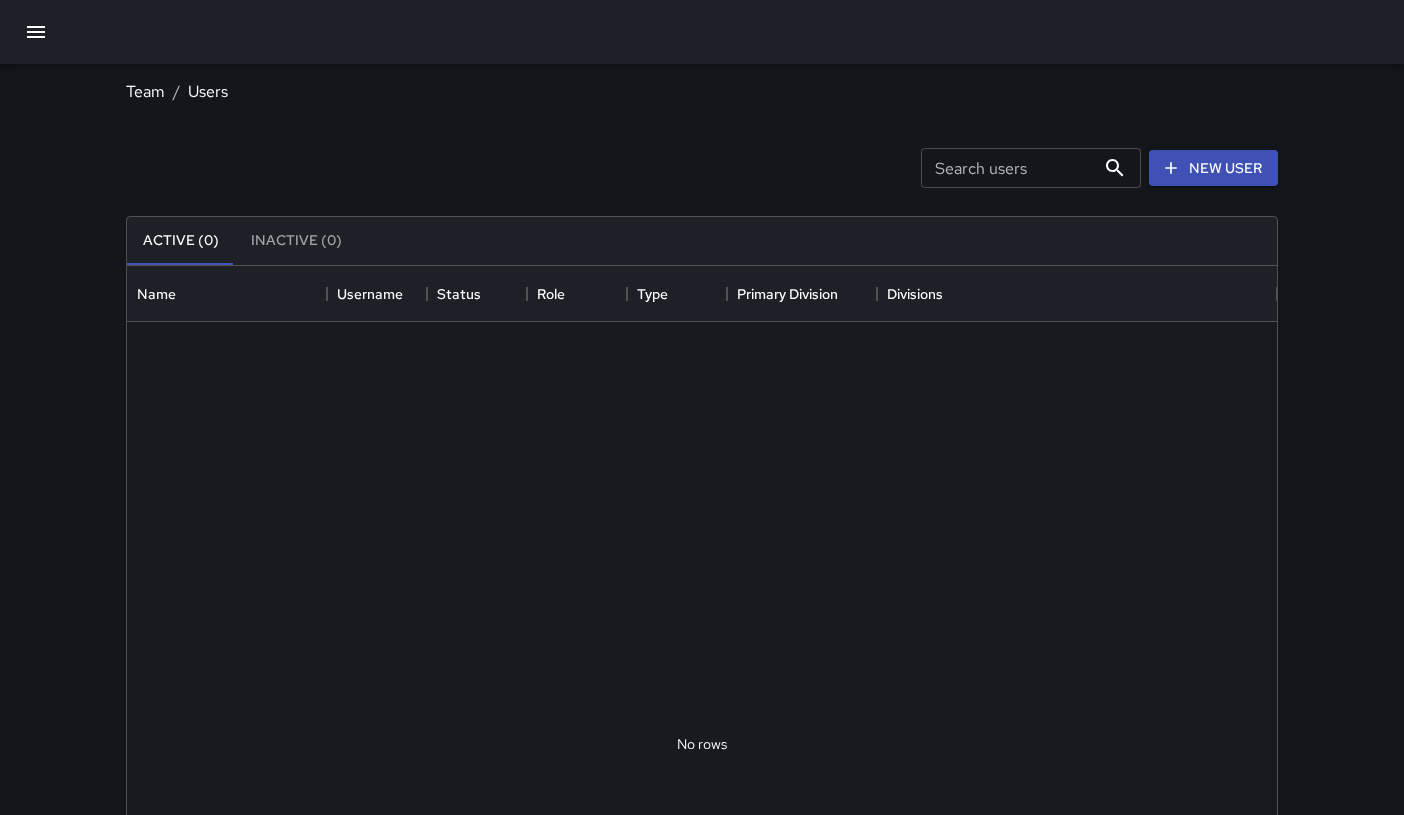 scroll, scrollTop: 16, scrollLeft: 16, axis: both 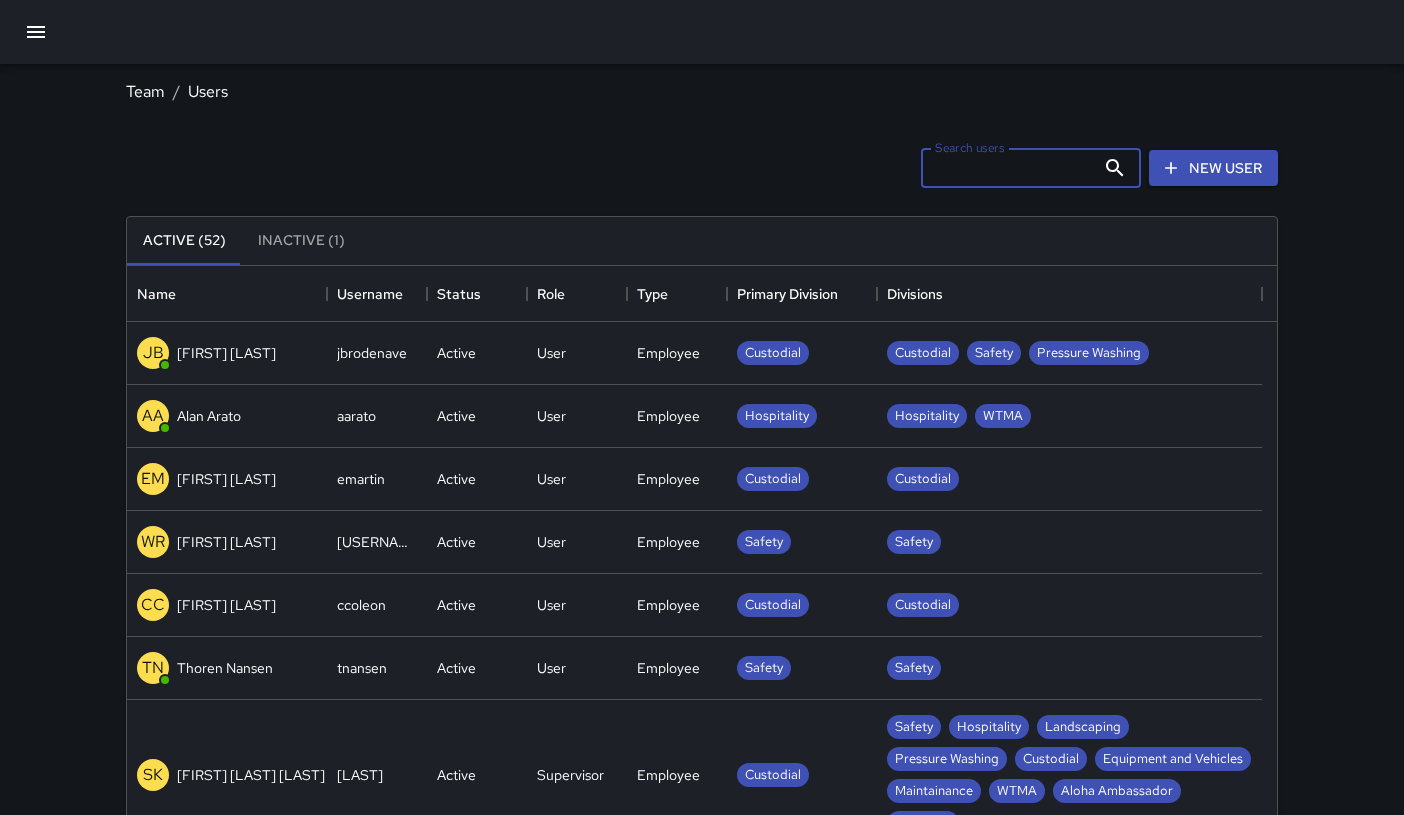 click on "Search users" at bounding box center [1008, 168] 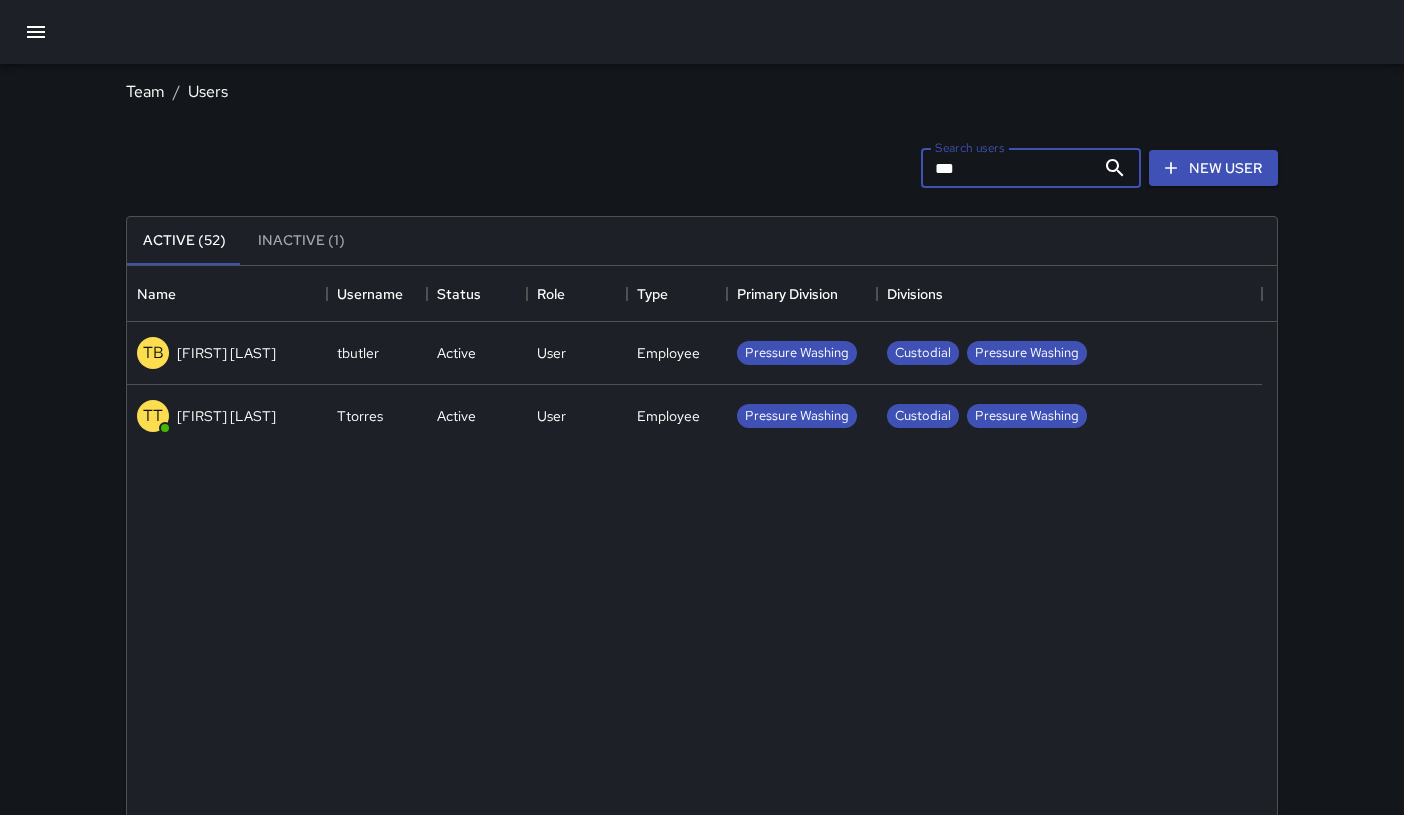 type on "***" 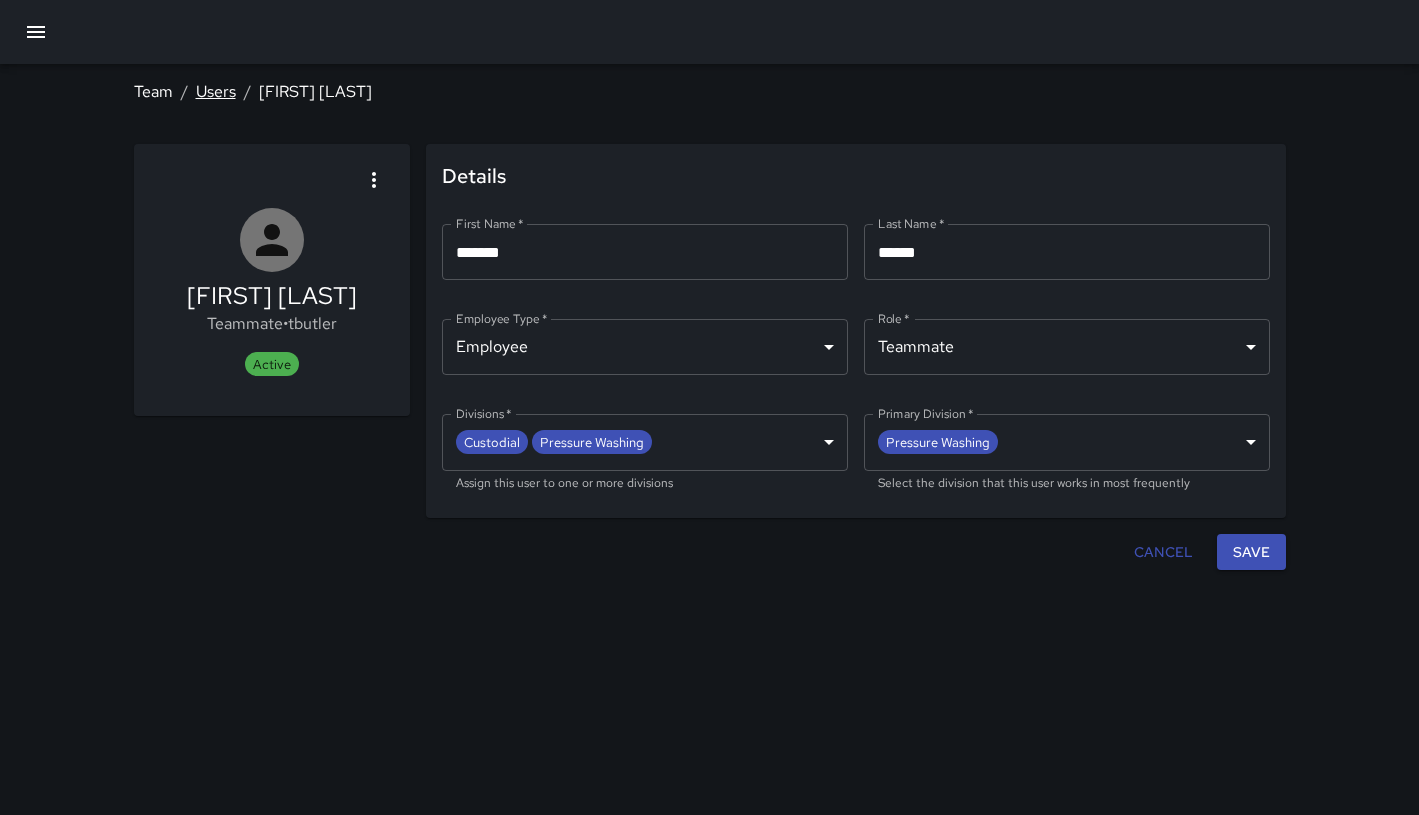 click on "Users" at bounding box center [216, 91] 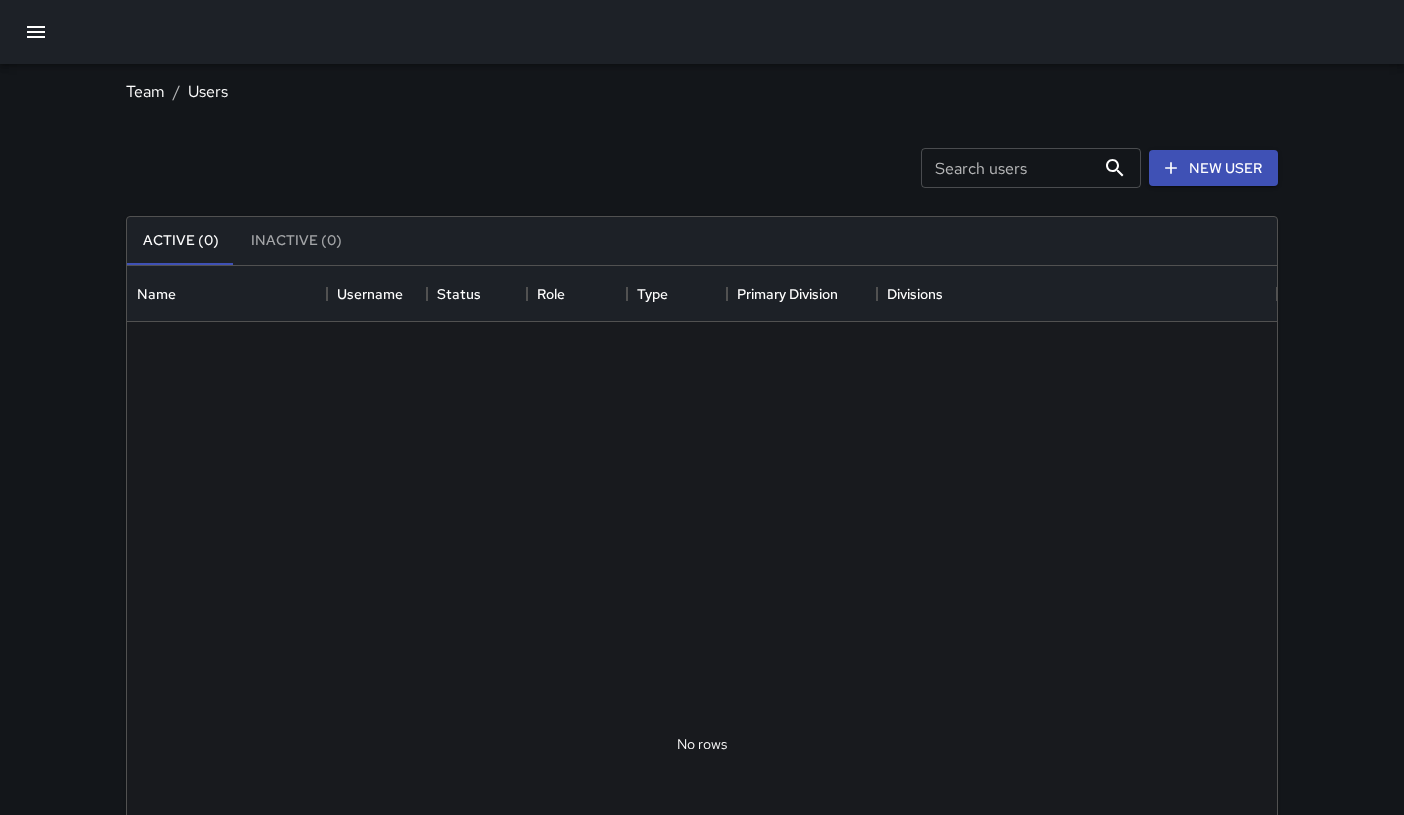 scroll, scrollTop: 16, scrollLeft: 16, axis: both 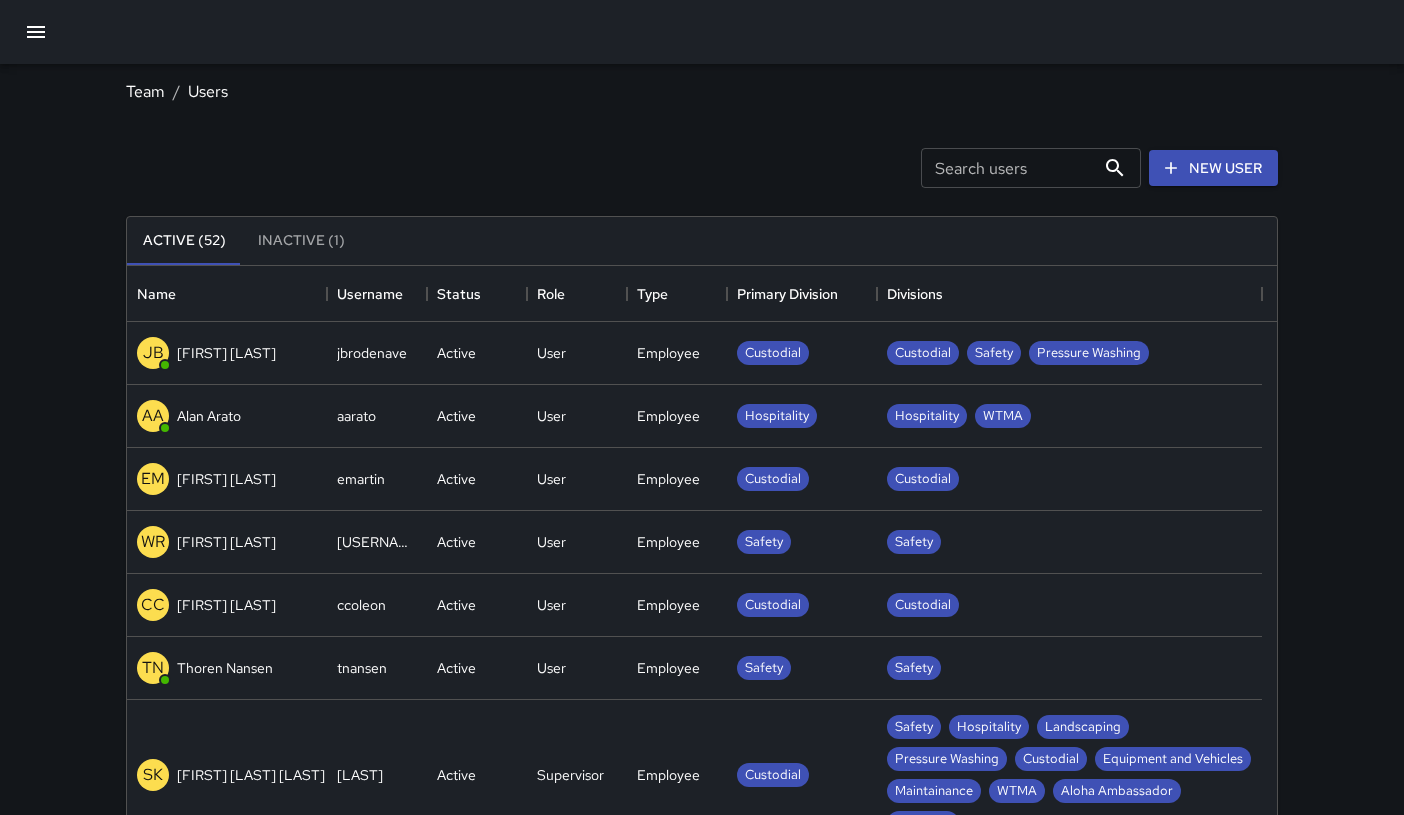 click on "Search users" at bounding box center (1008, 168) 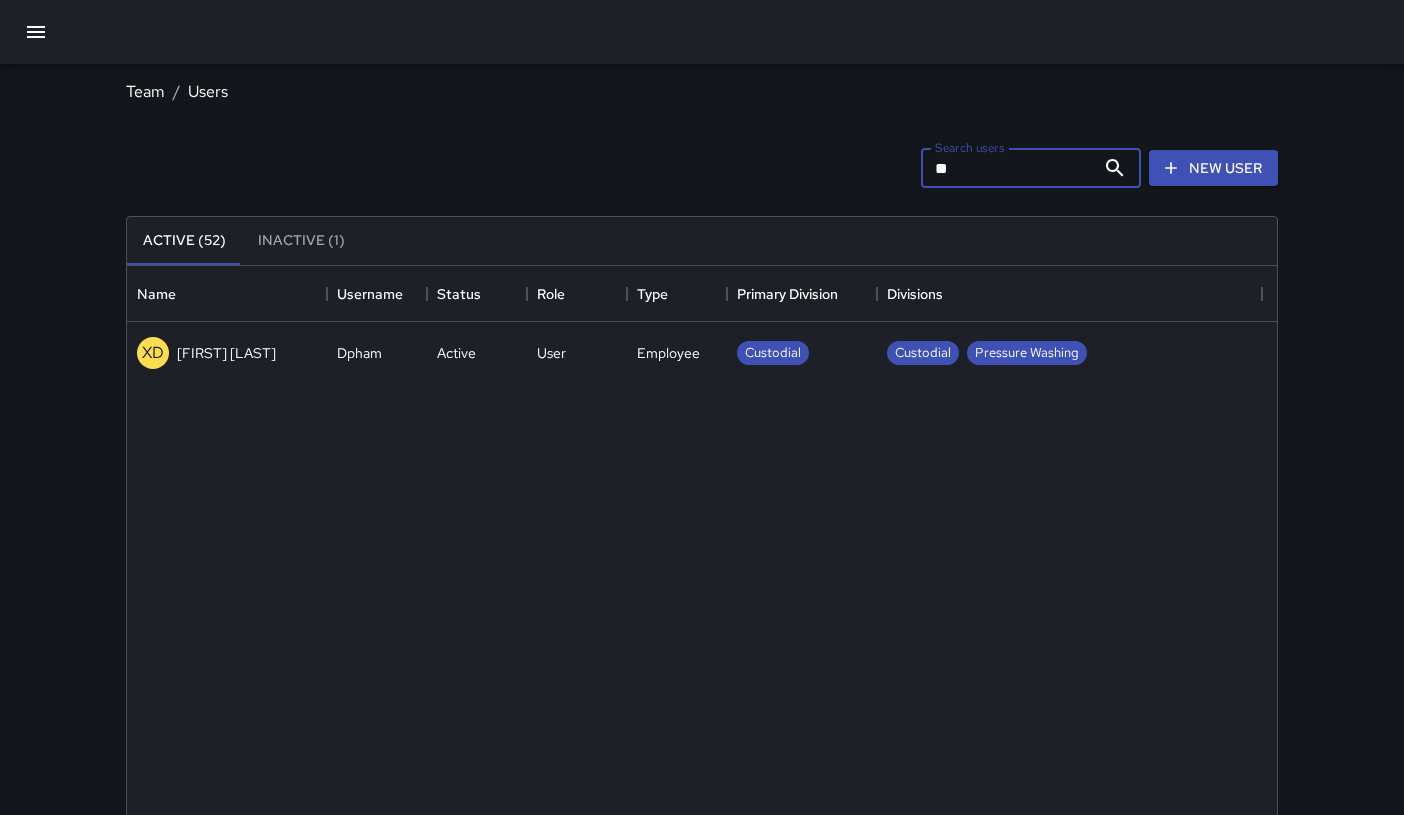 type on "**" 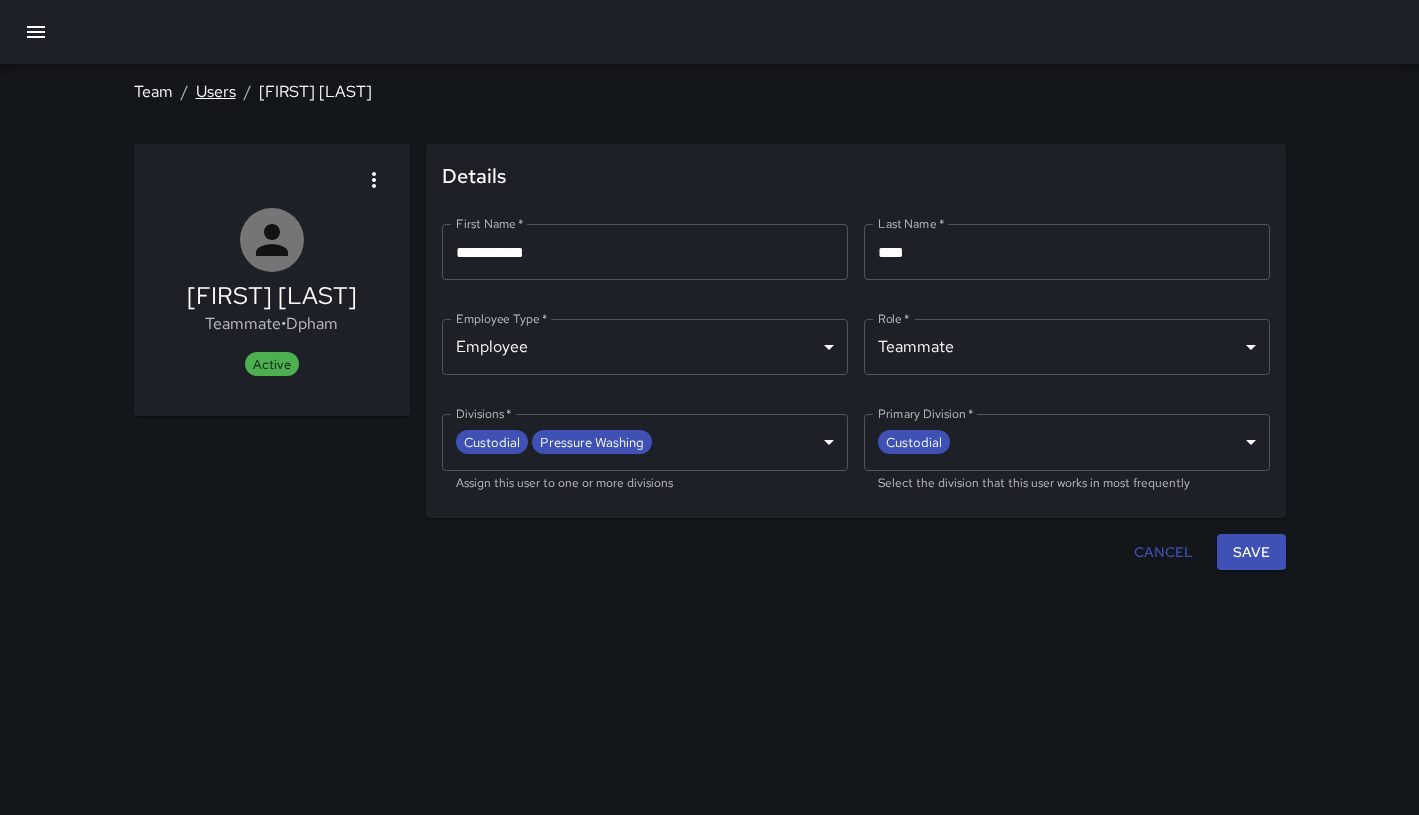 click on "Users" at bounding box center [216, 91] 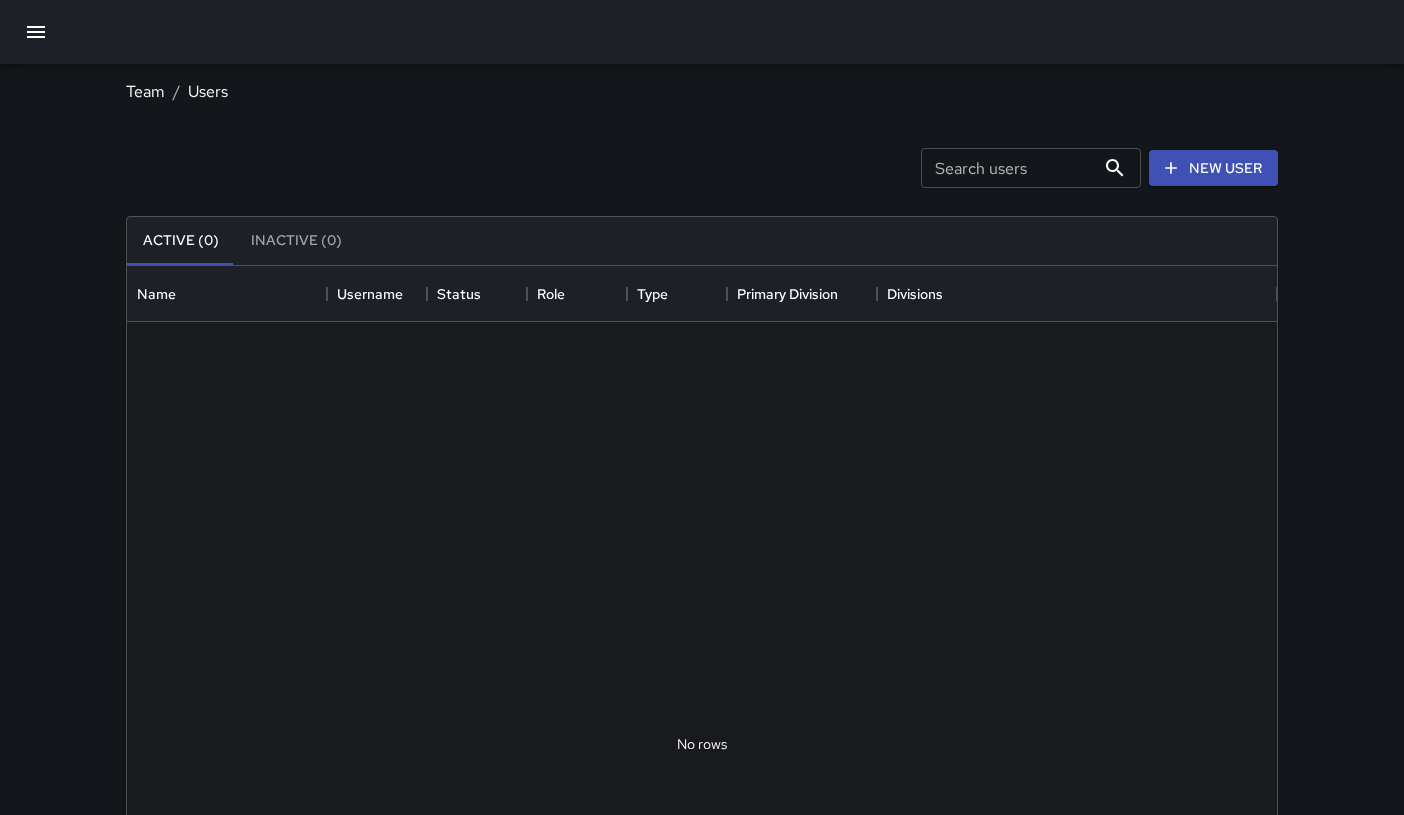 scroll, scrollTop: 16, scrollLeft: 16, axis: both 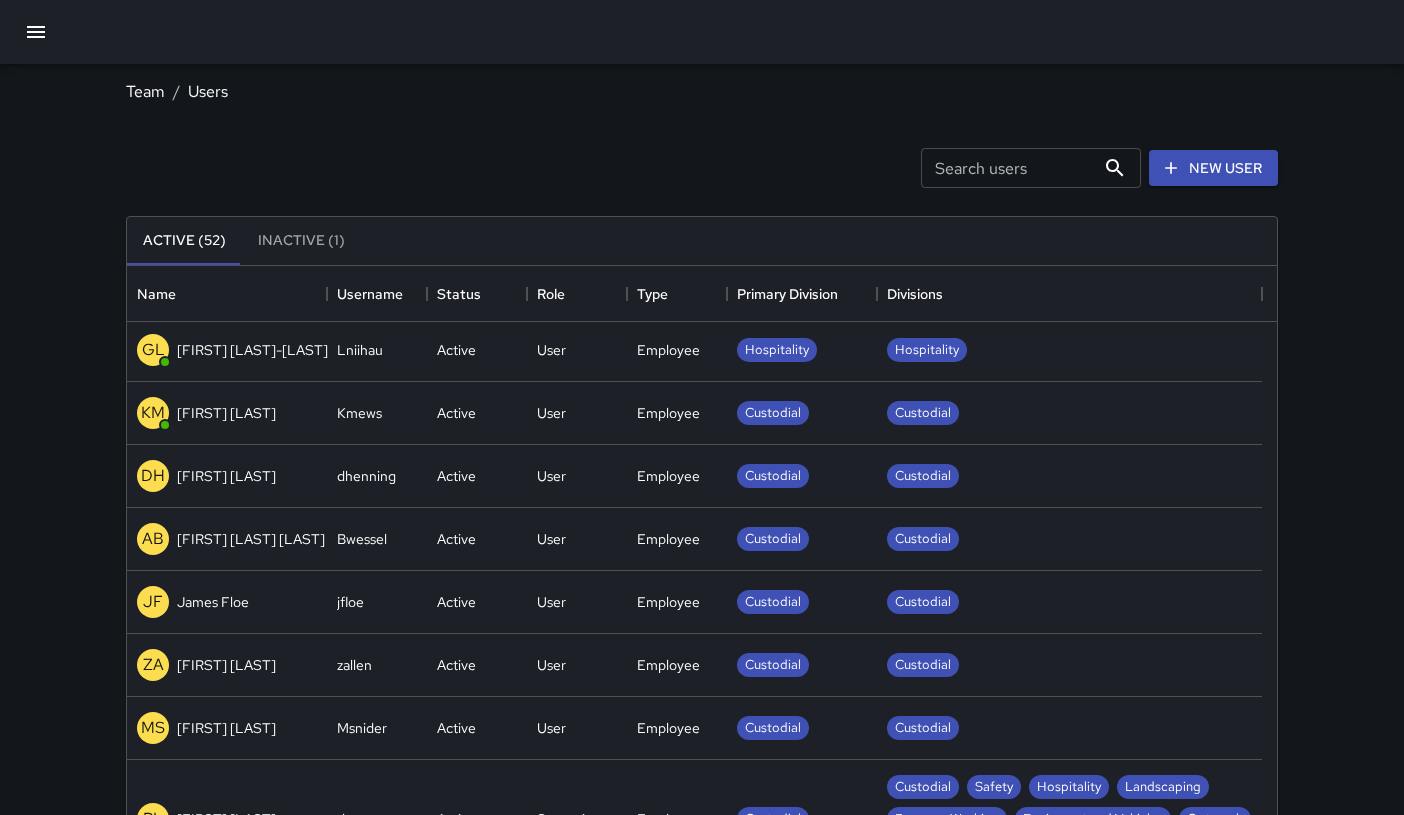 click on "Search users" at bounding box center (1008, 168) 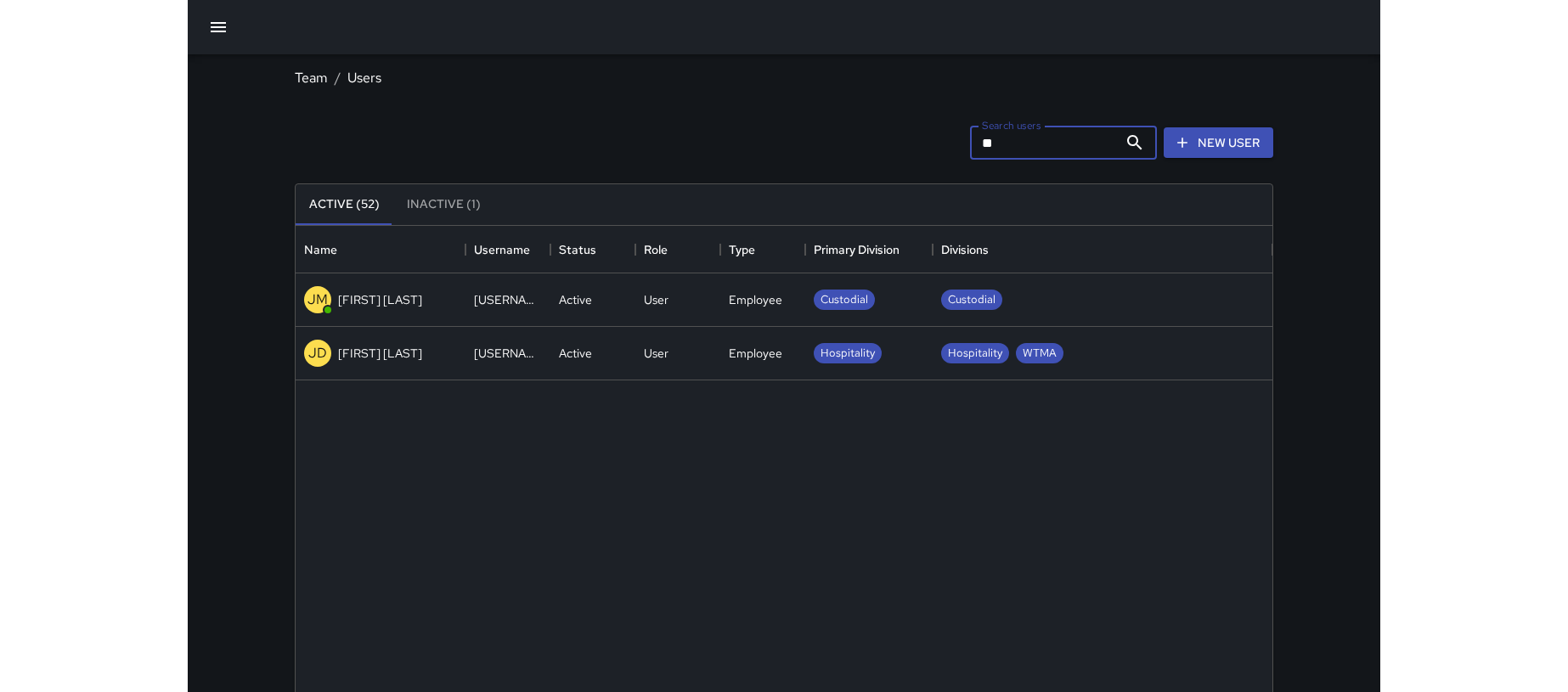 scroll, scrollTop: 0, scrollLeft: 0, axis: both 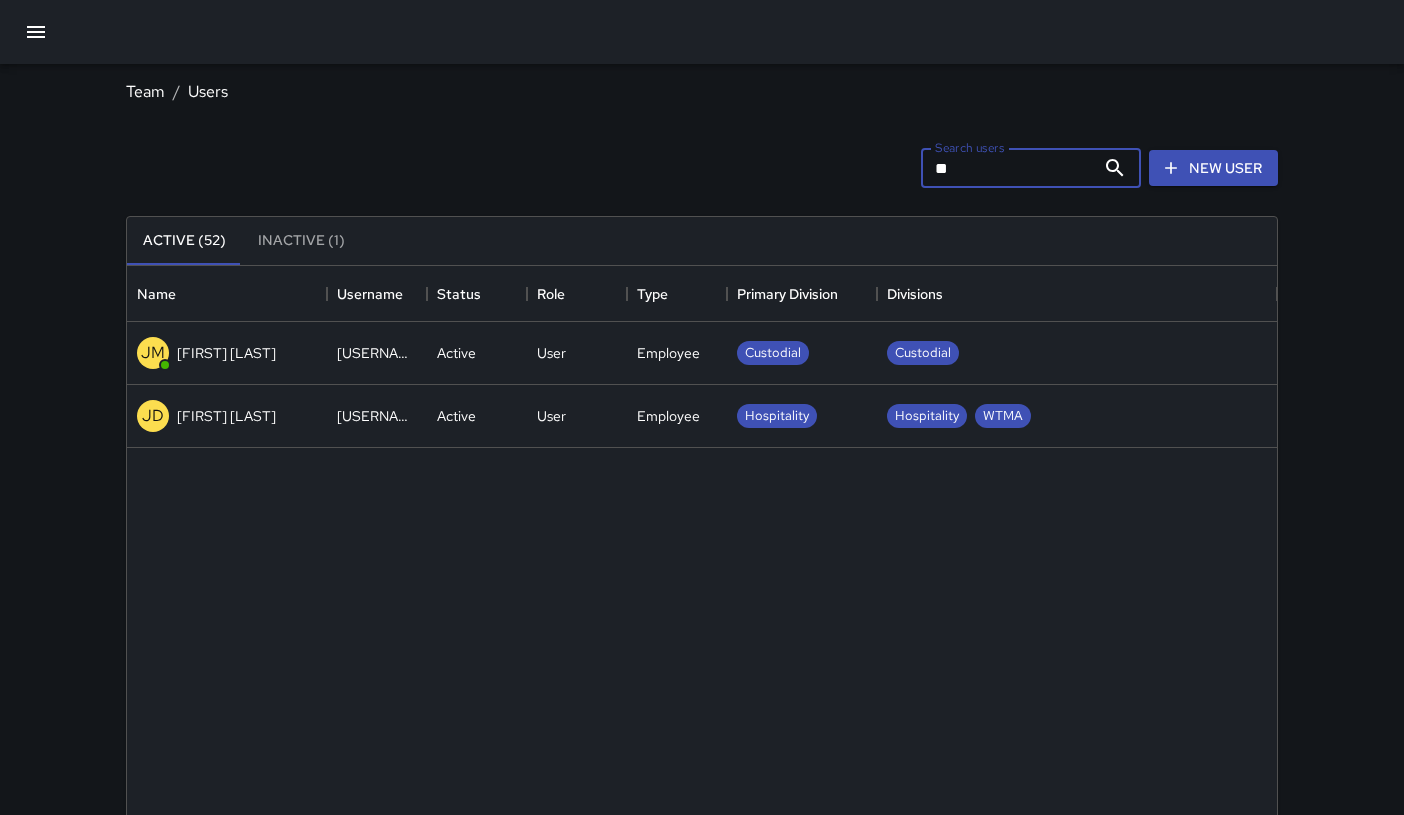 type on "**" 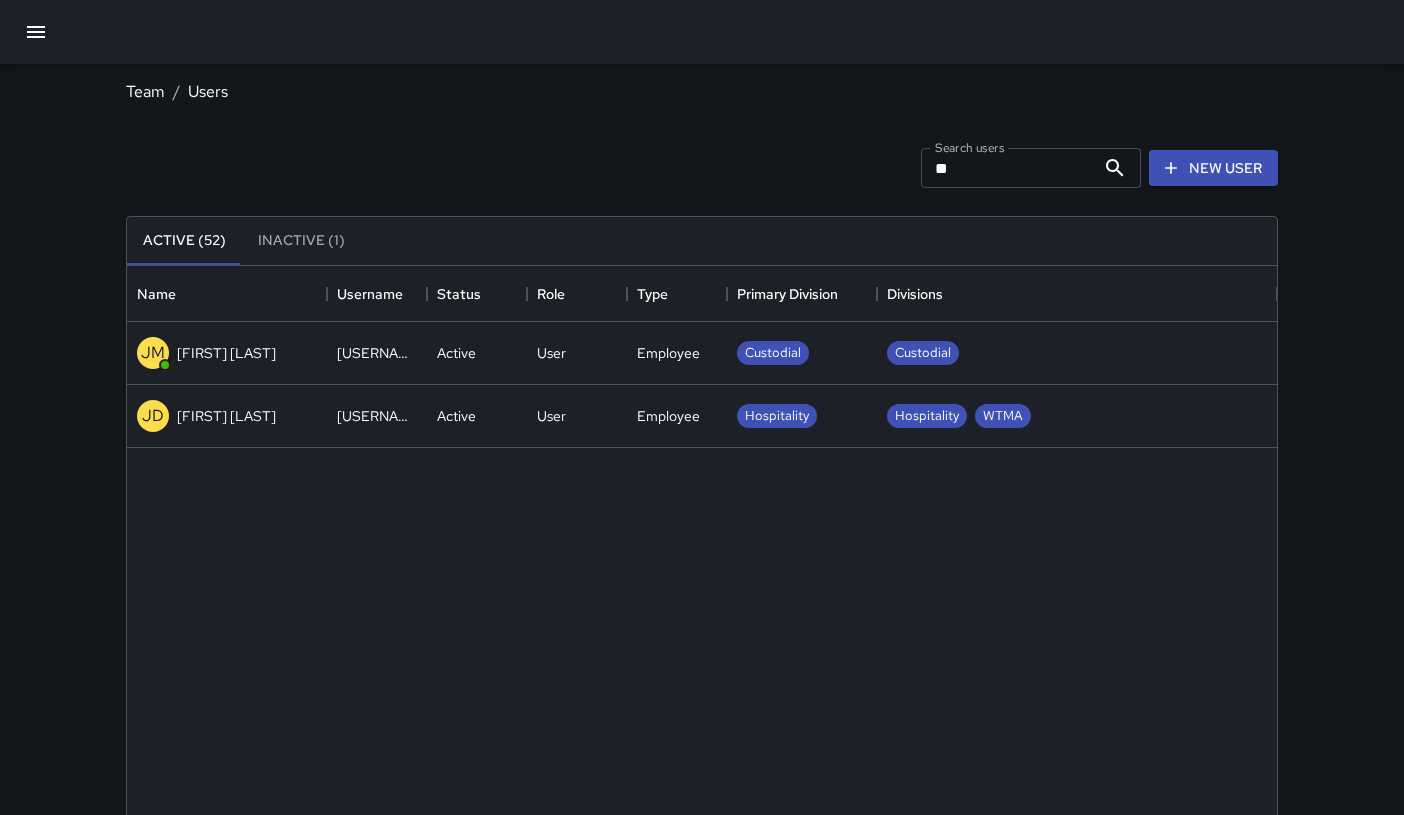 click on "JD Julie Denmon" at bounding box center (227, 416) 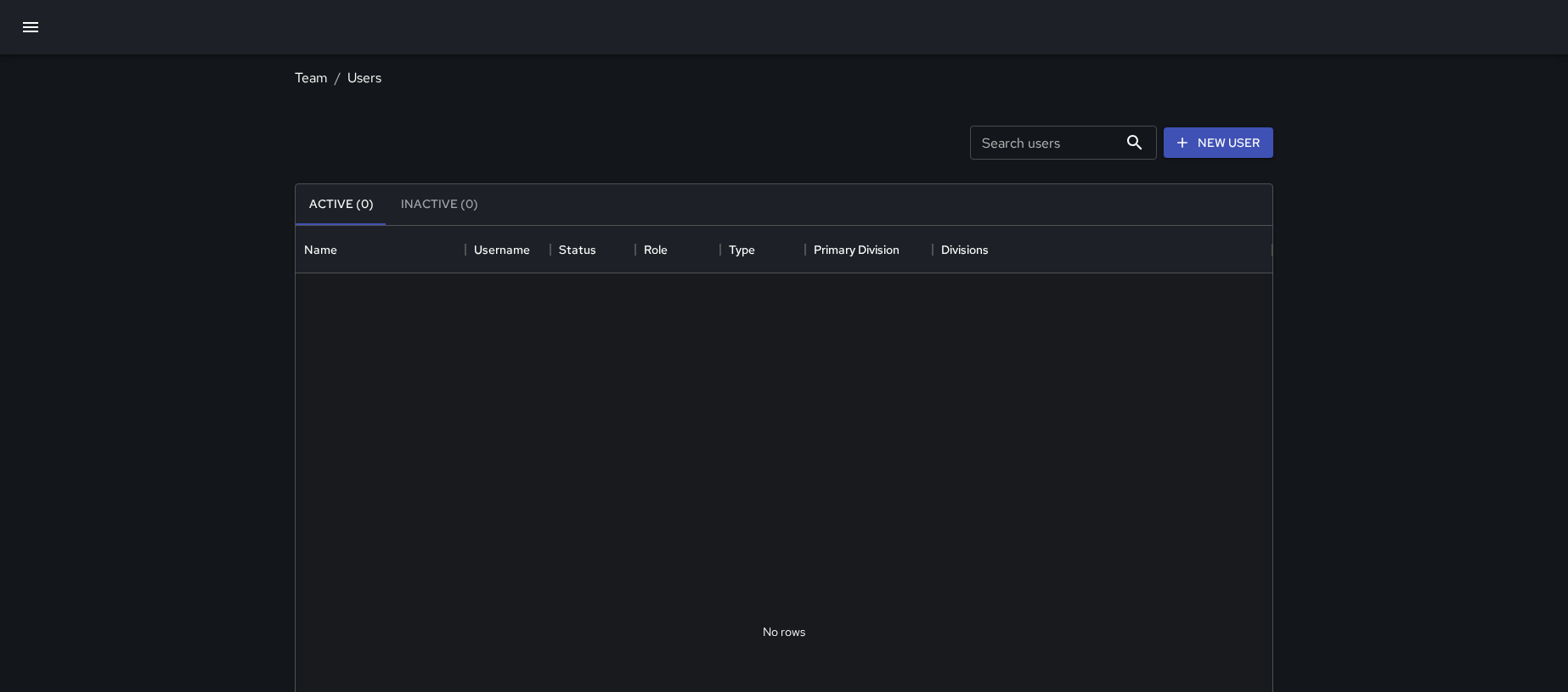 scroll, scrollTop: 14, scrollLeft: 14, axis: both 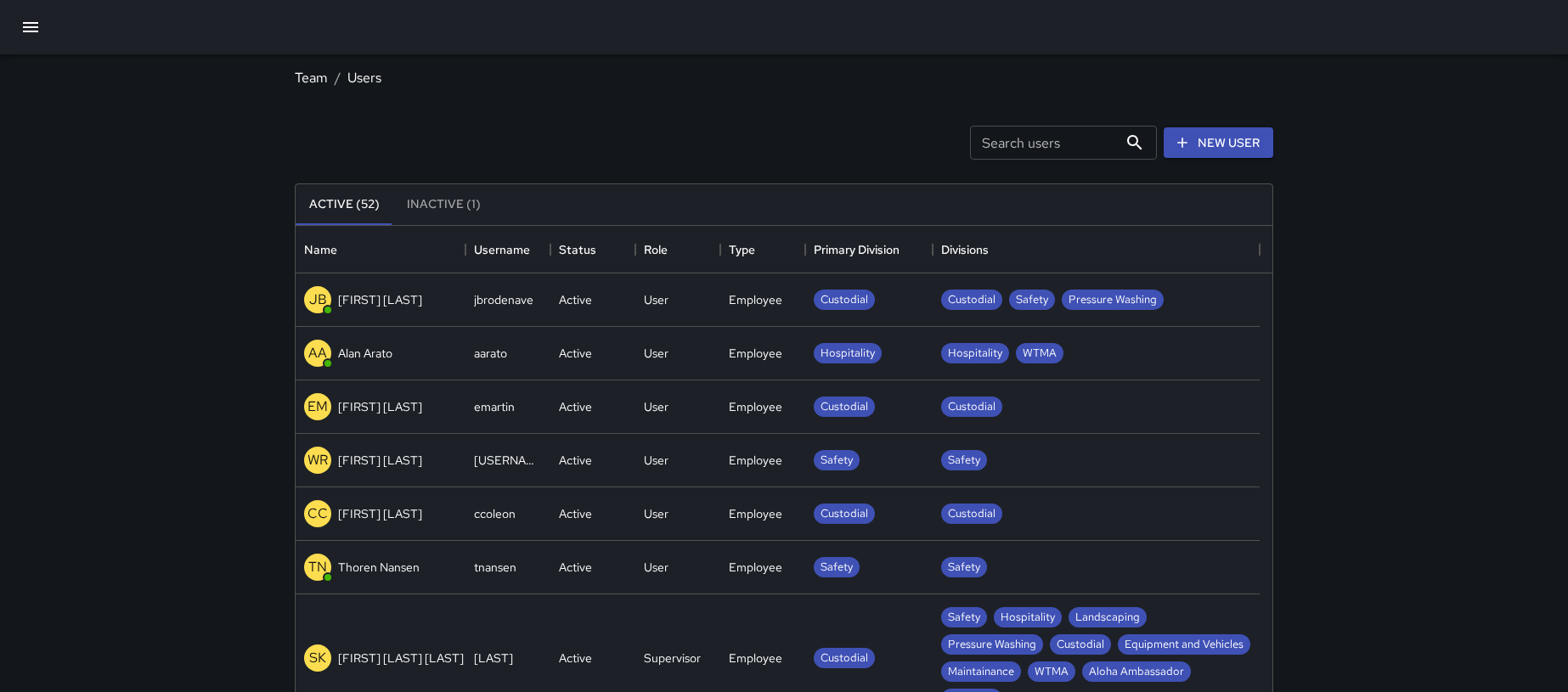 click on "Search users Search users" at bounding box center [1063, 143] 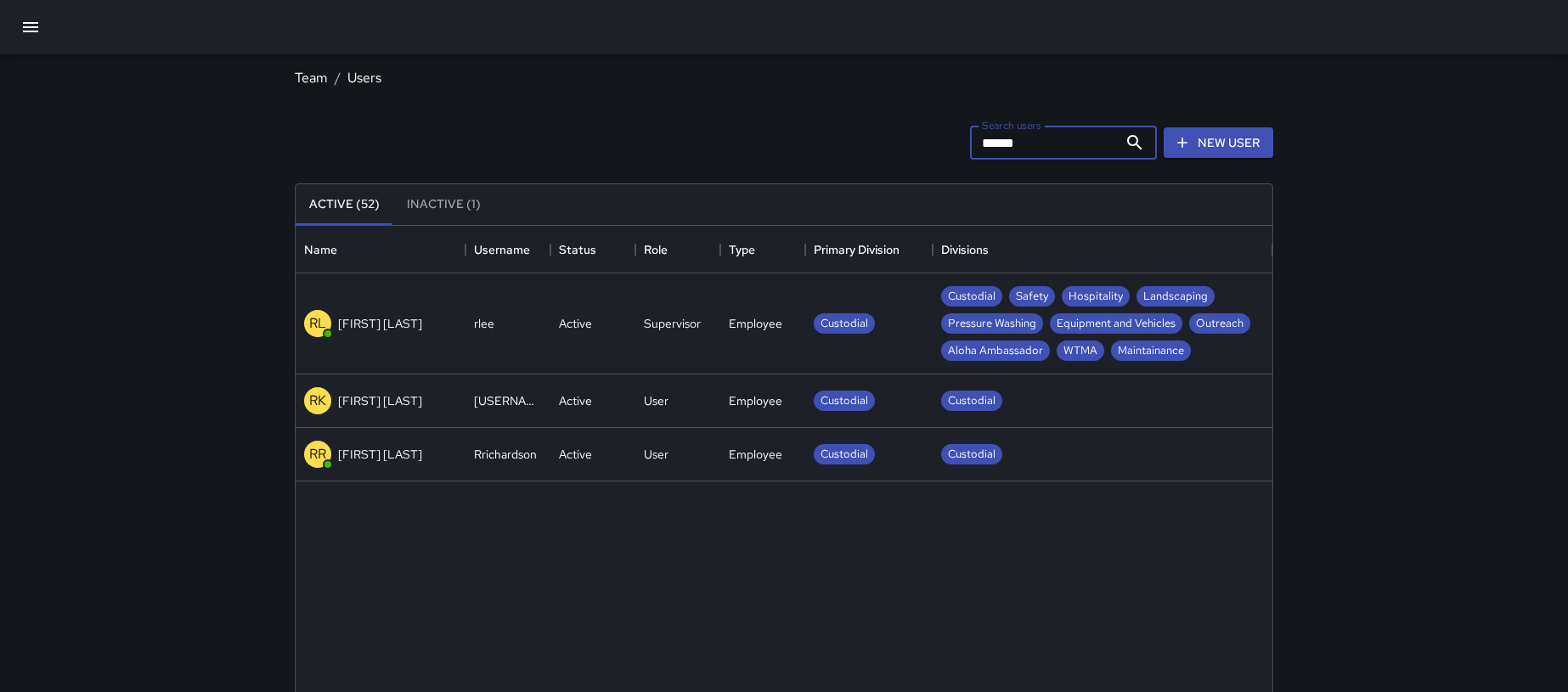 type on "******" 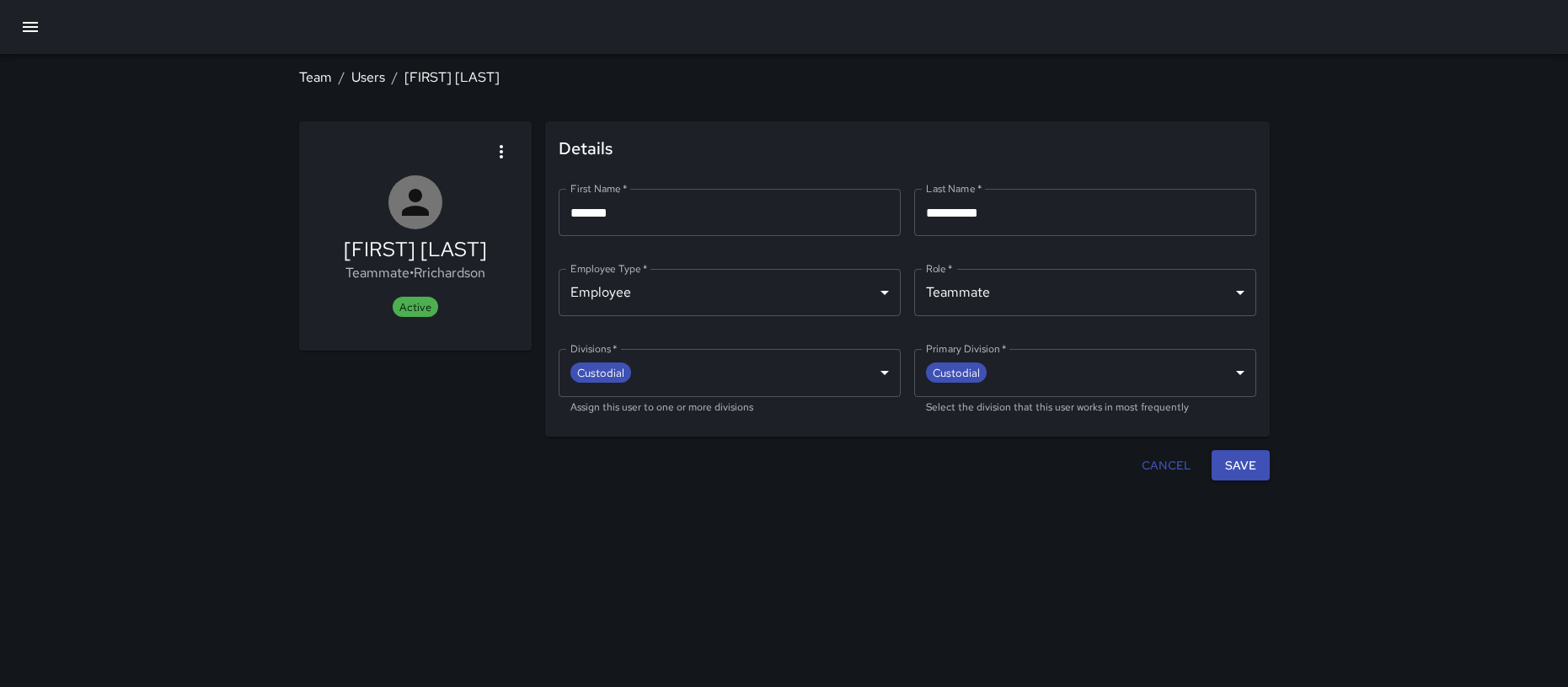 click on "**********" at bounding box center (784, 343) 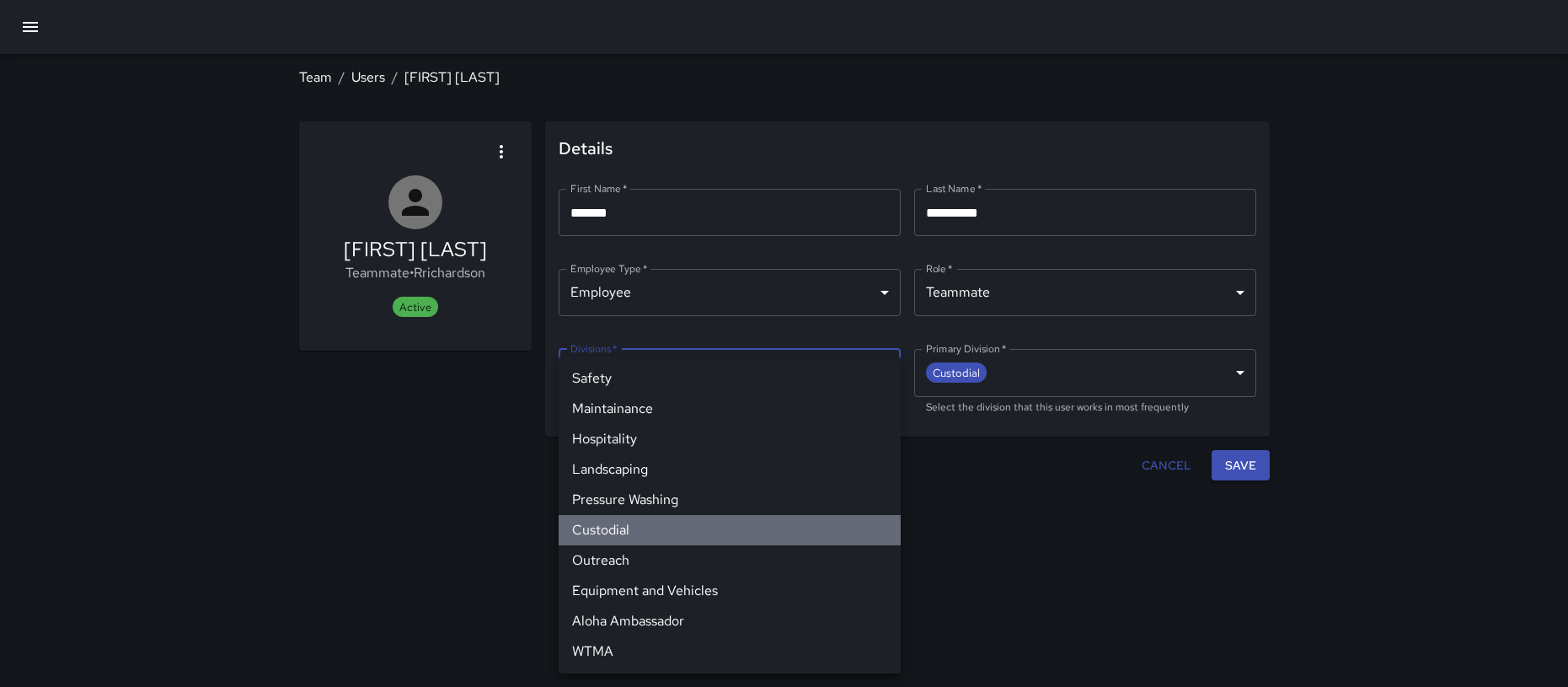 click on "Custodial" at bounding box center (730, 530) 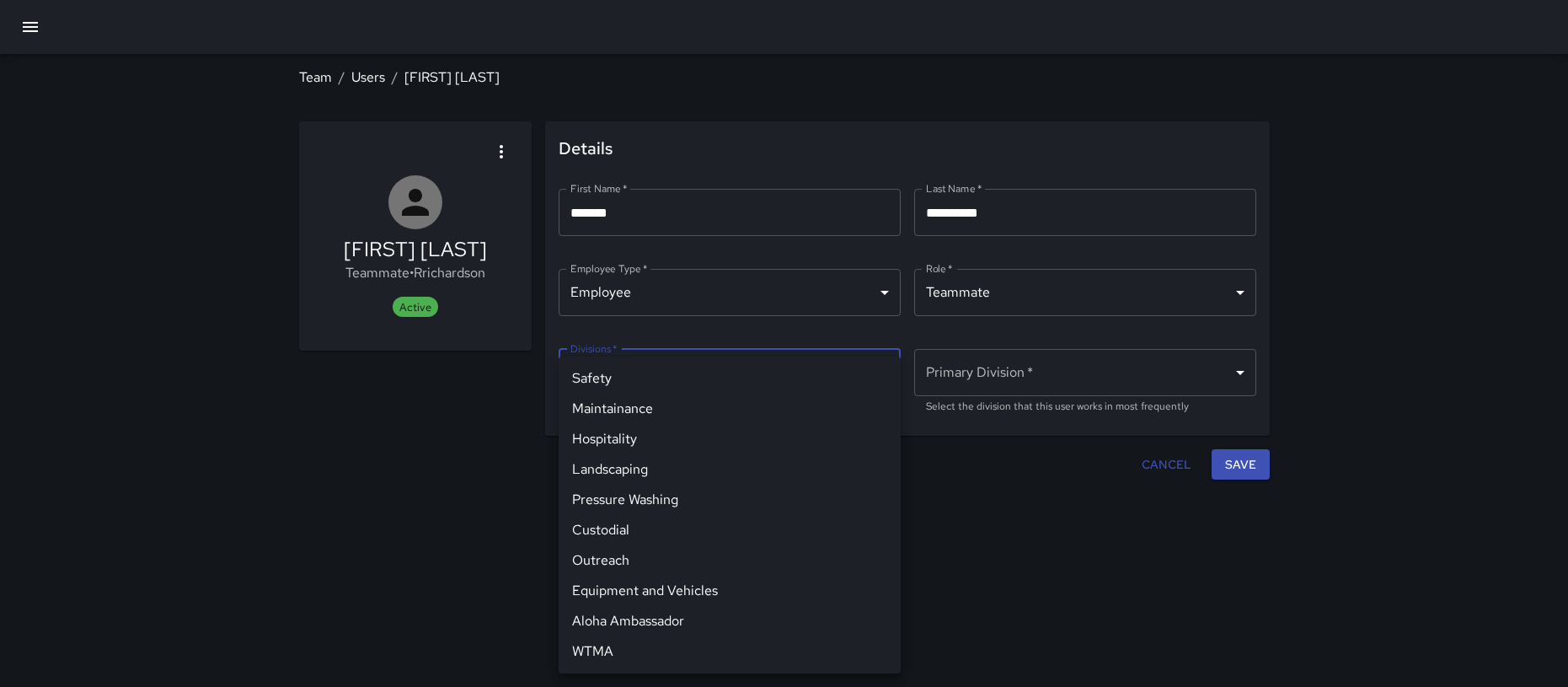 click on "Pressure Washing" at bounding box center [730, 500] 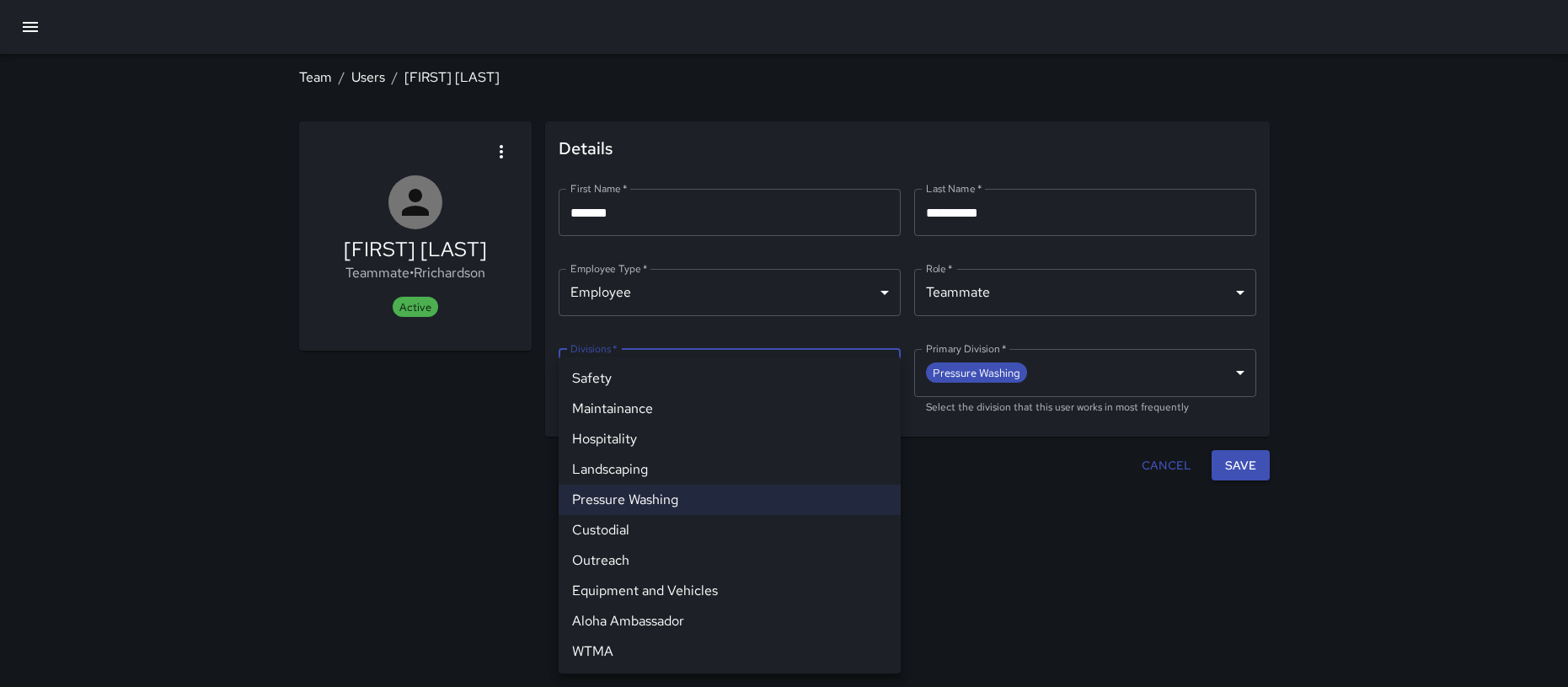 click at bounding box center (784, 343) 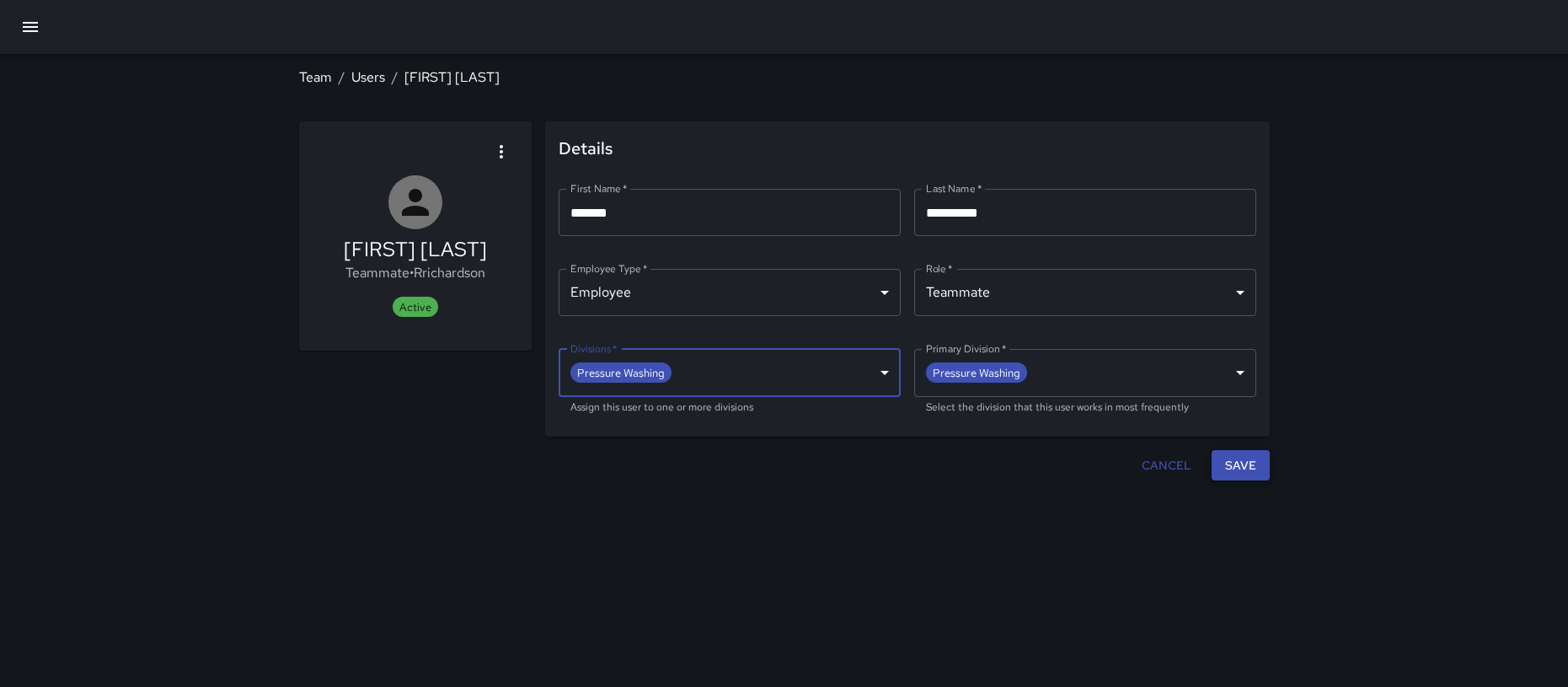 click on "Save" at bounding box center [1240, 465] 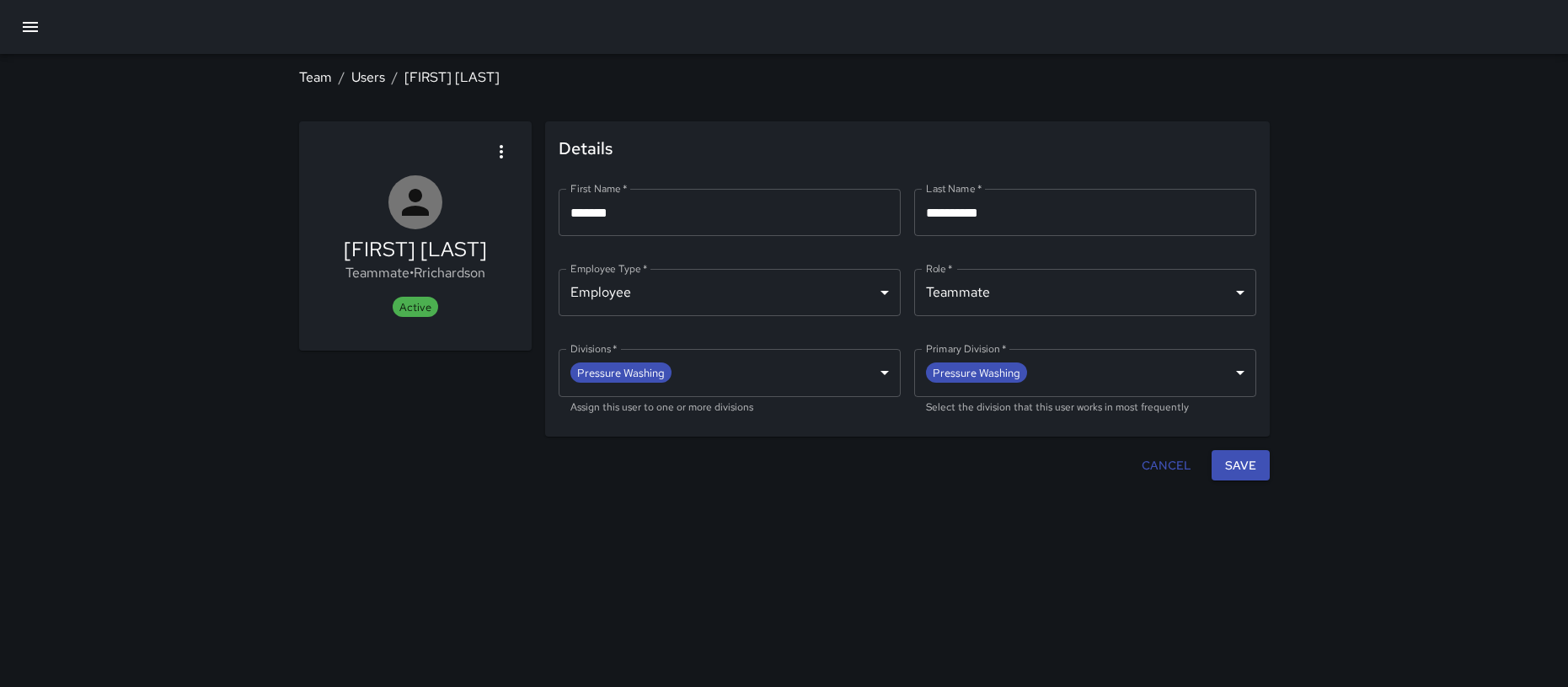 click 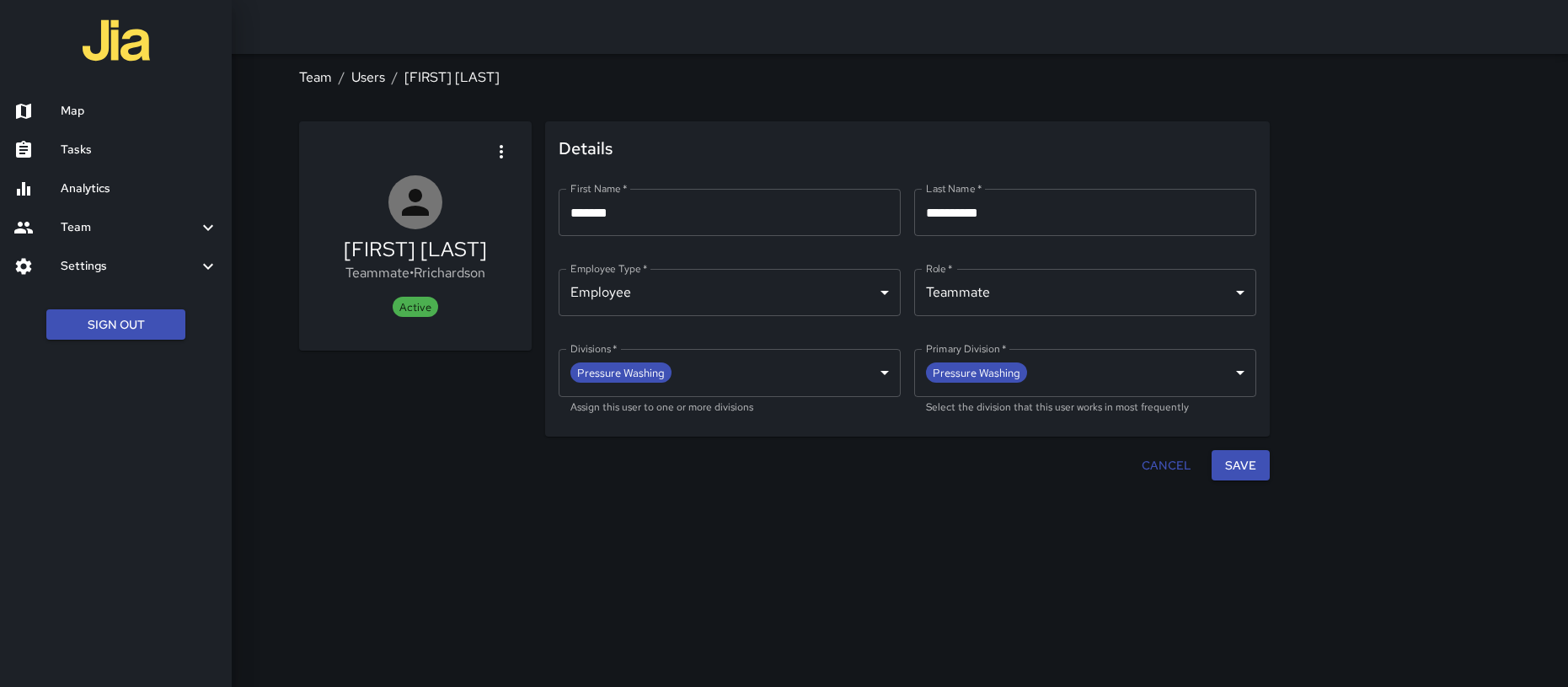 click at bounding box center (784, 343) 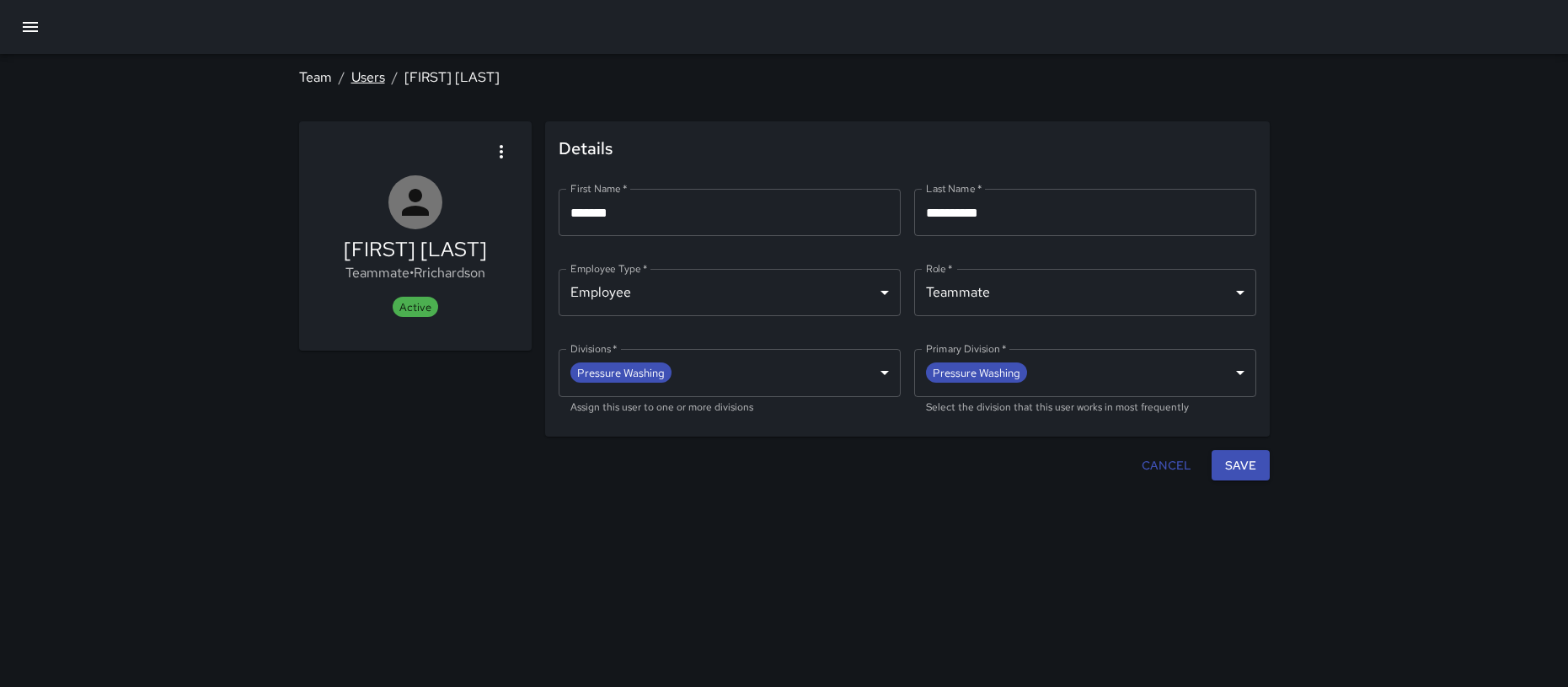 click on "Users" at bounding box center (368, 77) 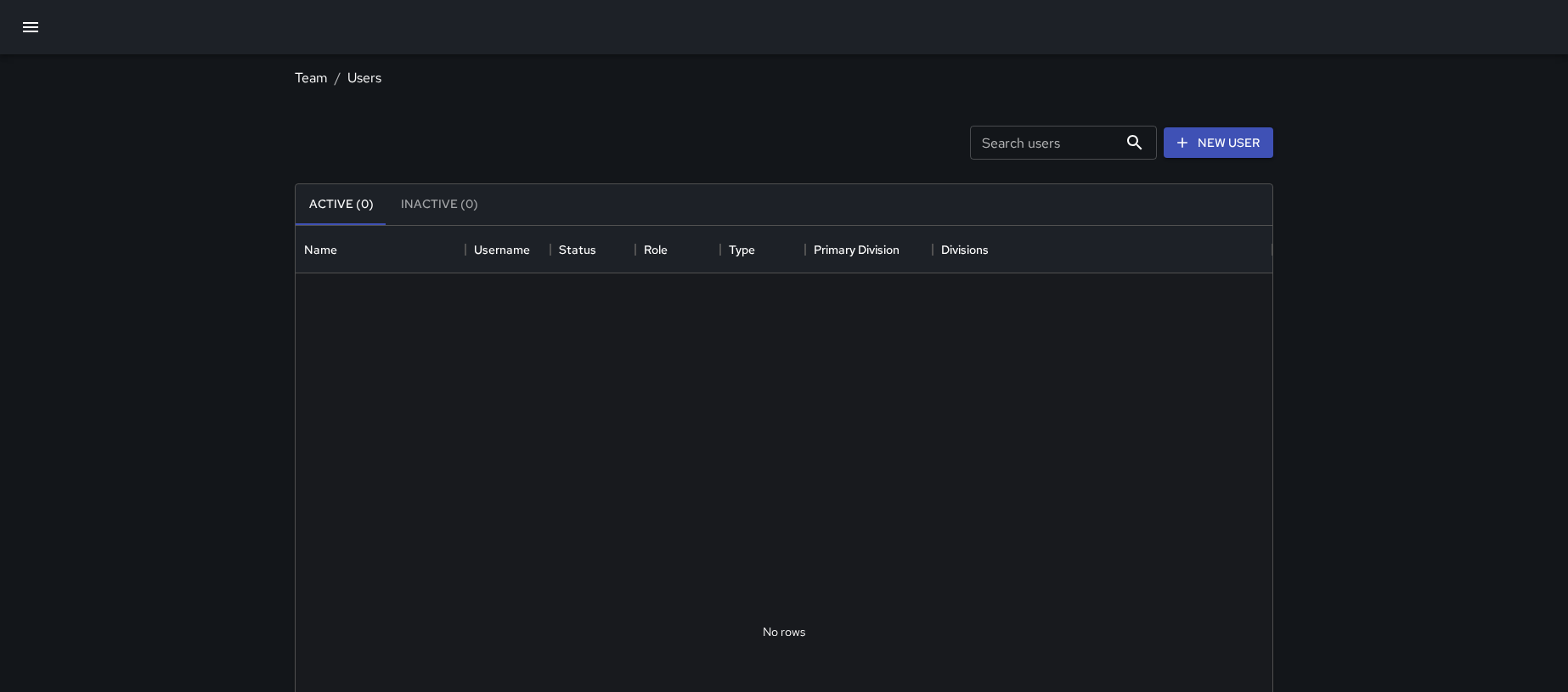 scroll, scrollTop: 14, scrollLeft: 14, axis: both 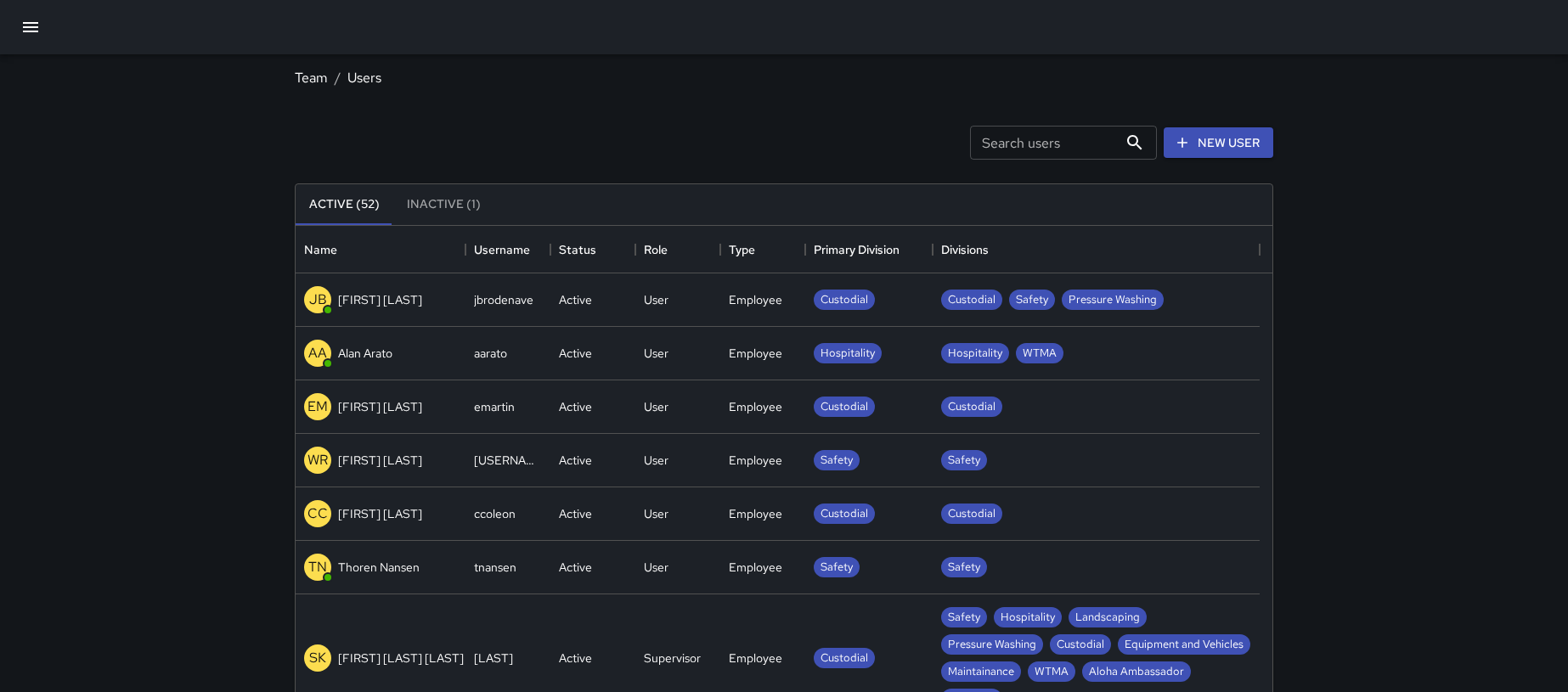 click on "Search users" at bounding box center (1044, 143) 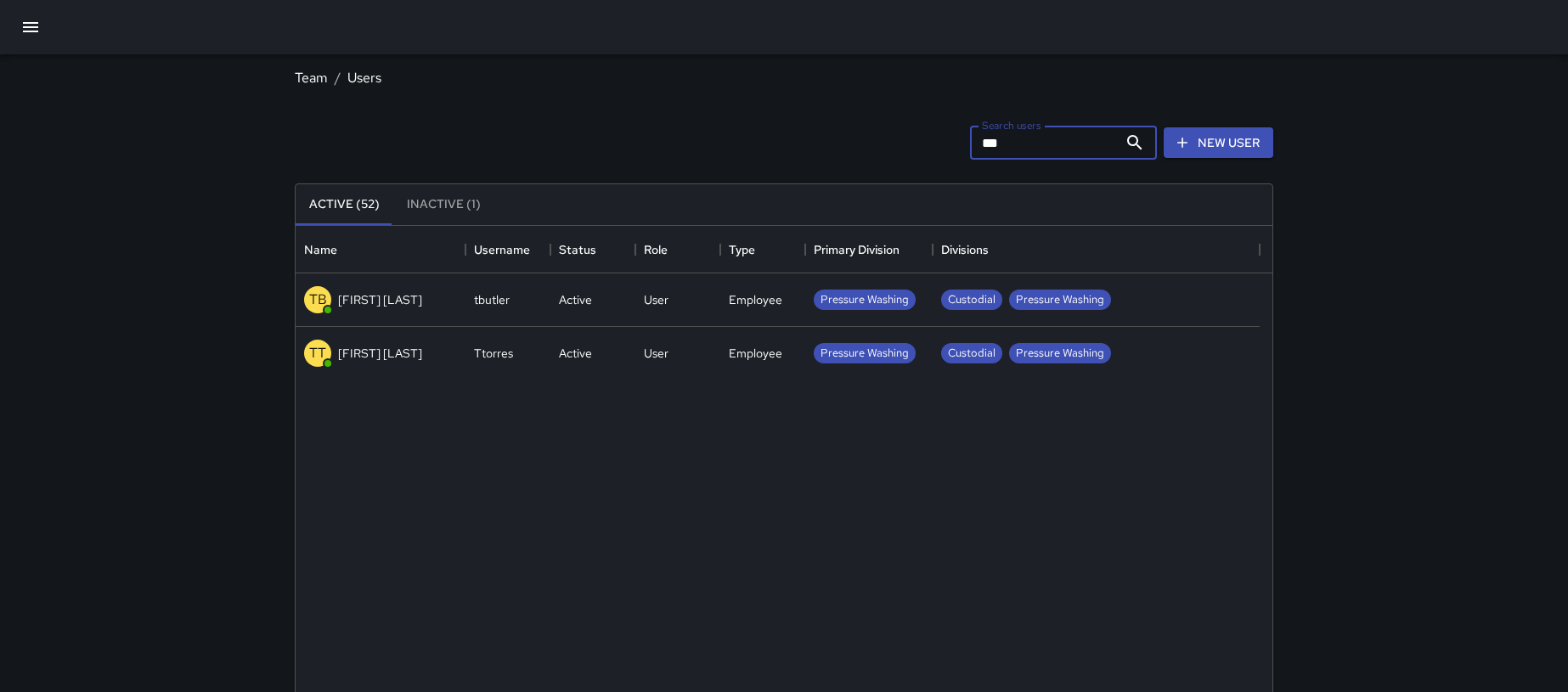 type on "***" 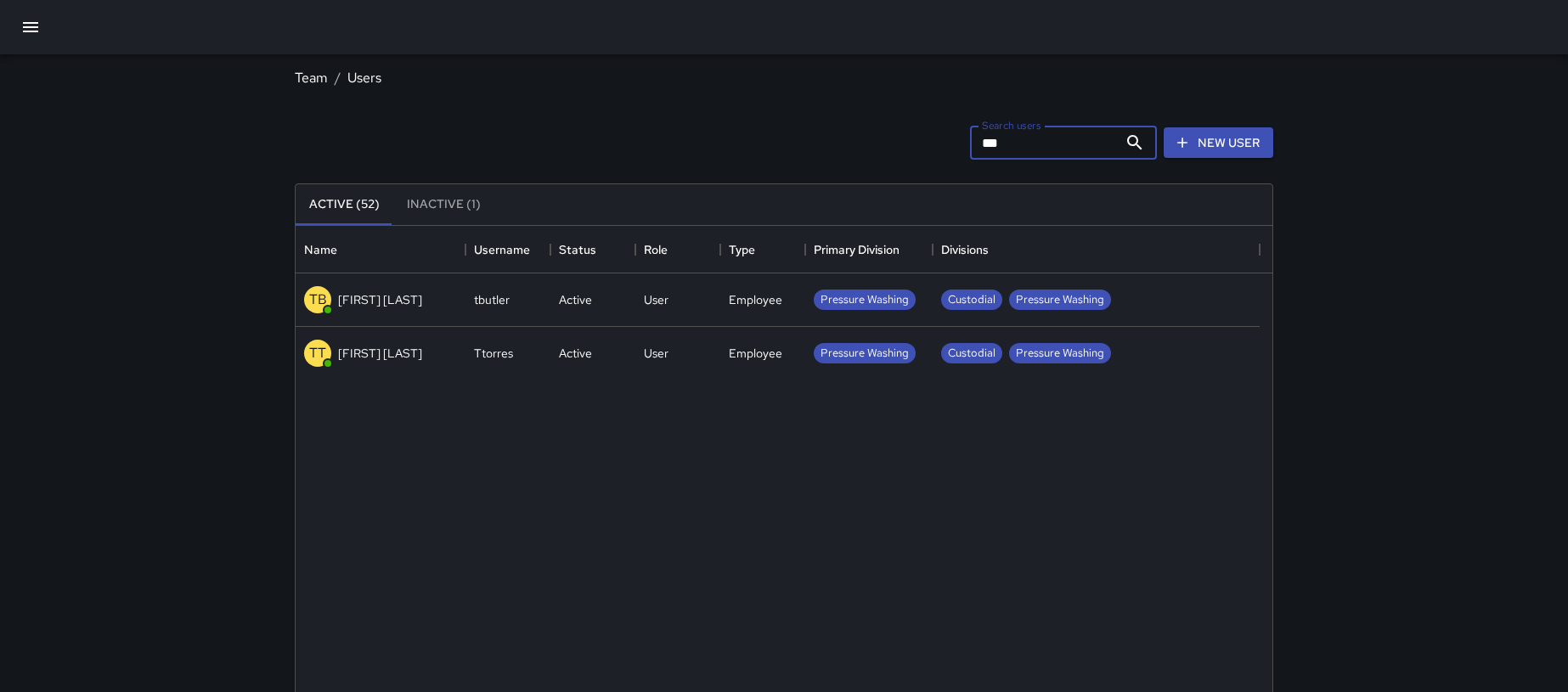 click on "TT Timothy Torres" at bounding box center (381, 353) 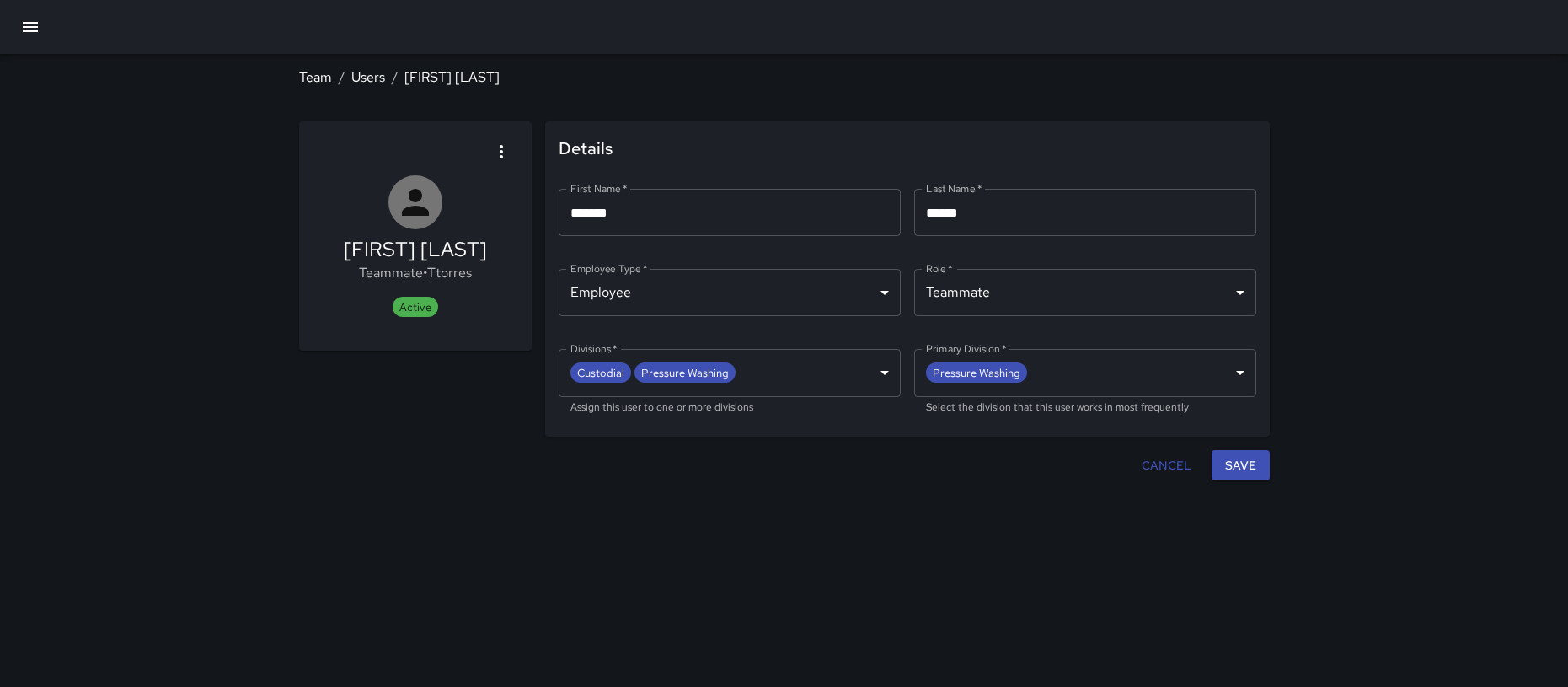 click on "**********" at bounding box center (784, 343) 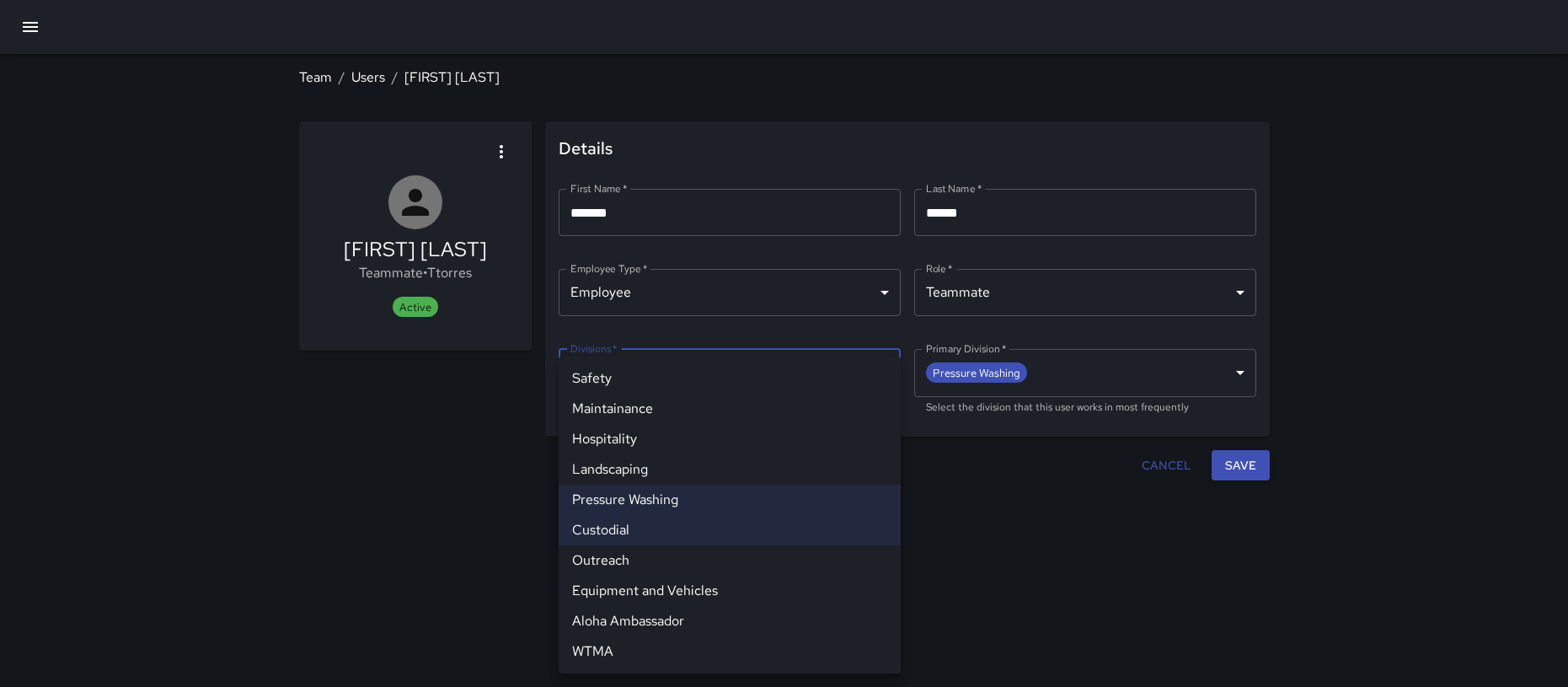 click on "Custodial" at bounding box center (730, 530) 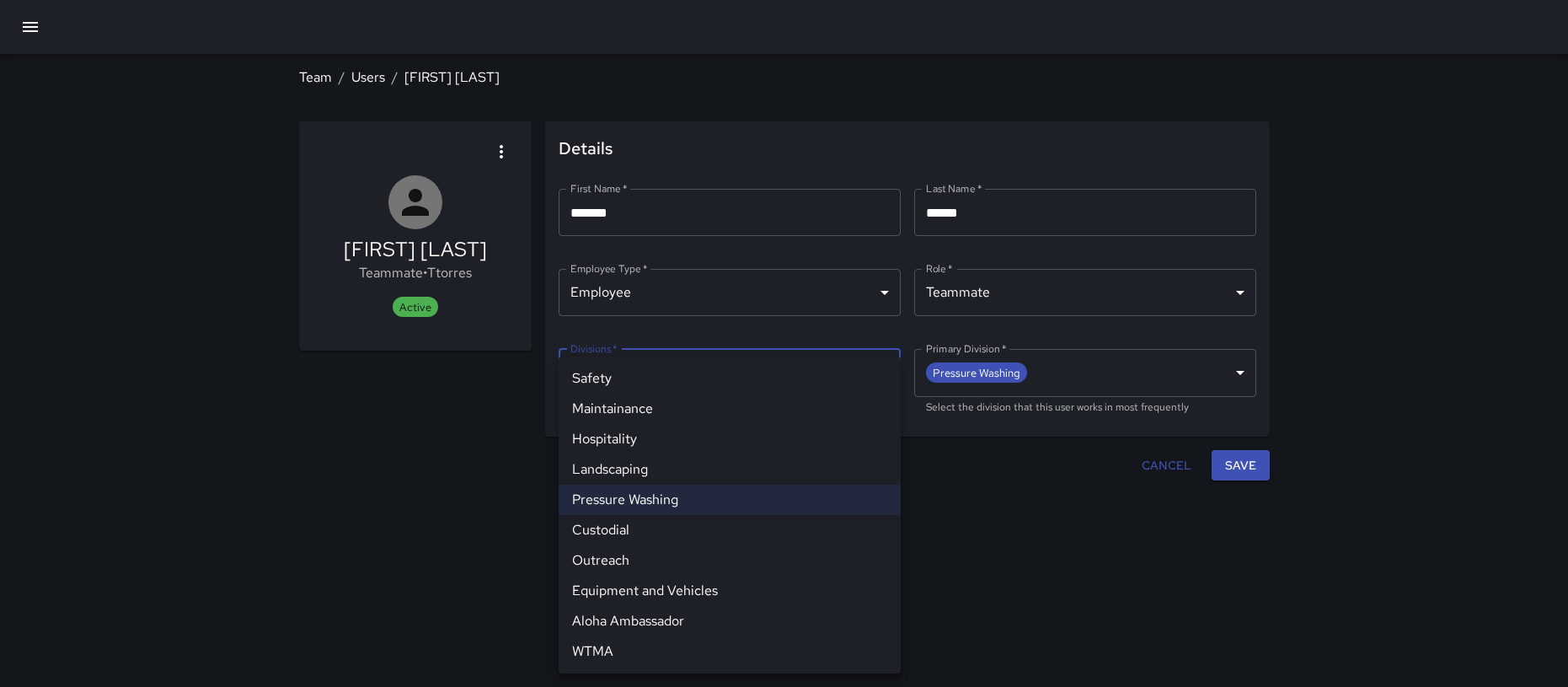 click at bounding box center [784, 343] 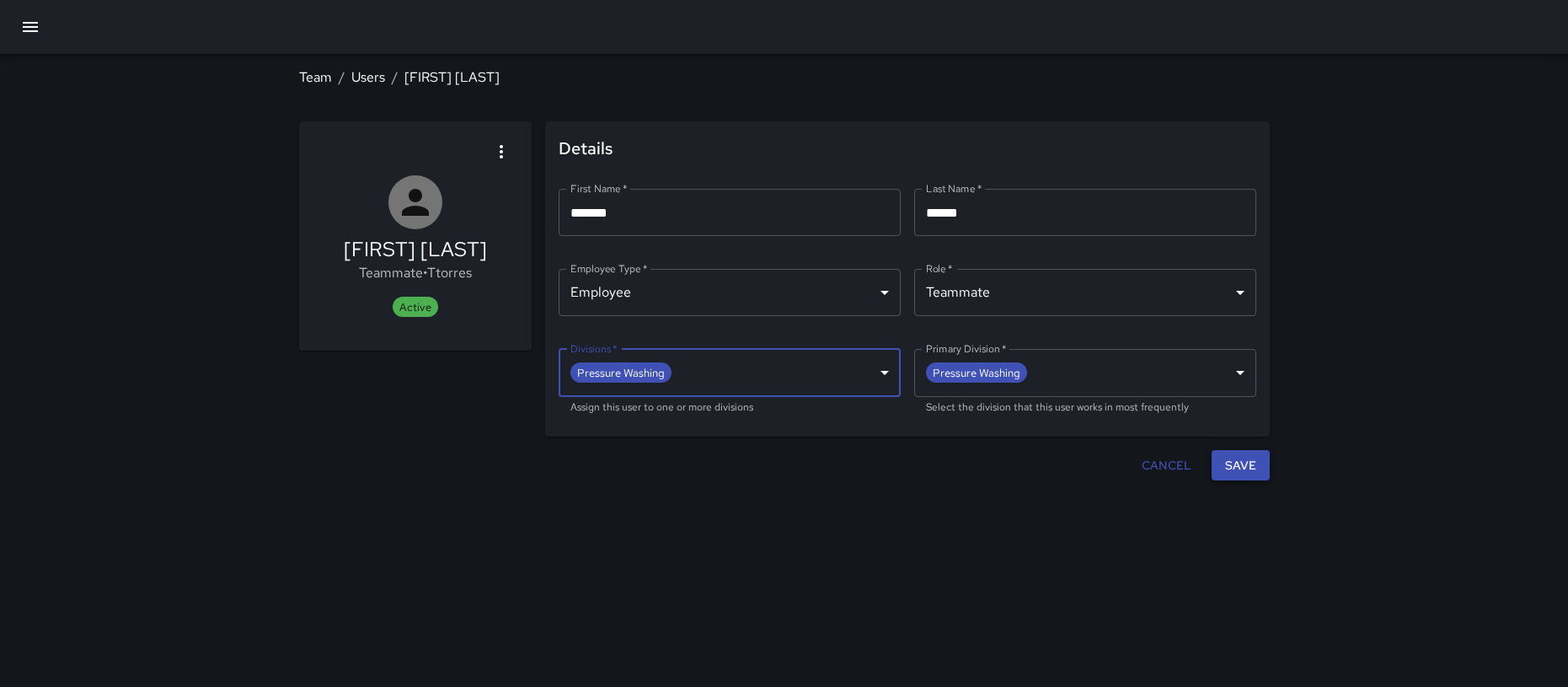 click on "Save" at bounding box center (1240, 465) 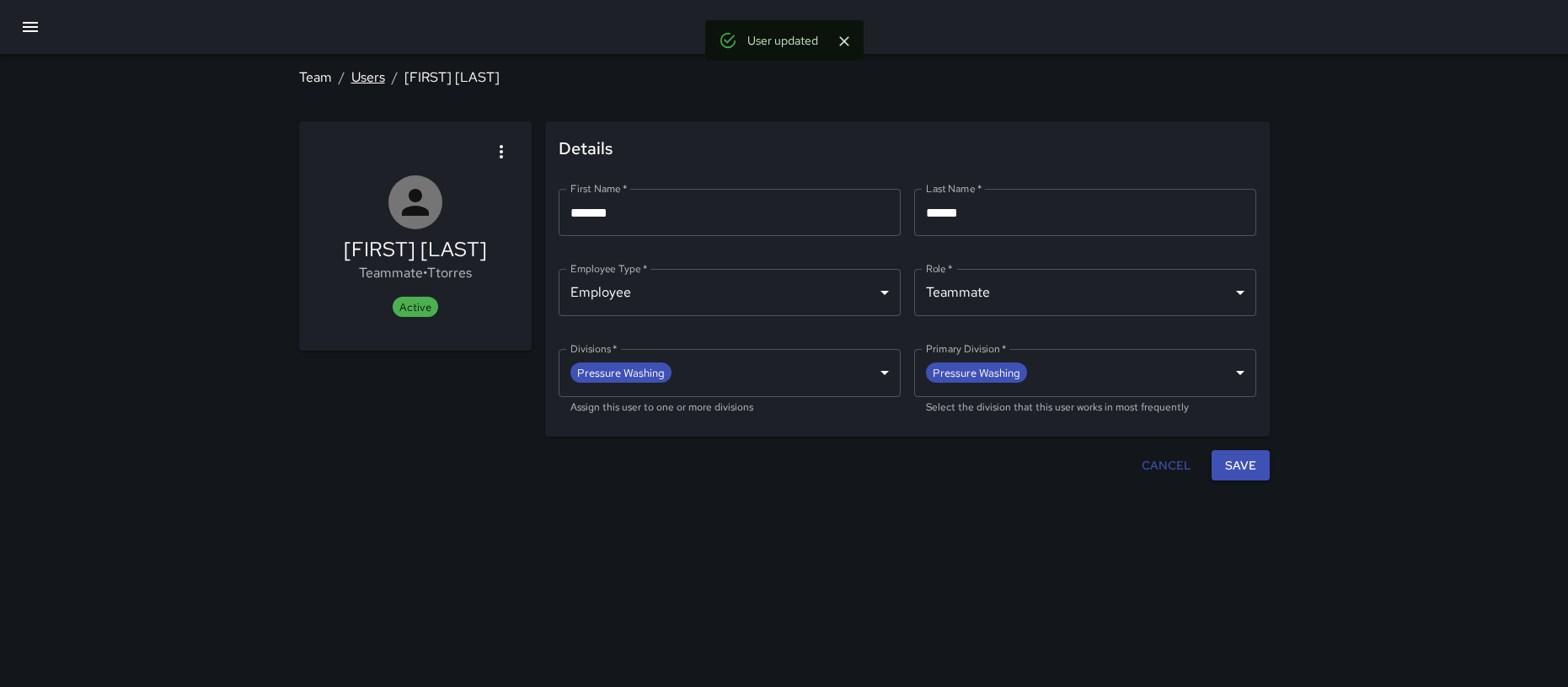 click on "Users" at bounding box center (368, 77) 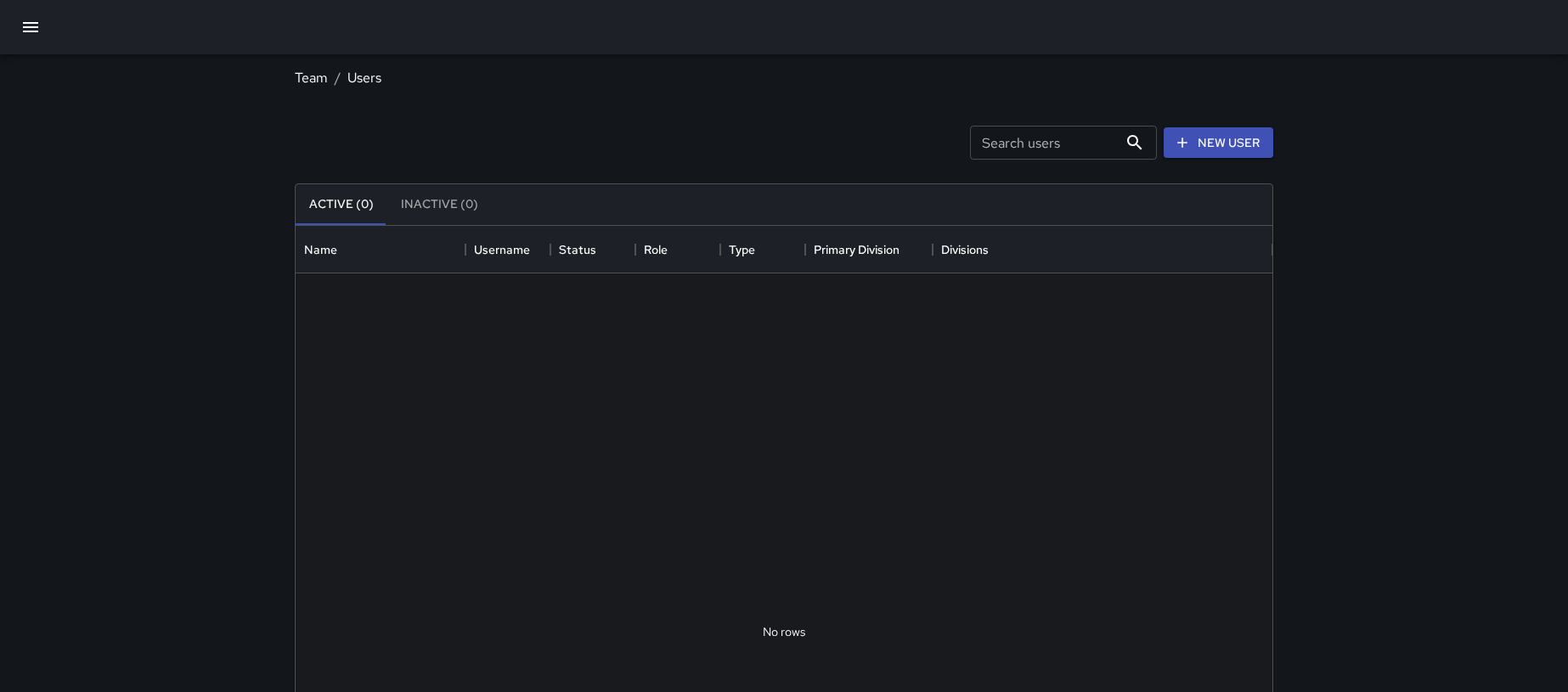 scroll, scrollTop: 14, scrollLeft: 14, axis: both 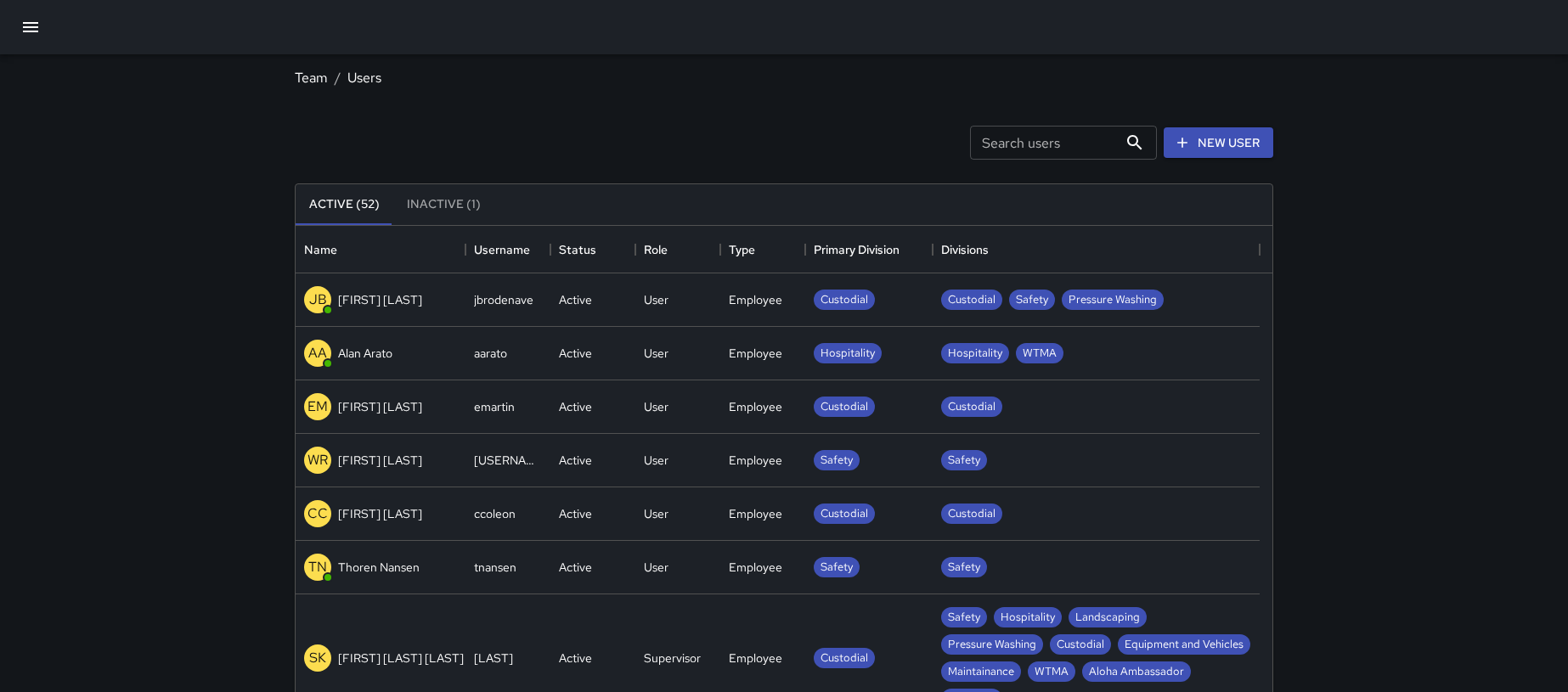 click on "Search users" at bounding box center [1044, 143] 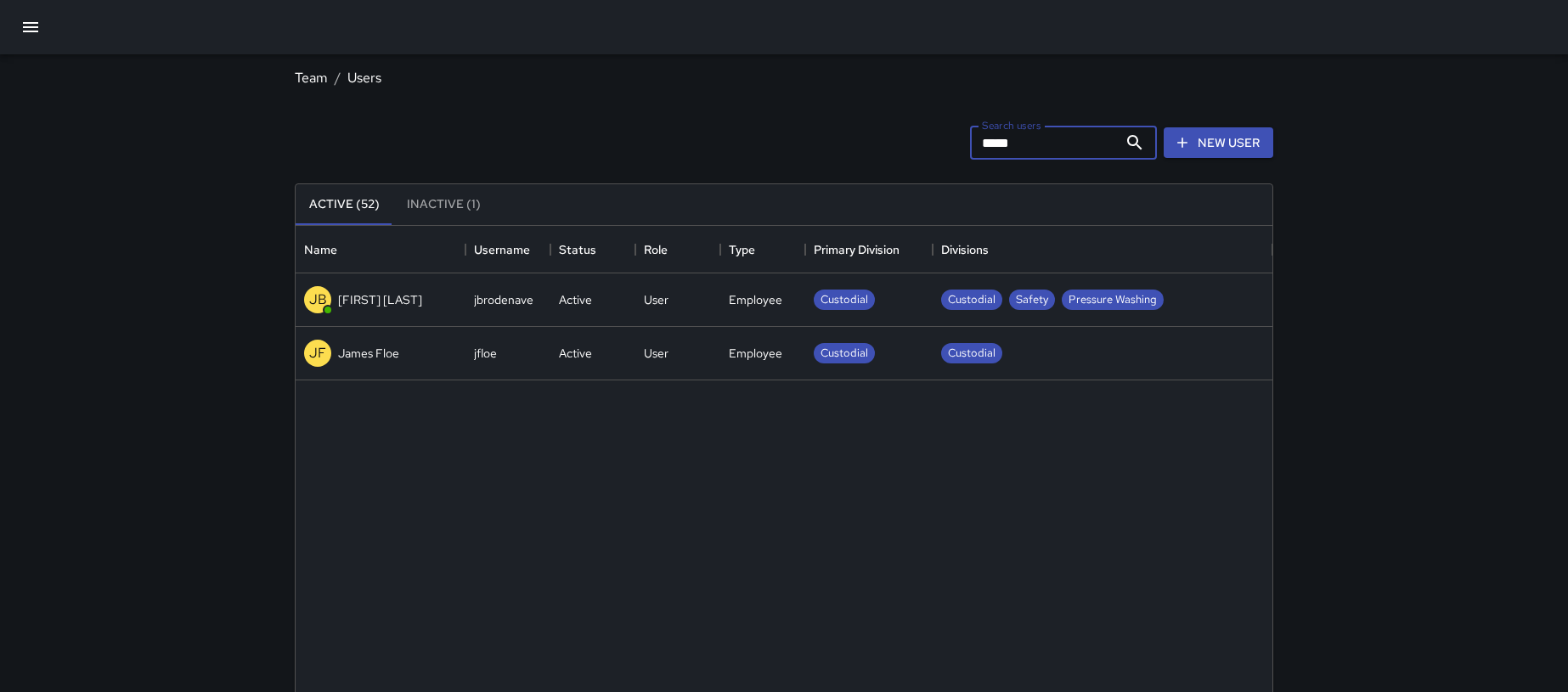 type on "*****" 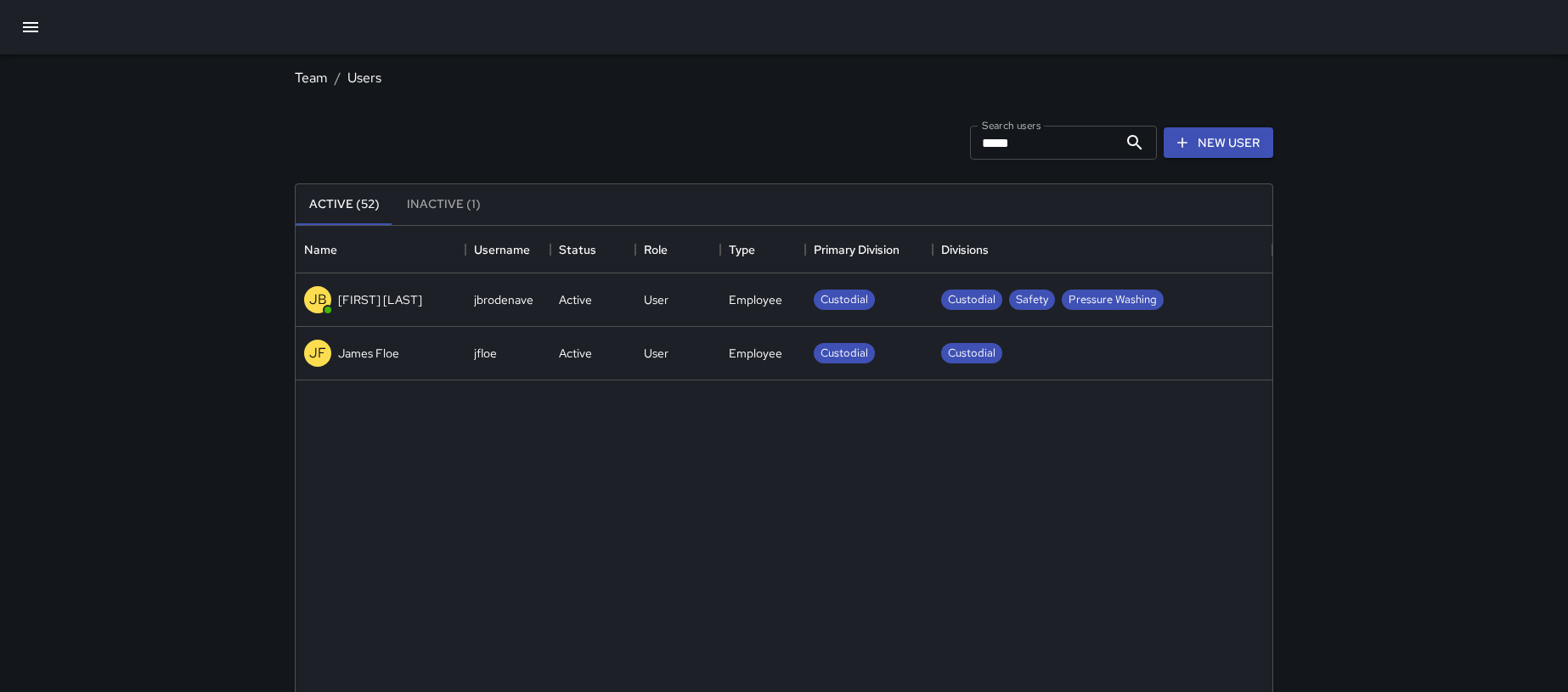 click on "James Bordenave" at bounding box center [380, 300] 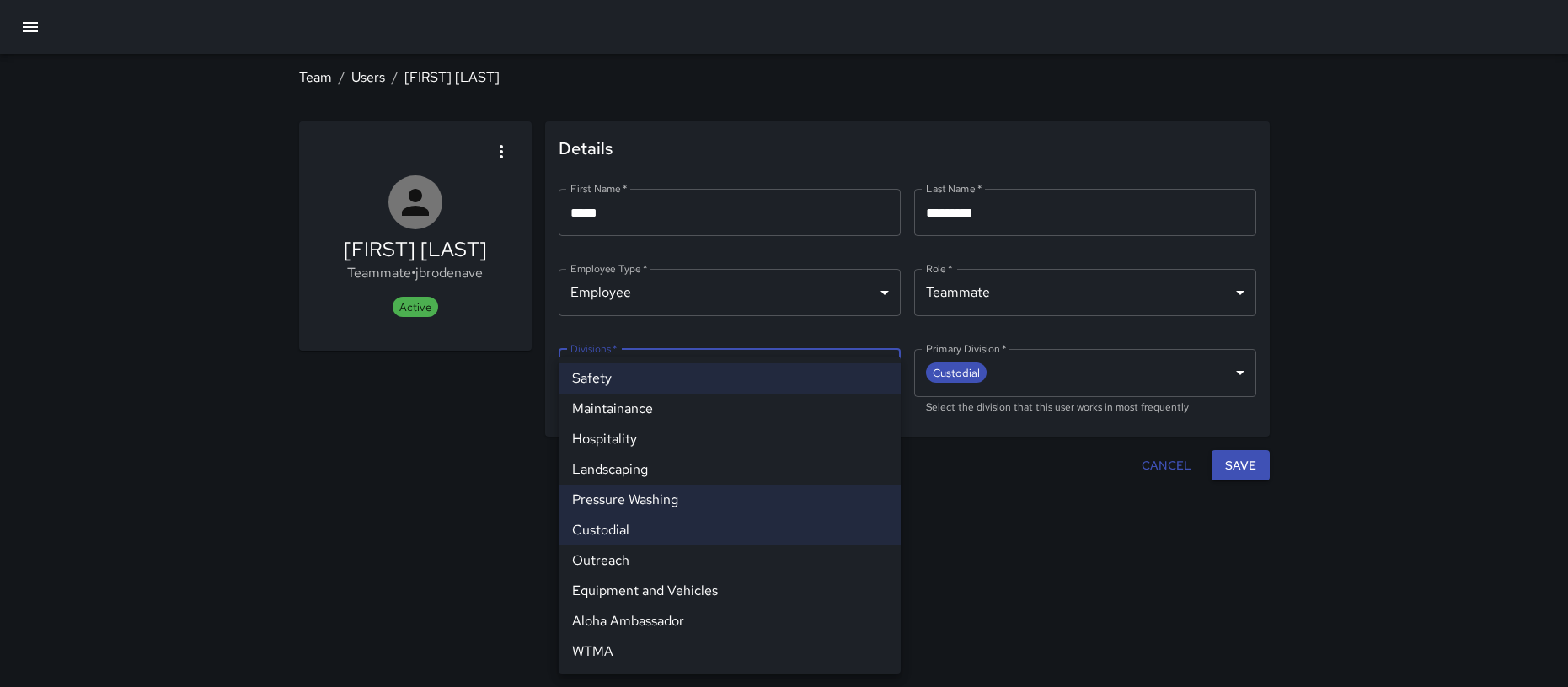 click on "**********" at bounding box center (784, 343) 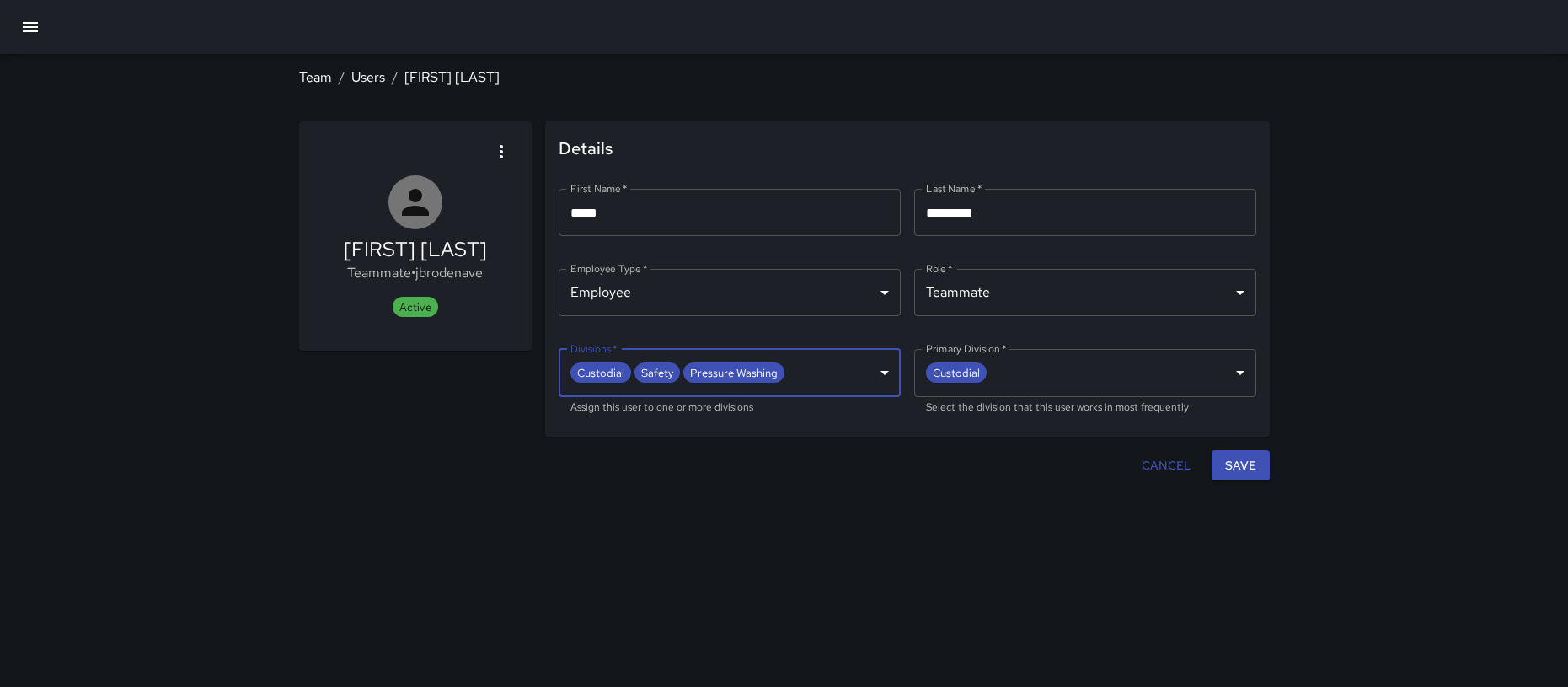 click on "**********" at bounding box center (784, 343) 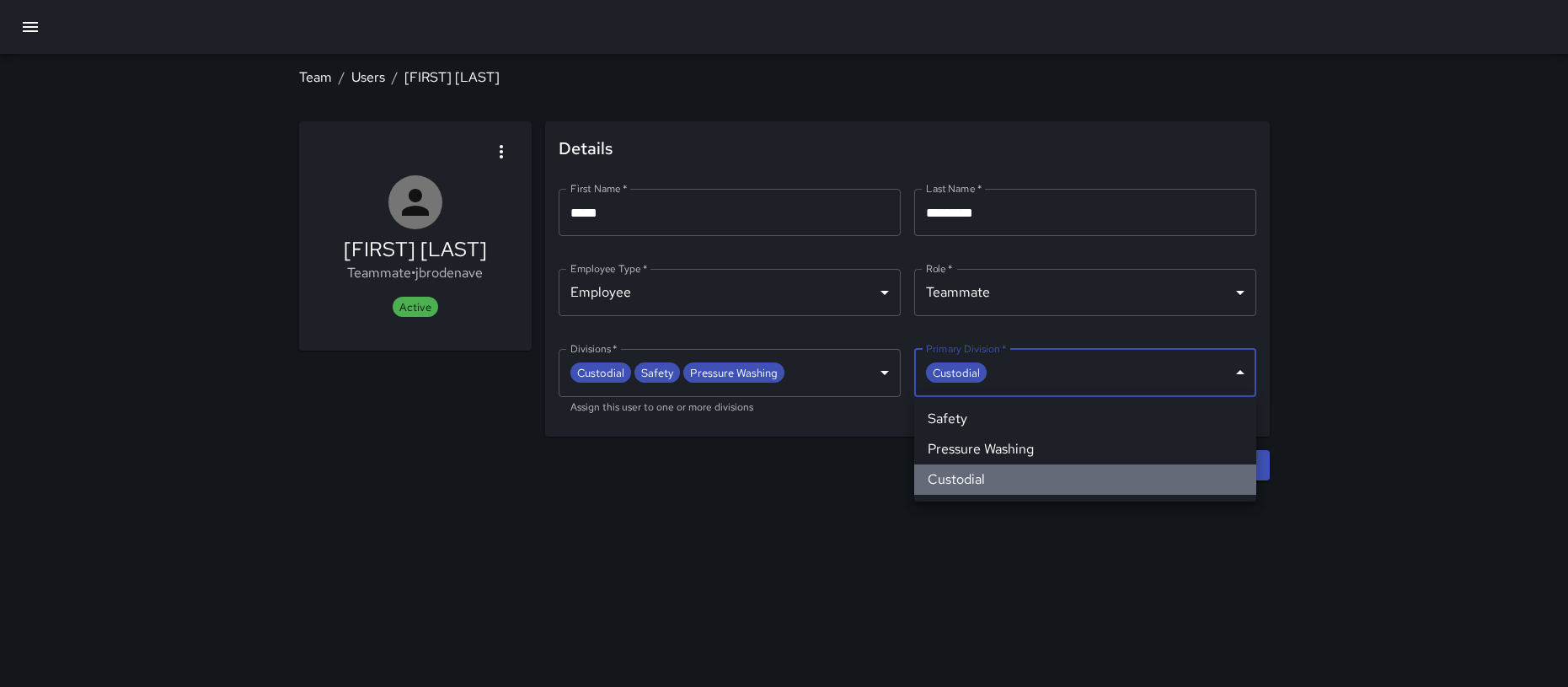 click on "Custodial" at bounding box center [1085, 480] 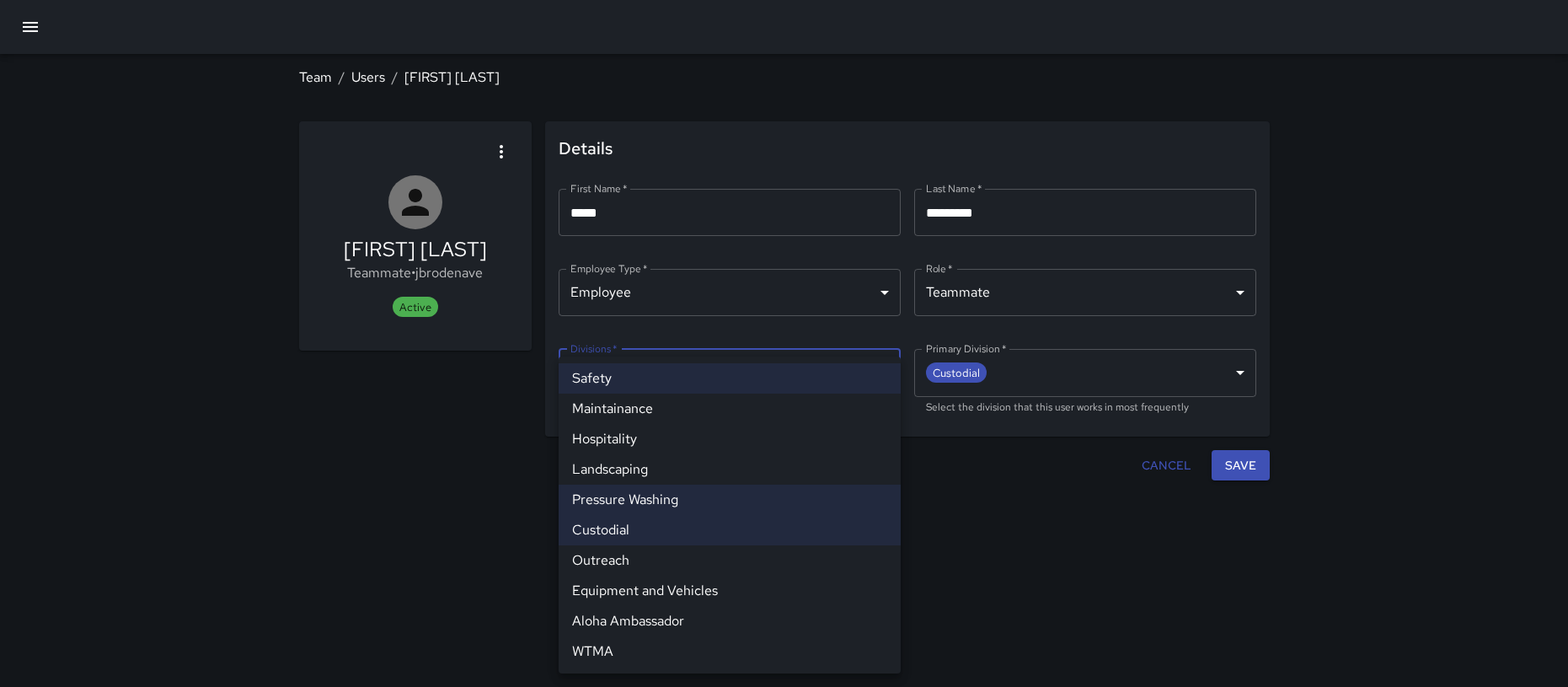click on "**********" at bounding box center [784, 343] 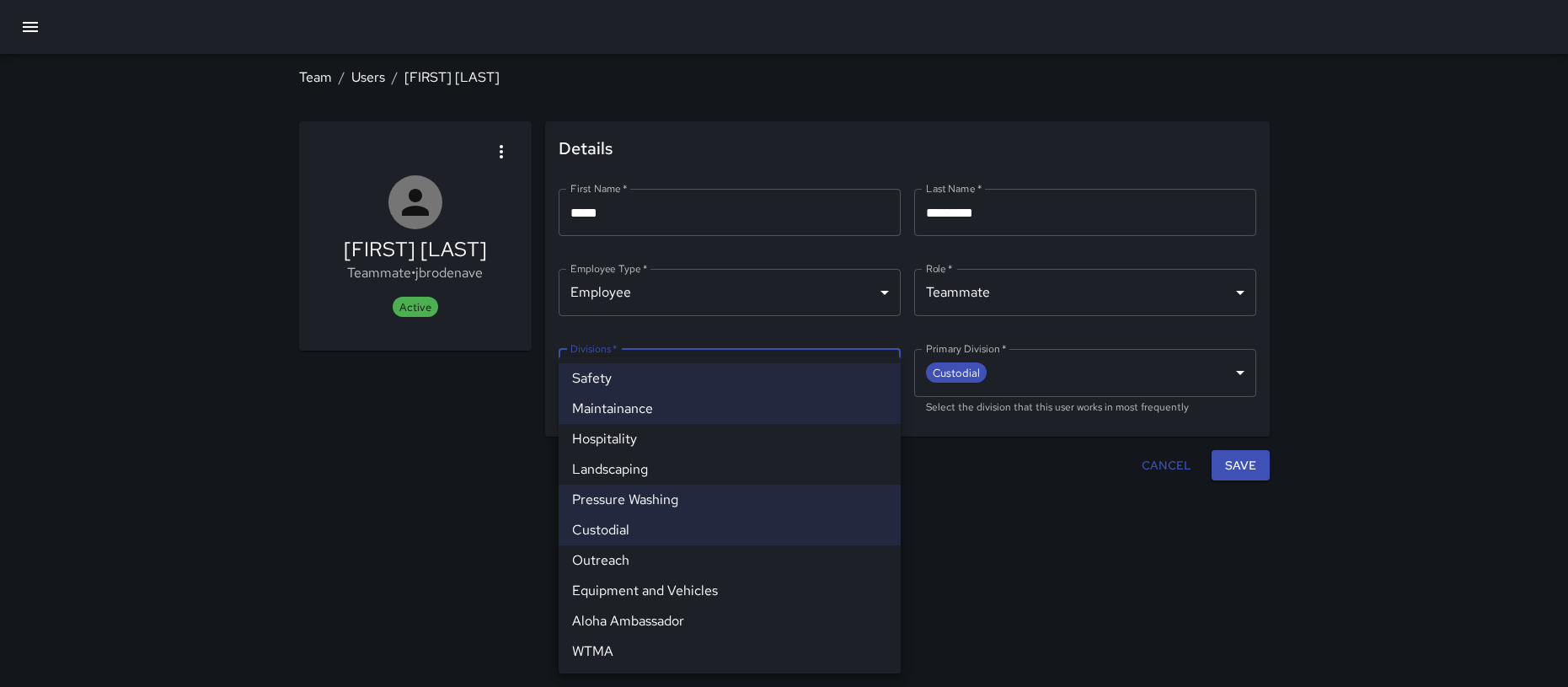 click on "Equipment and Vehicles" at bounding box center (730, 591) 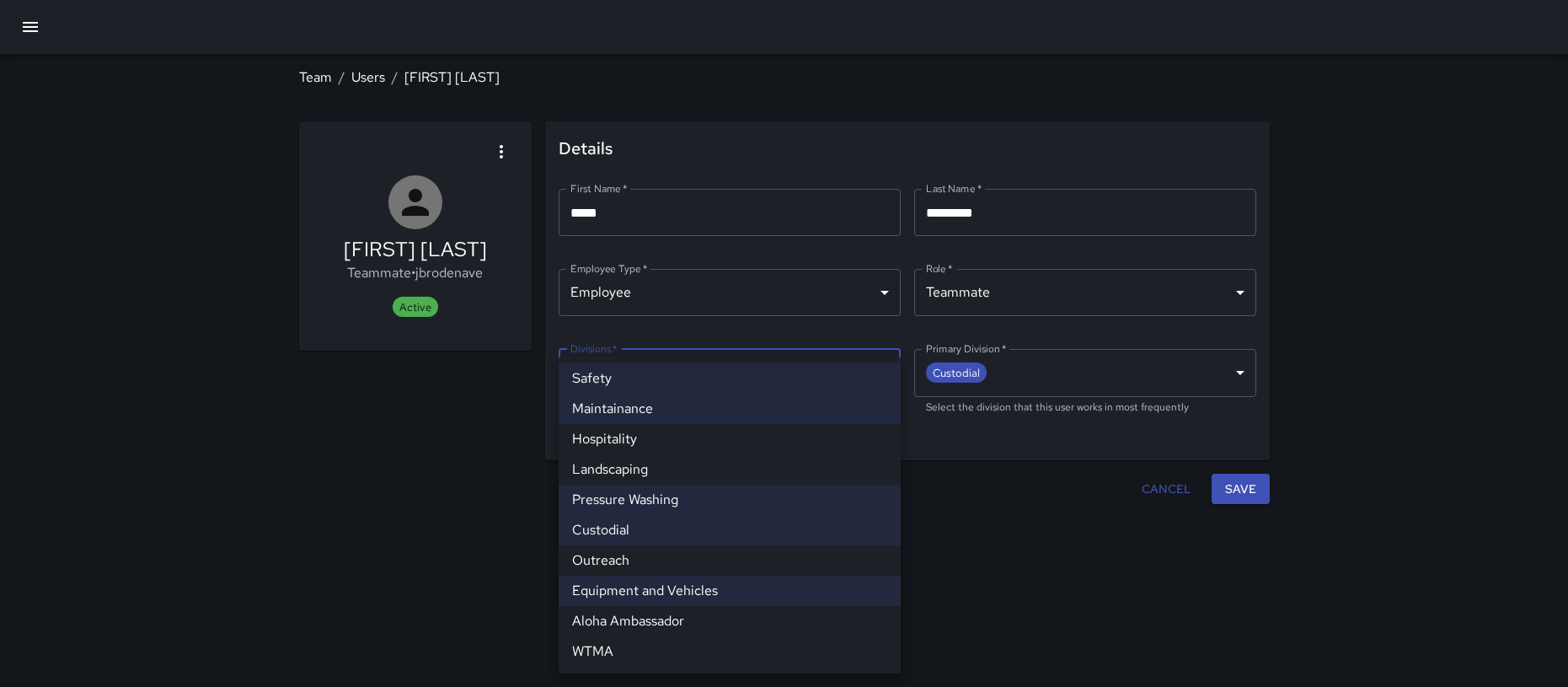 click on "Hospitality" at bounding box center [730, 439] 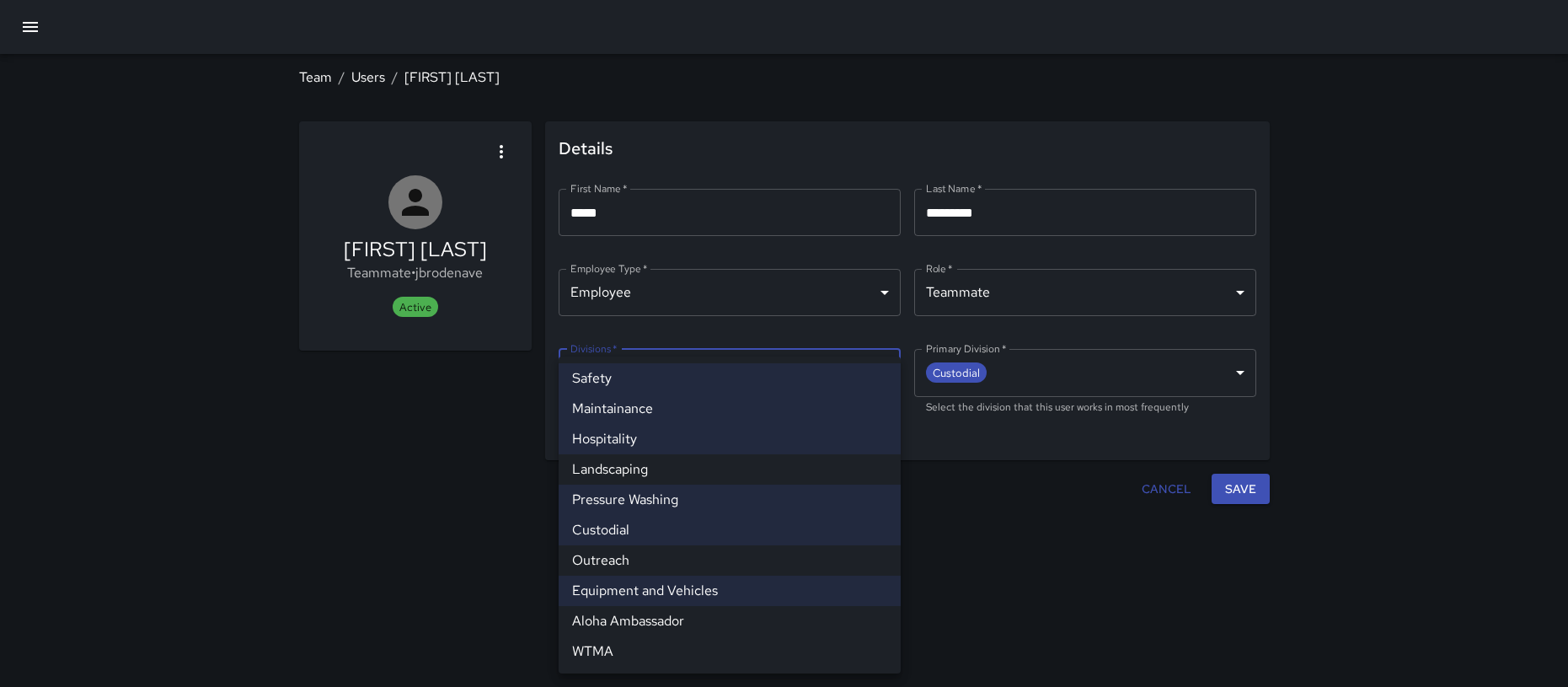 click at bounding box center (784, 343) 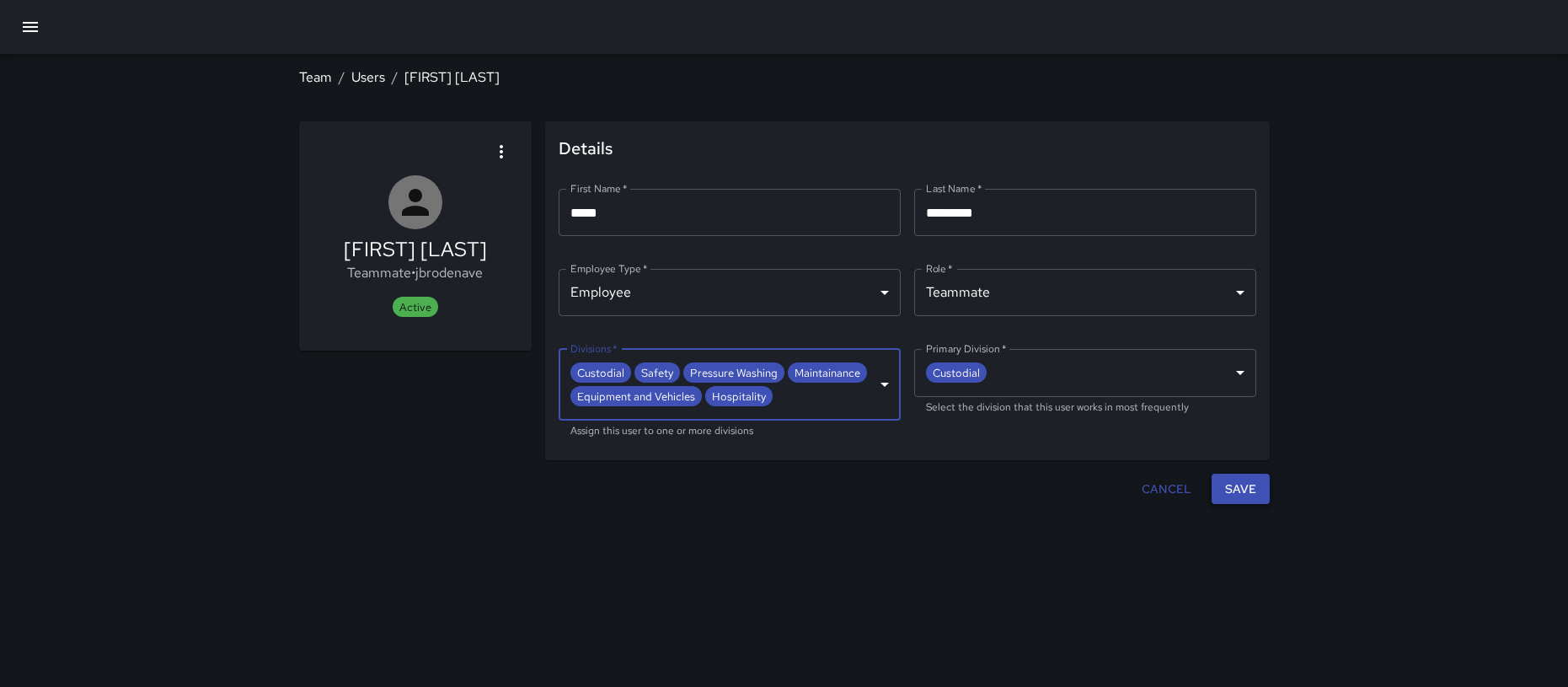 click on "Save" at bounding box center [1240, 489] 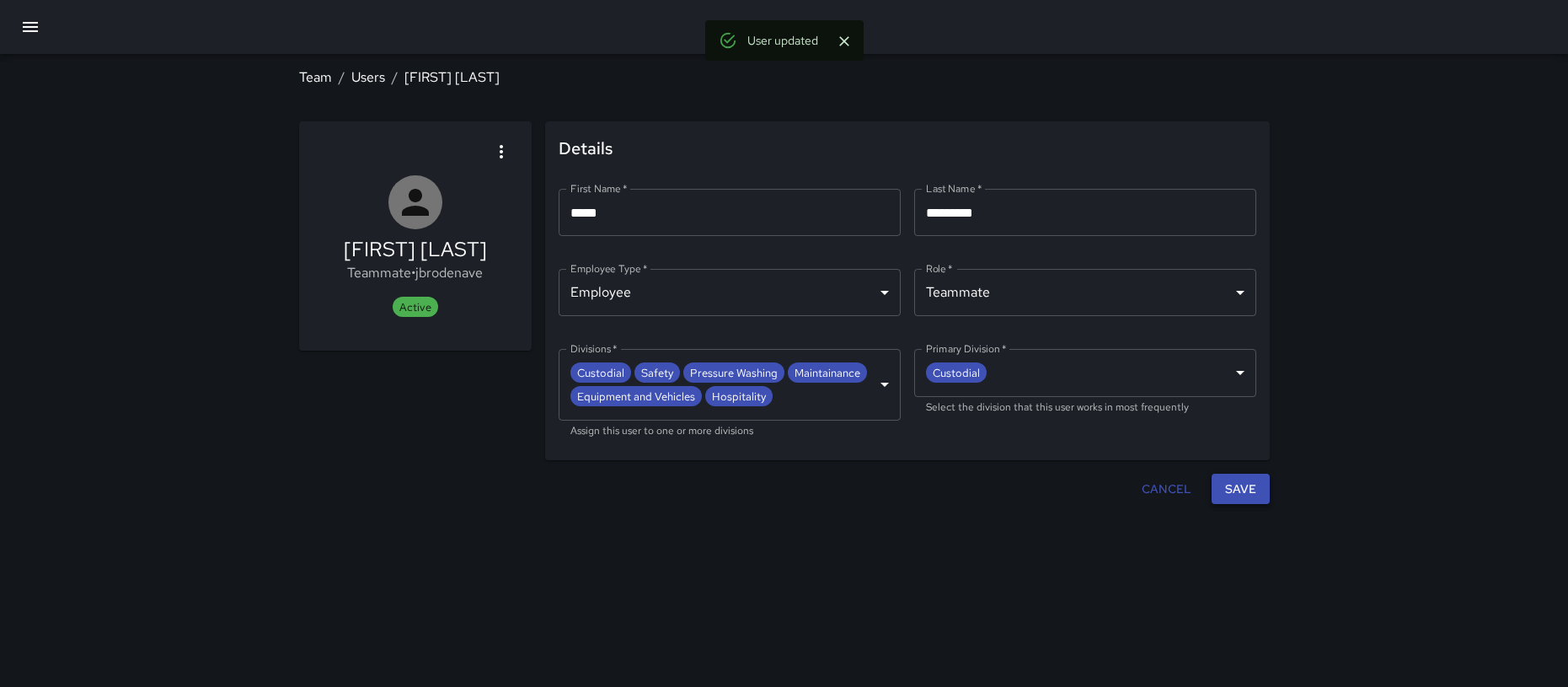 click on "Save" at bounding box center (1240, 489) 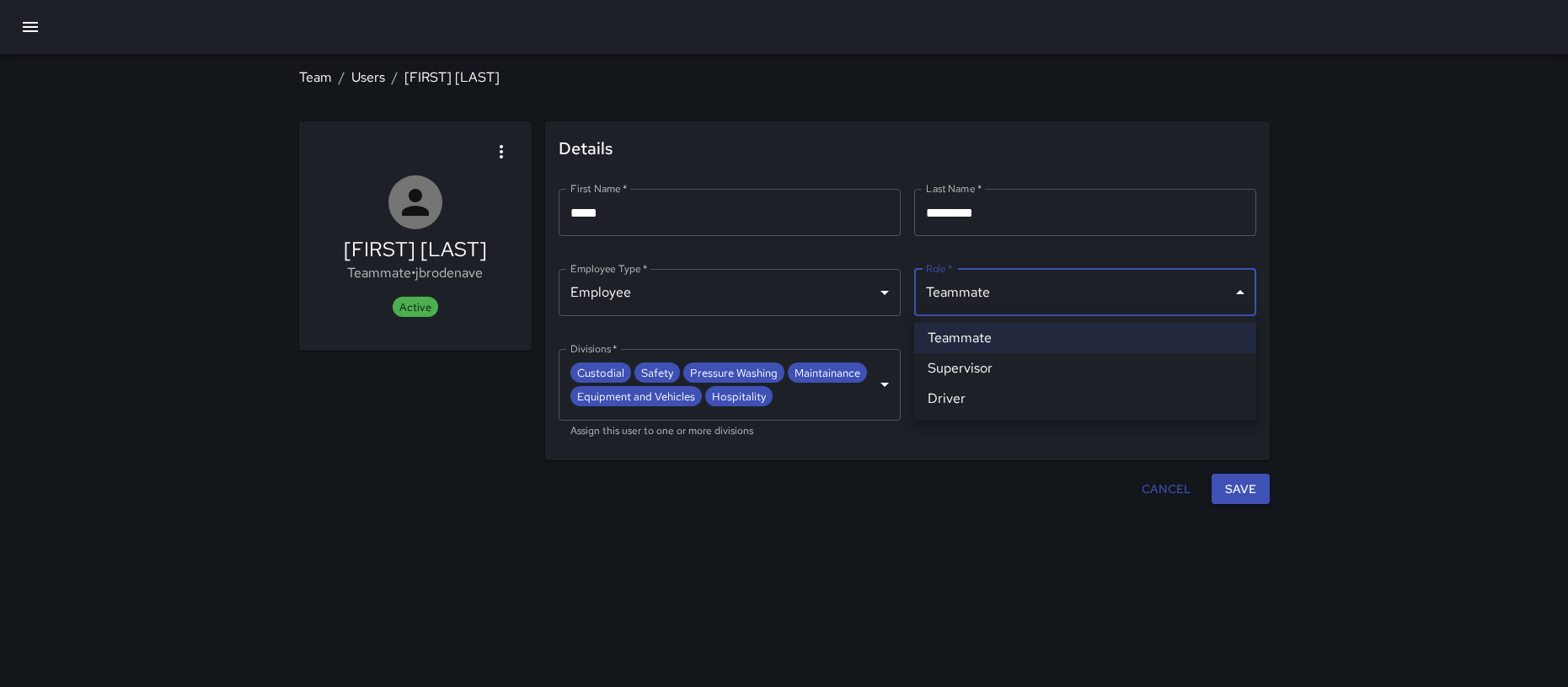 click on "**********" at bounding box center (784, 343) 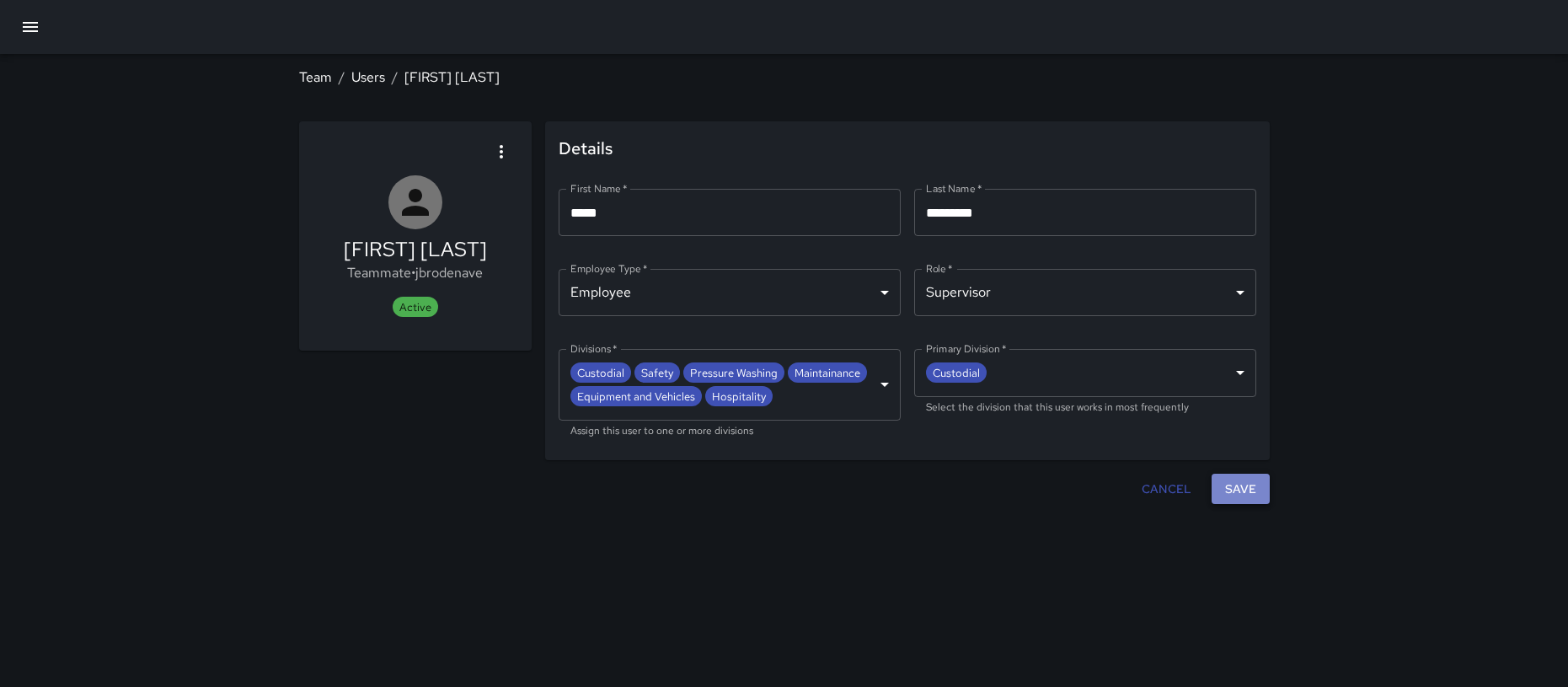 click on "Save" at bounding box center (1240, 489) 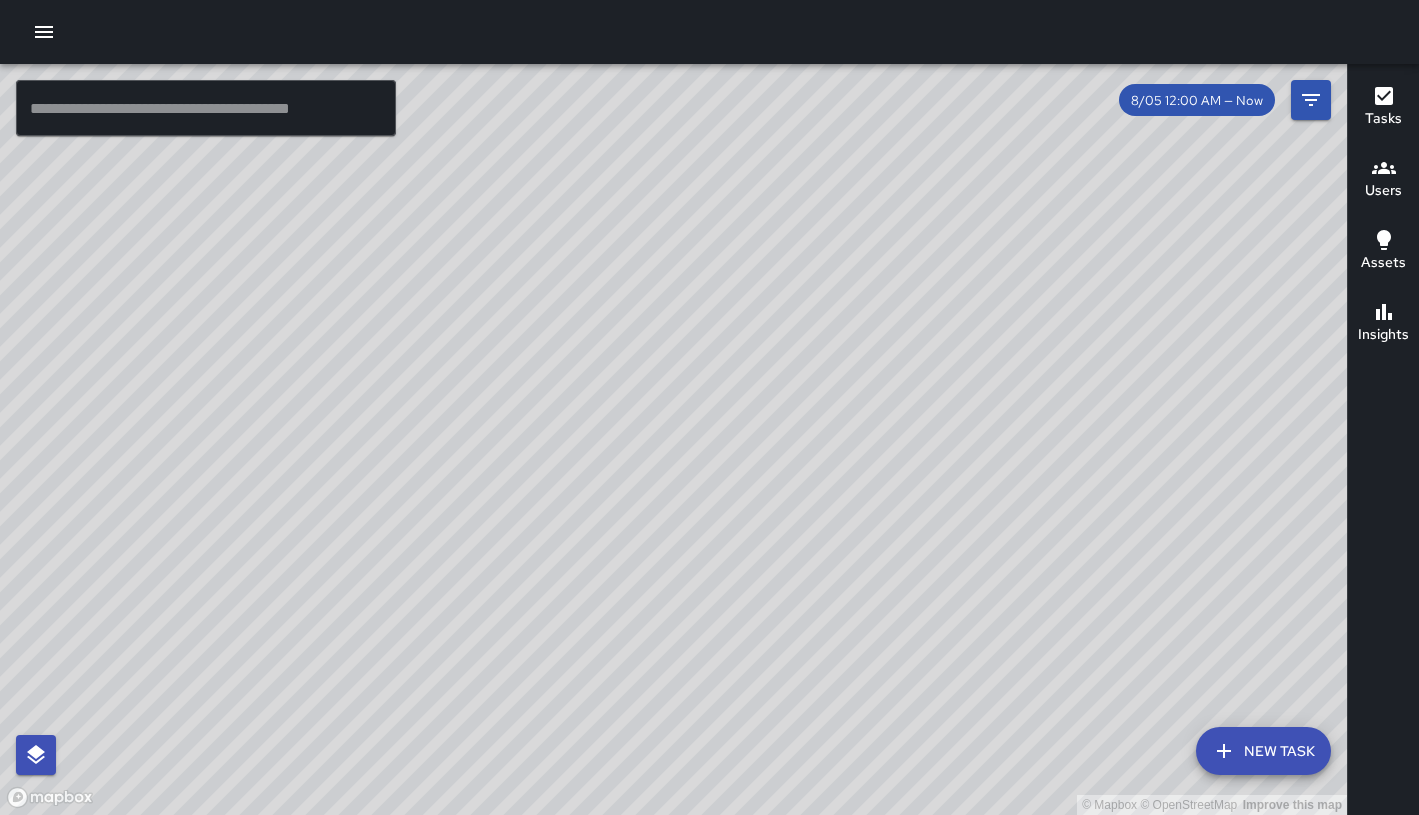 scroll, scrollTop: 0, scrollLeft: 0, axis: both 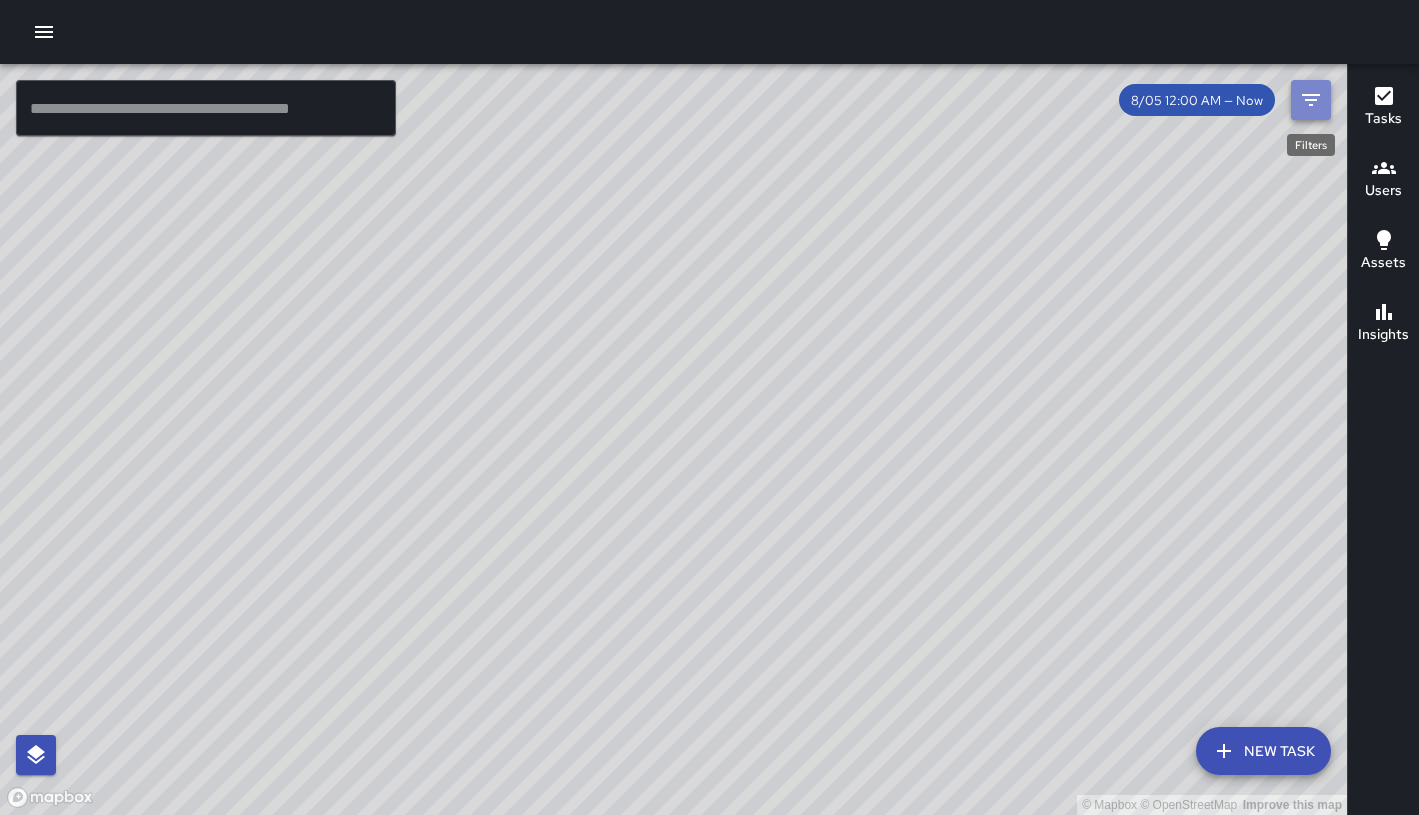 click 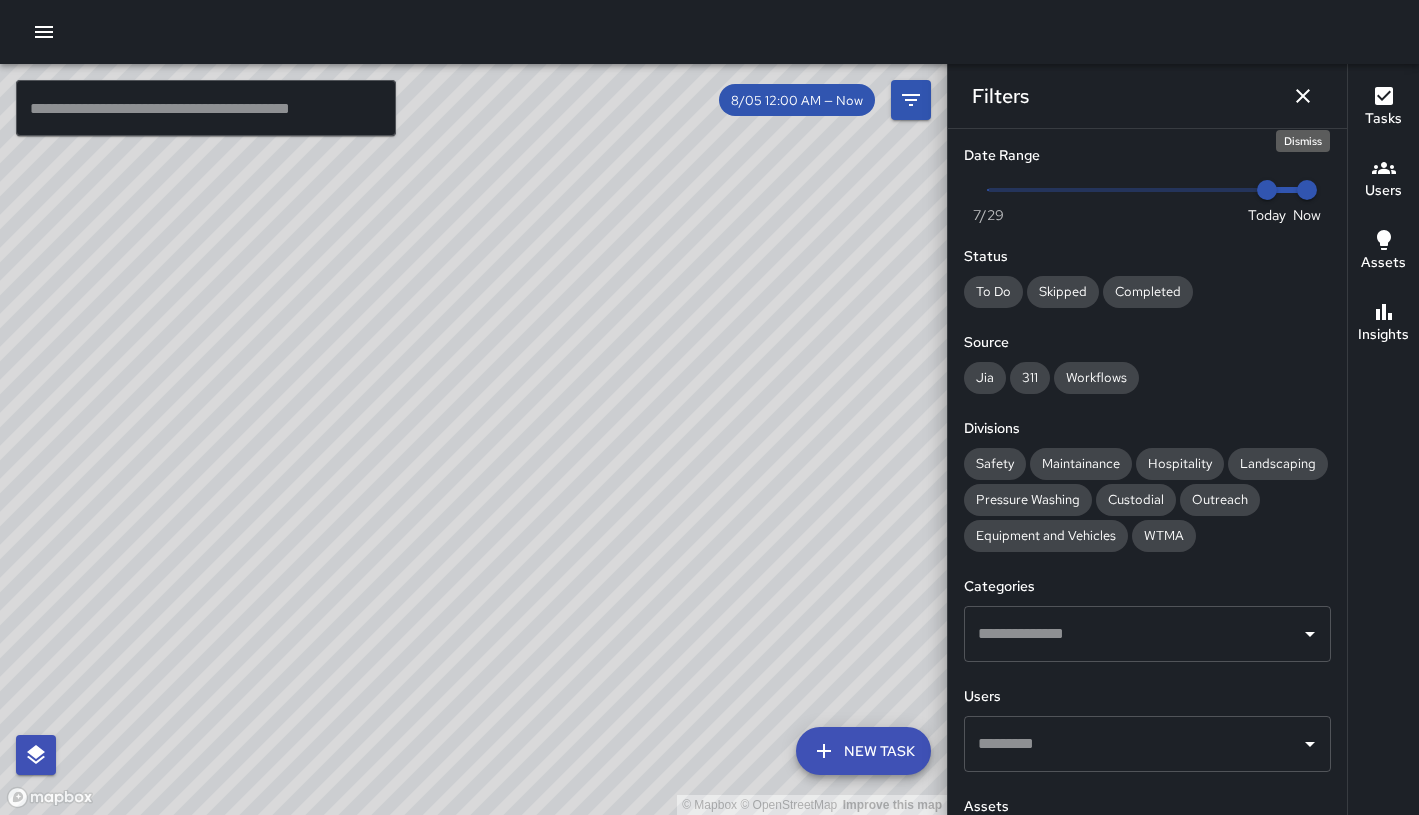 click 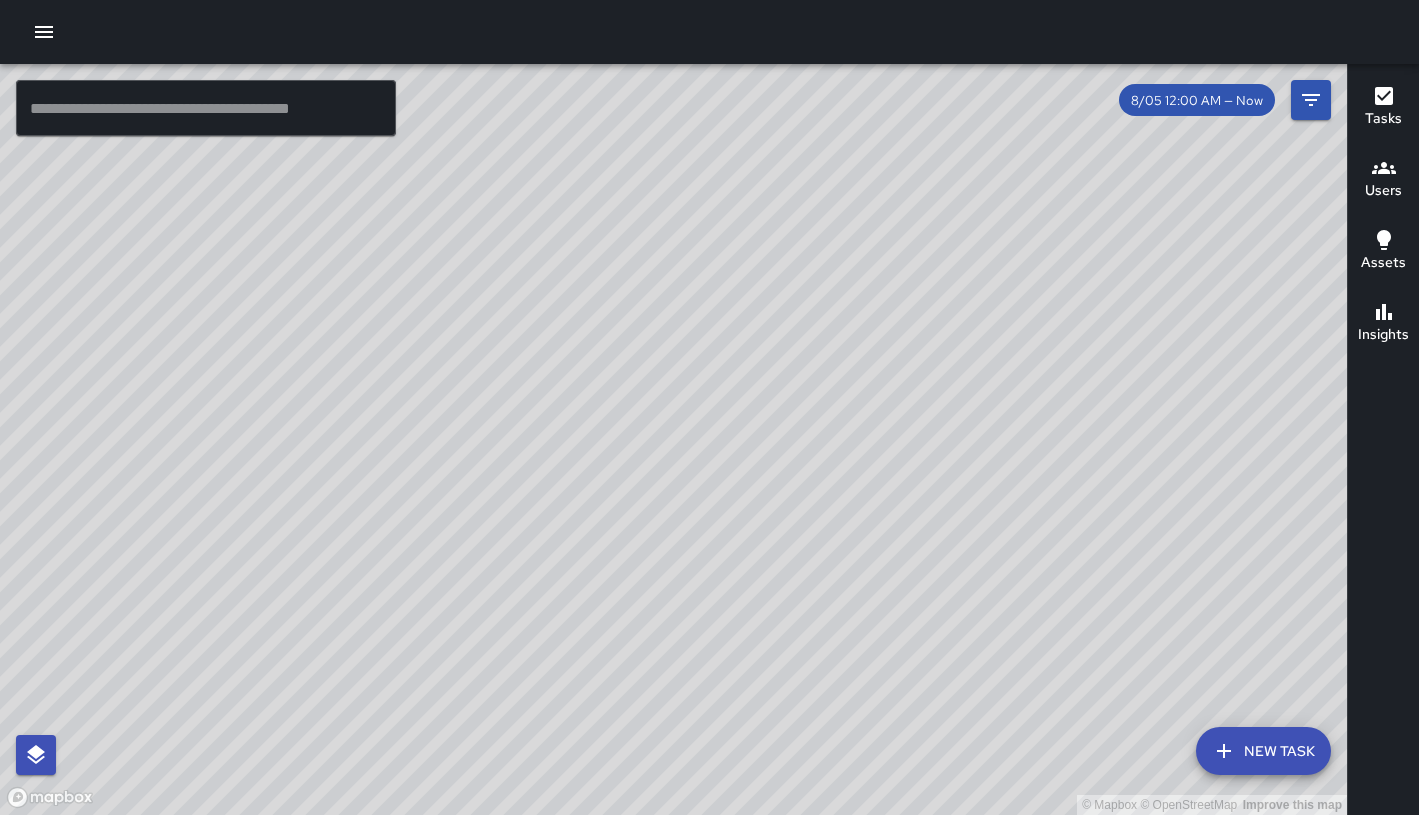 drag, startPoint x: 722, startPoint y: 358, endPoint x: 791, endPoint y: 362, distance: 69.115845 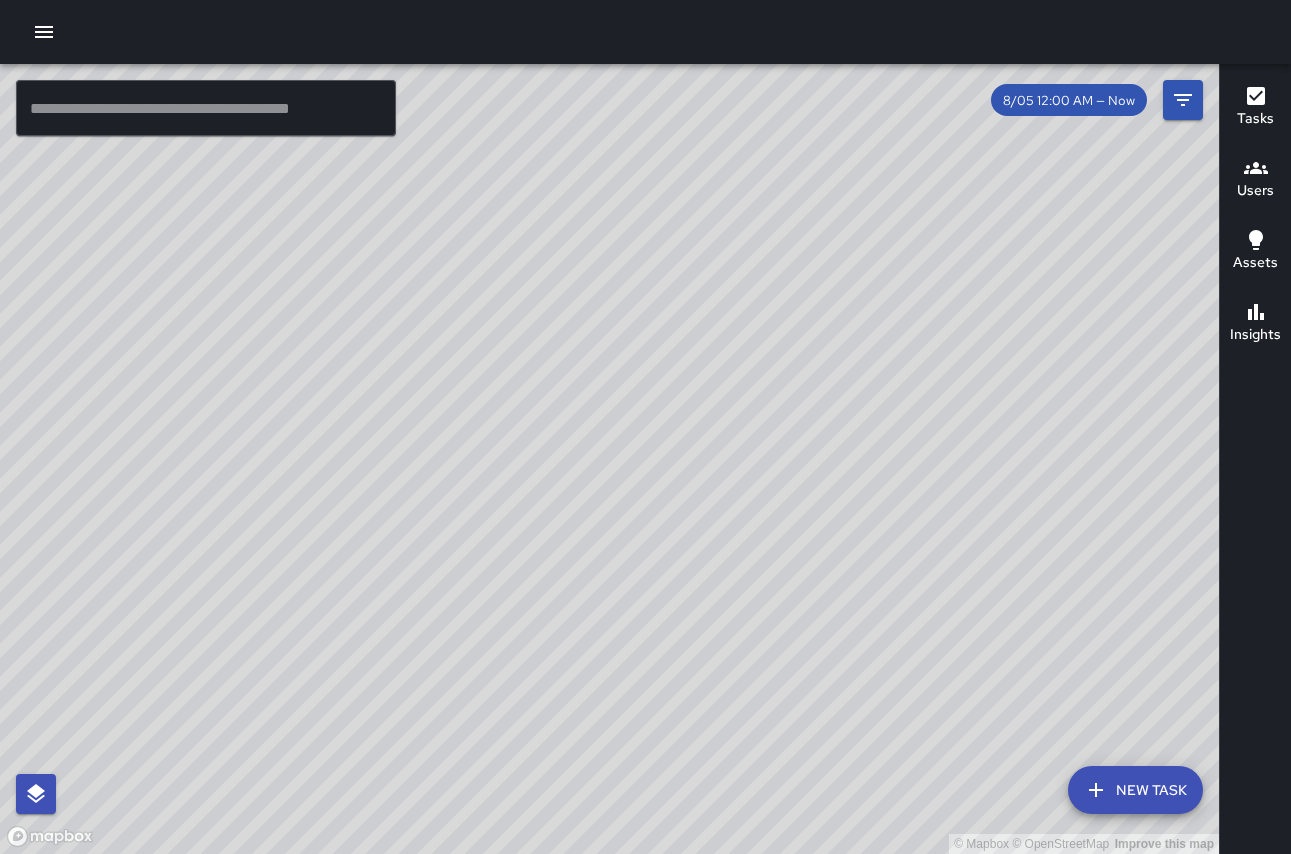 drag, startPoint x: 940, startPoint y: 502, endPoint x: 861, endPoint y: 383, distance: 142.83557 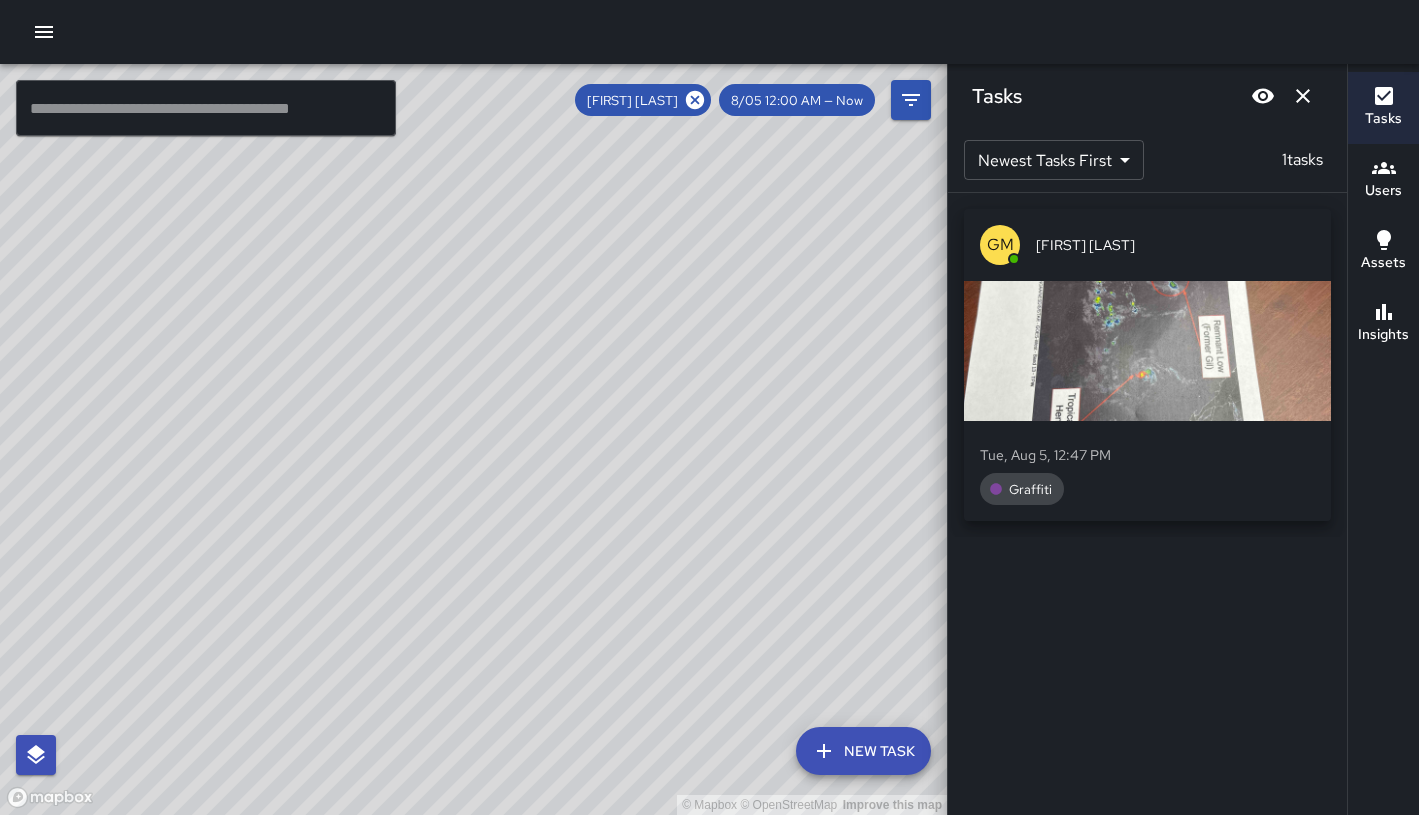 click at bounding box center (1147, 351) 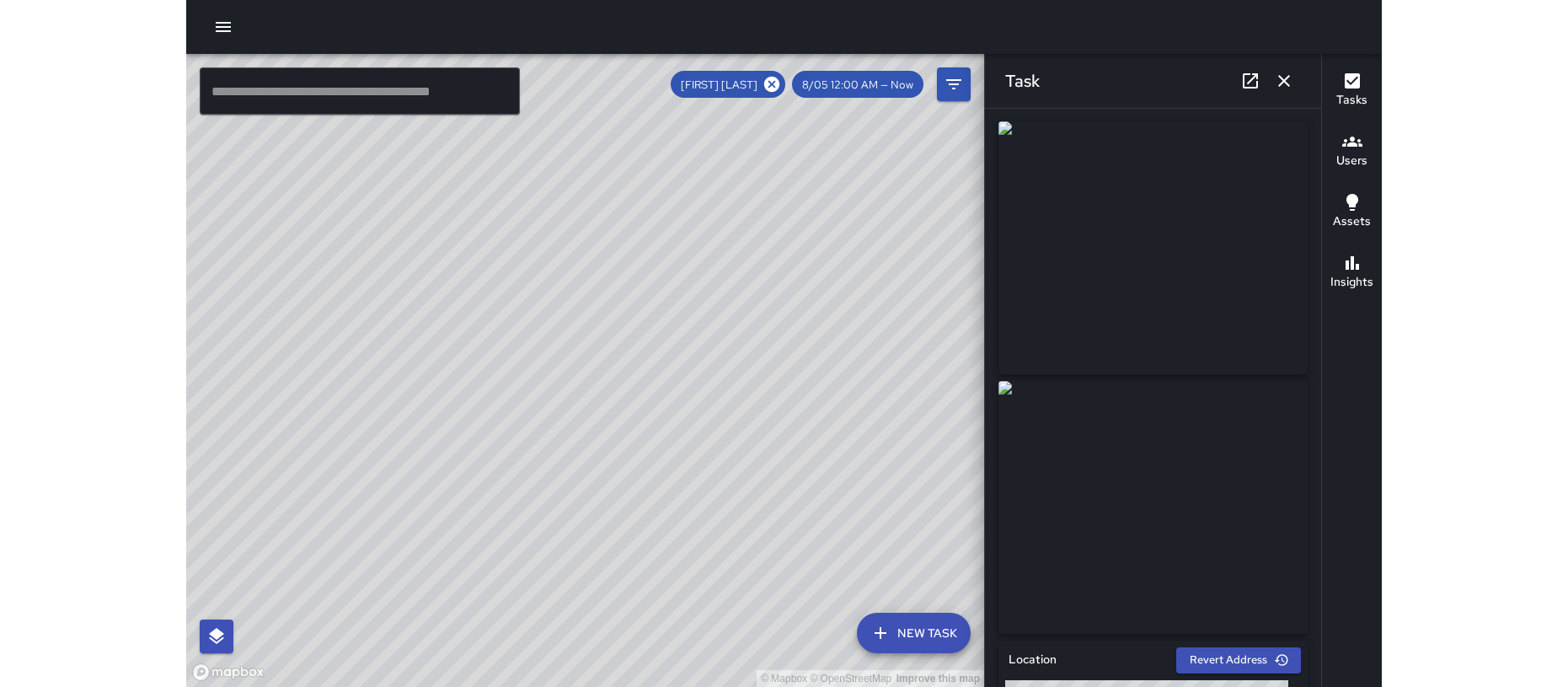 scroll, scrollTop: 0, scrollLeft: 0, axis: both 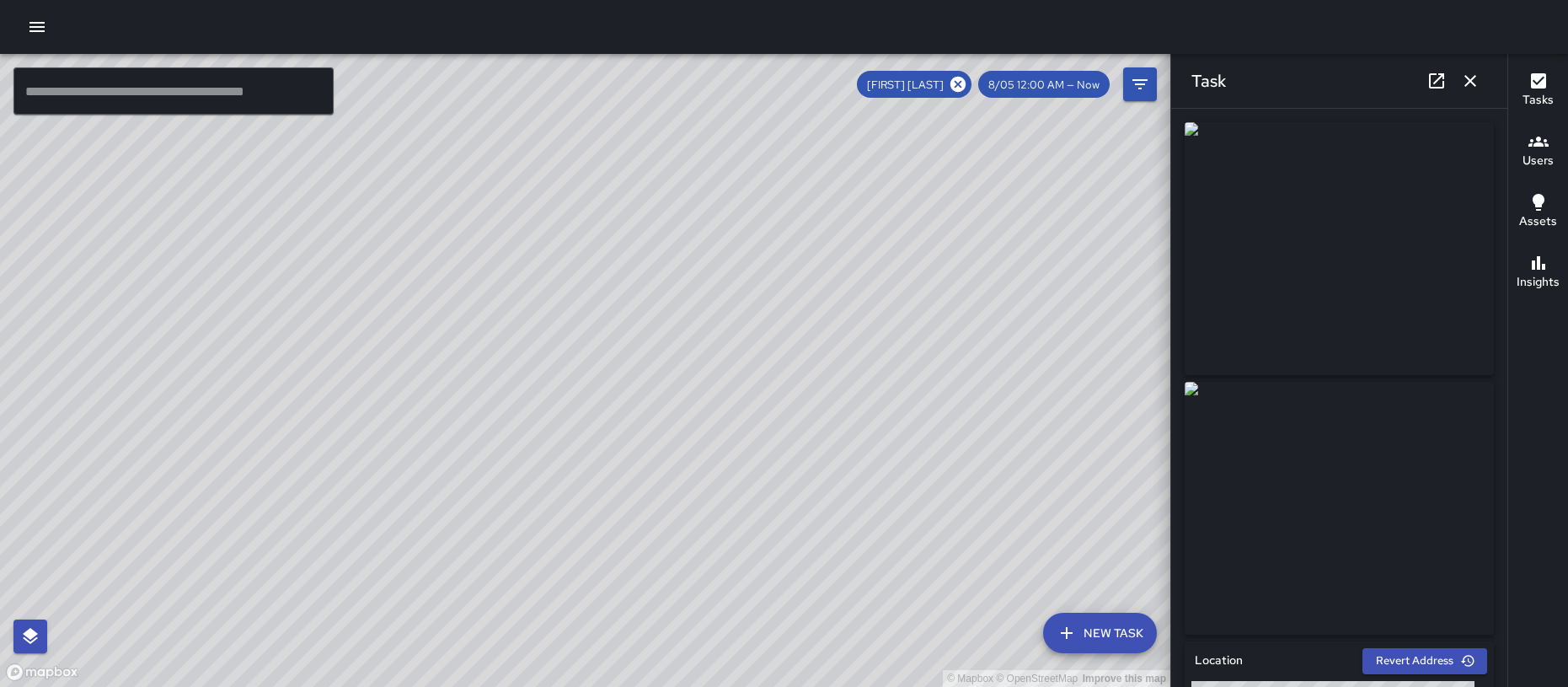 drag, startPoint x: 958, startPoint y: 84, endPoint x: 730, endPoint y: 266, distance: 291.7328 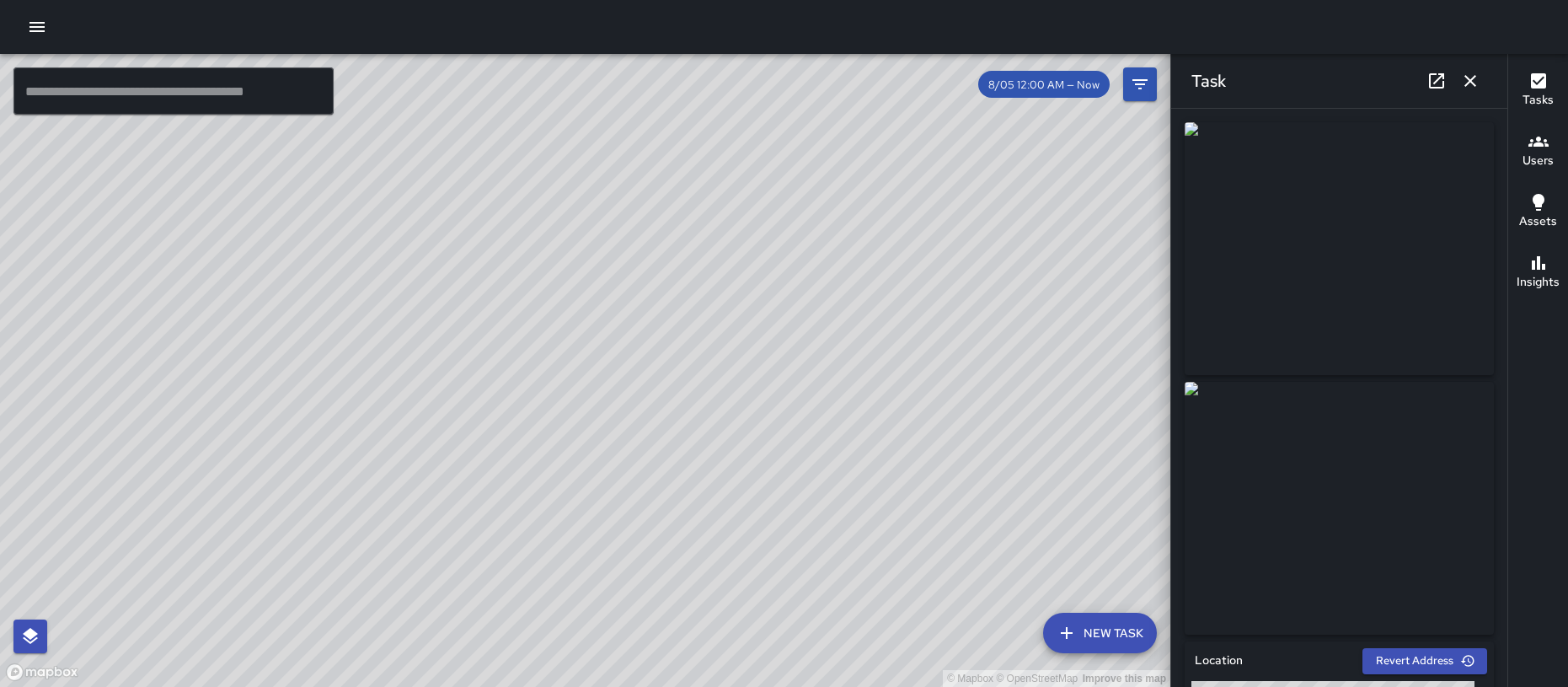 drag, startPoint x: 725, startPoint y: 315, endPoint x: 789, endPoint y: 410, distance: 114.5469 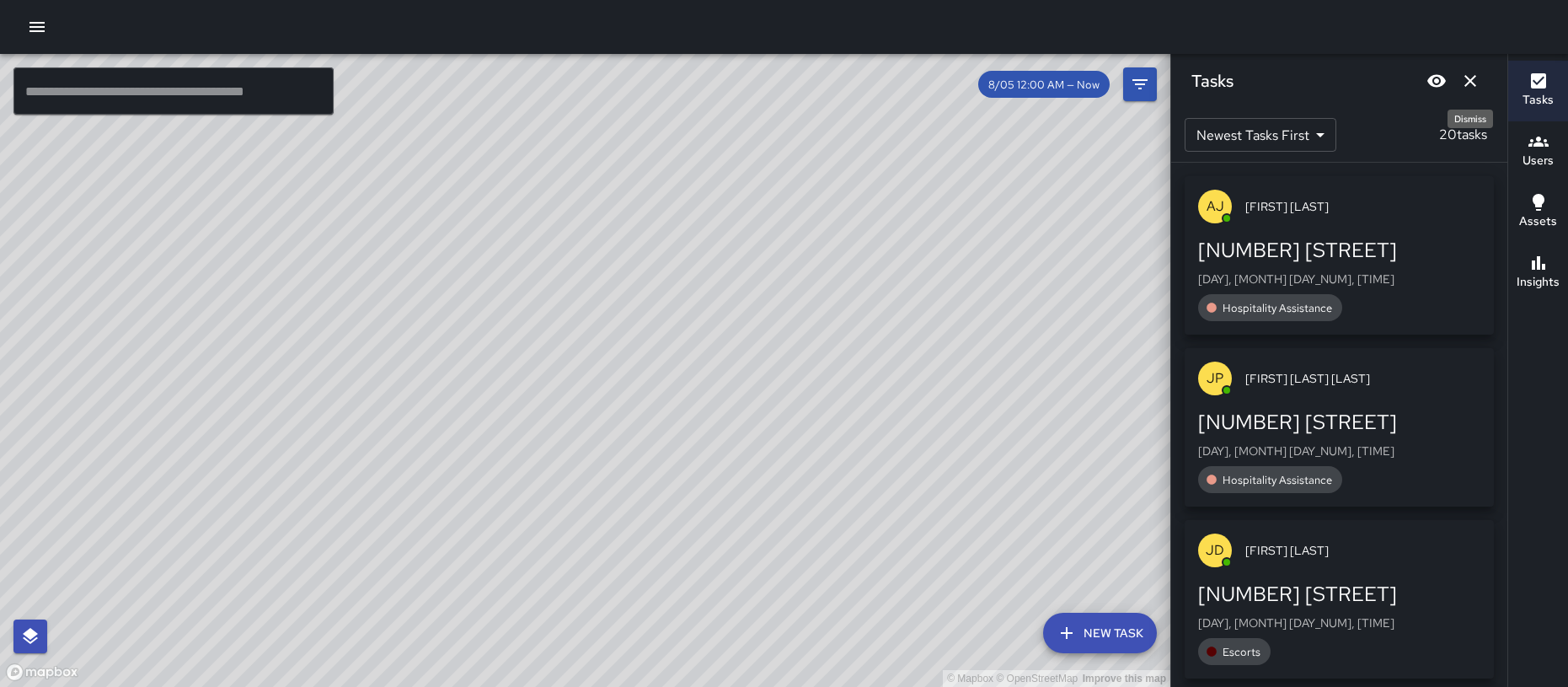 click 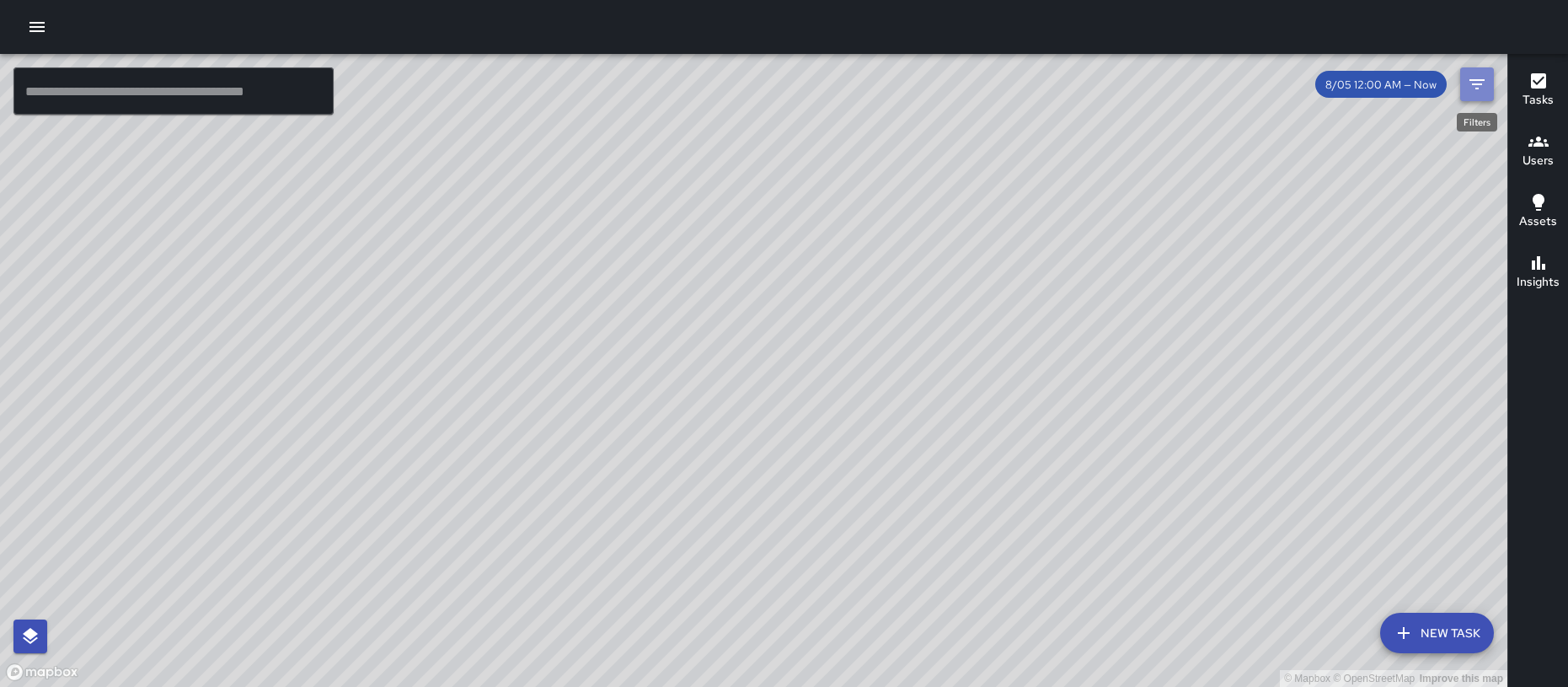 click 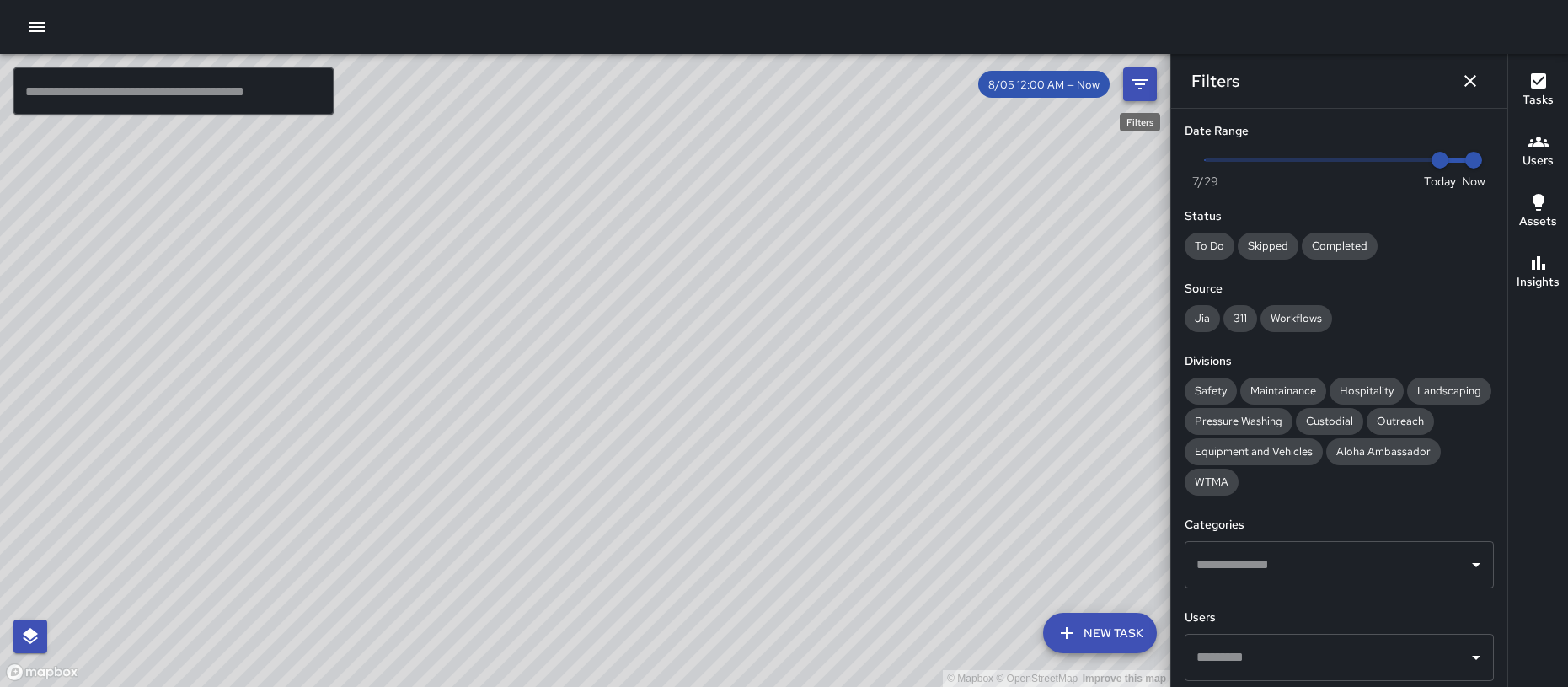 click 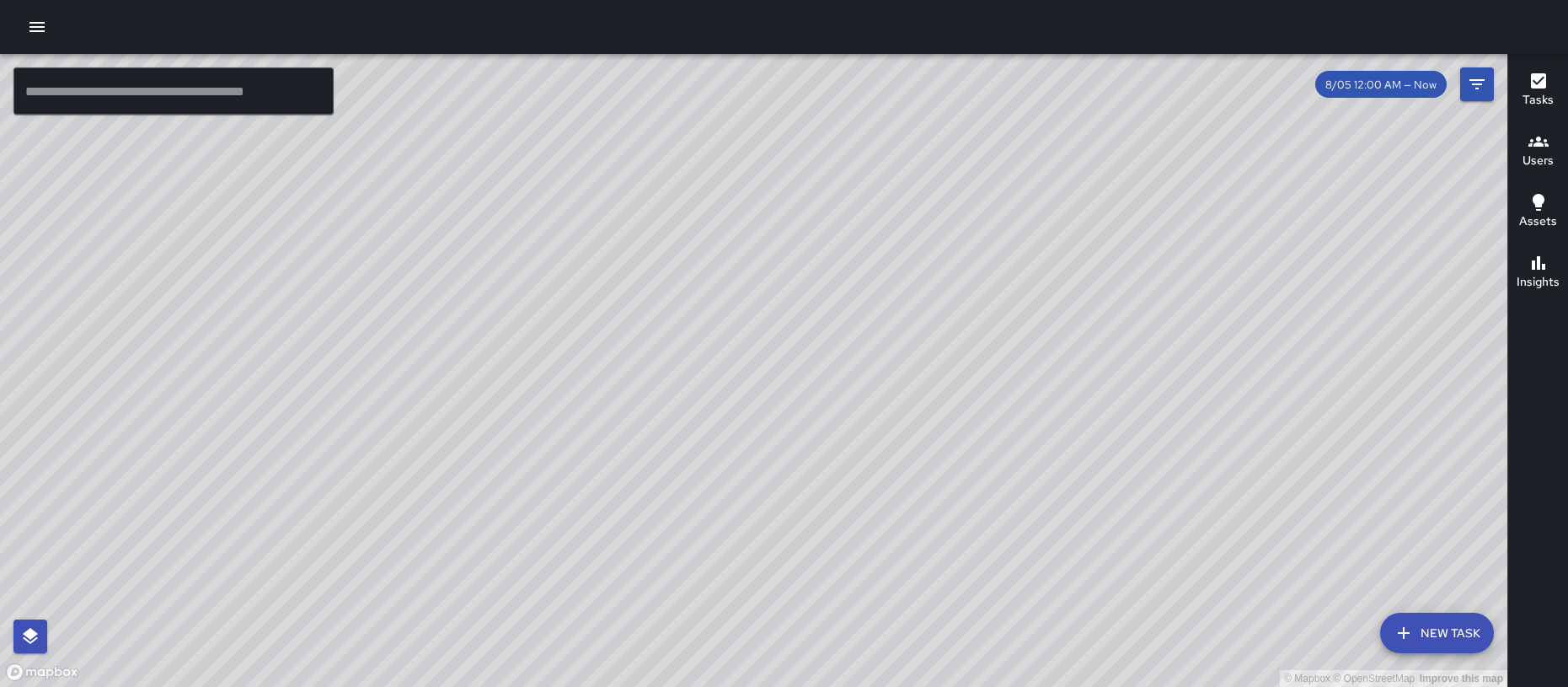click on "8/05 12:00 AM — Now" at bounding box center [1381, 84] 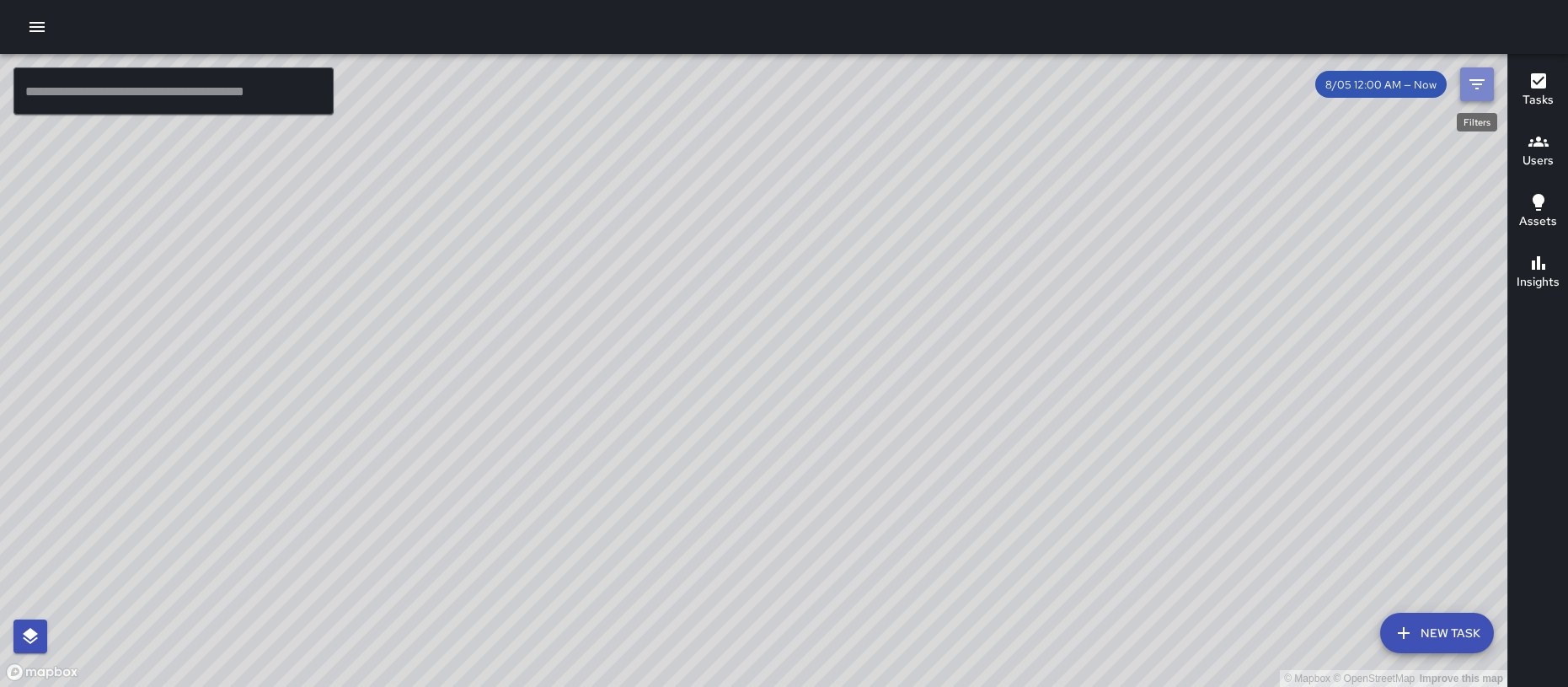 click at bounding box center [1477, 84] 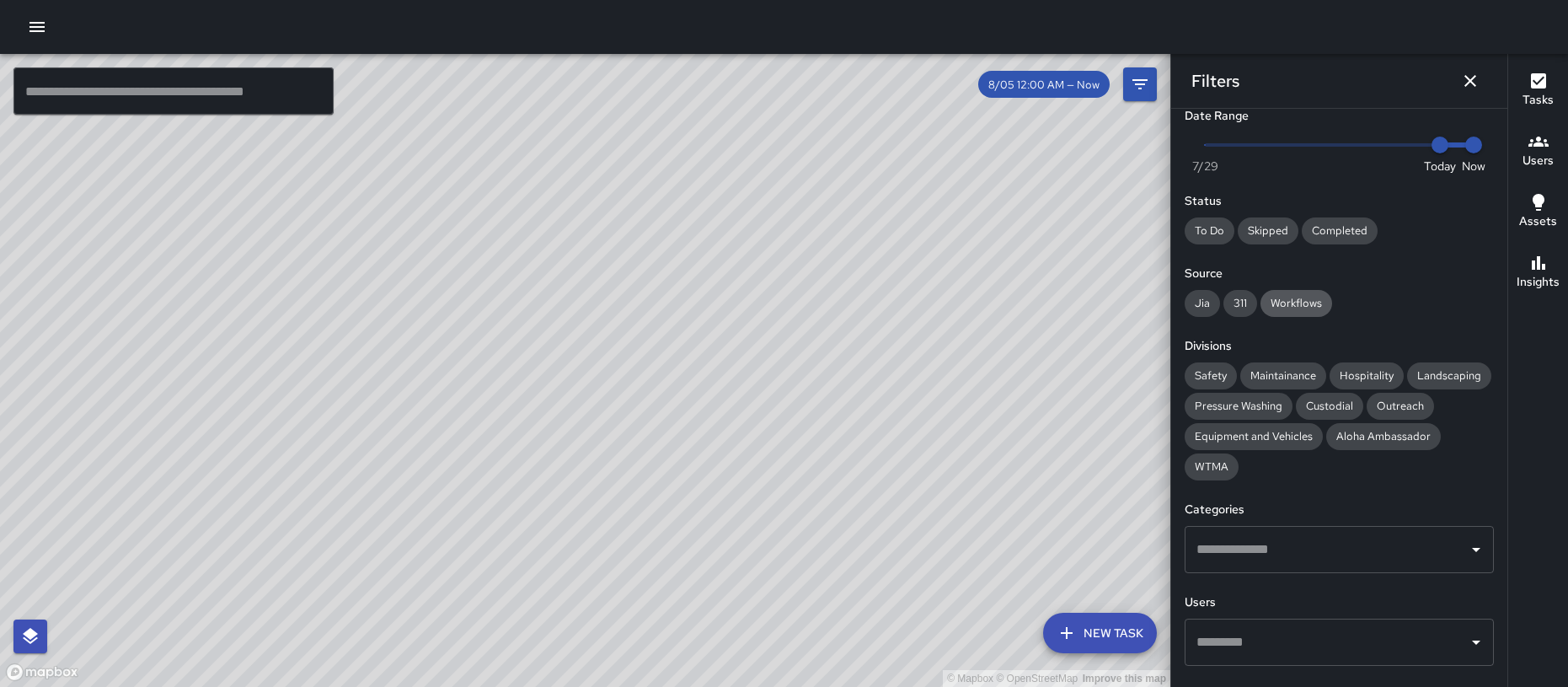 scroll, scrollTop: 16, scrollLeft: 0, axis: vertical 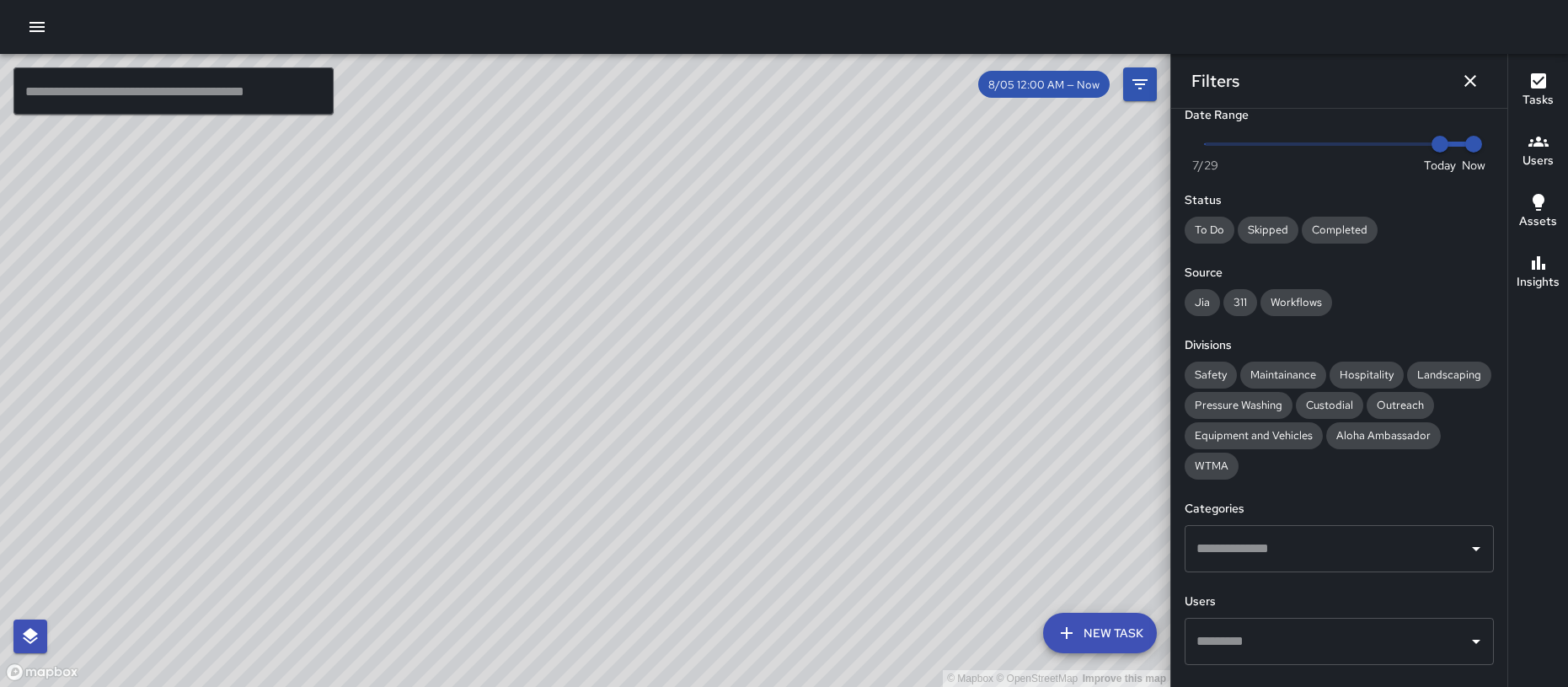 drag, startPoint x: 953, startPoint y: 355, endPoint x: 1008, endPoint y: 142, distance: 219.98636 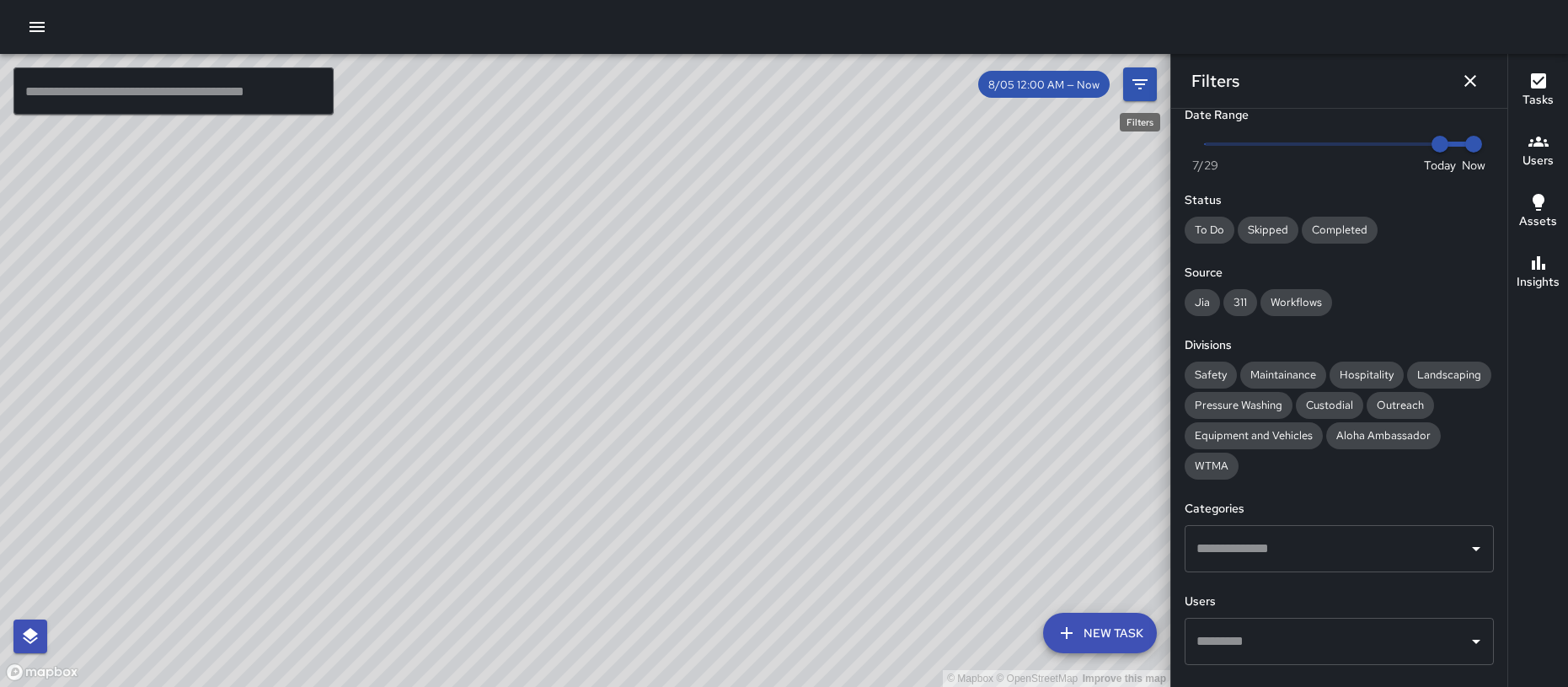 click 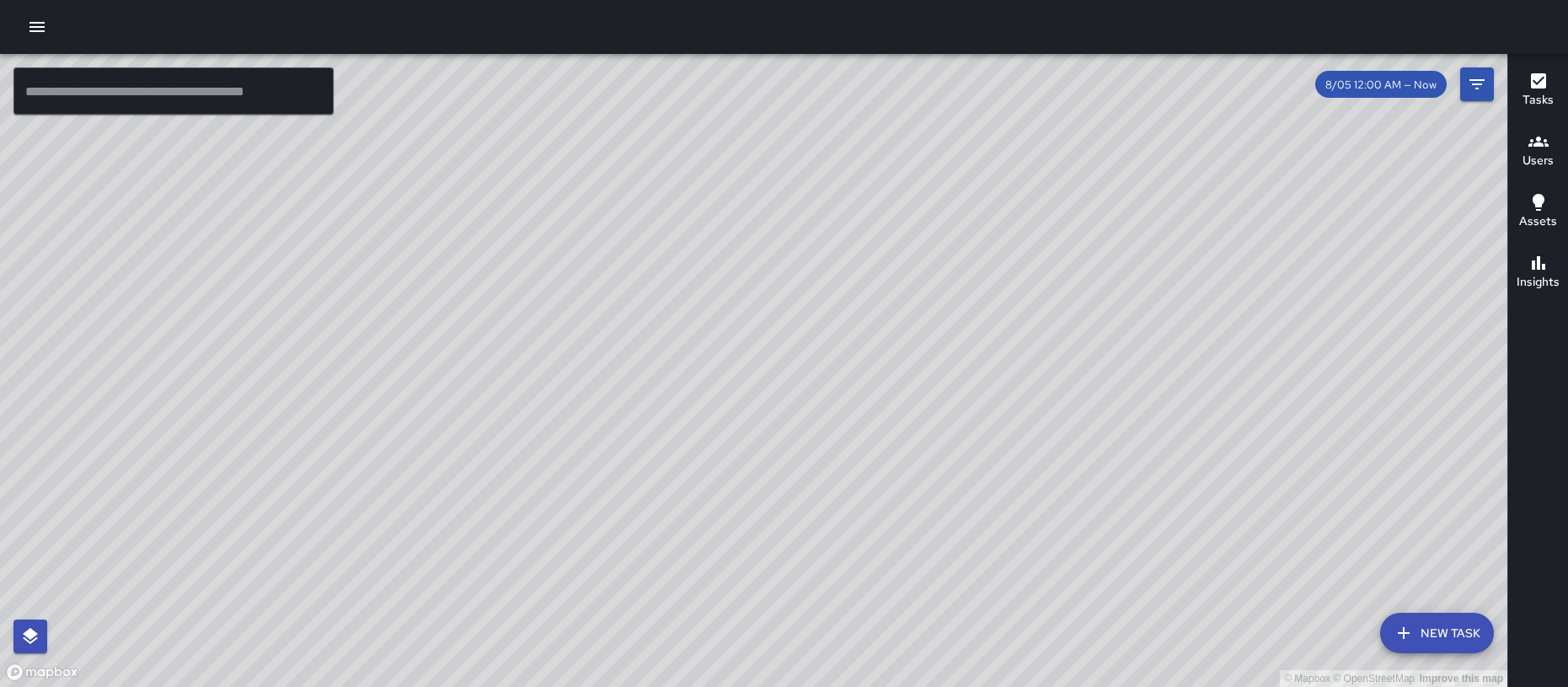 click on "© Mapbox   © OpenStreetMap   Improve this map GM Gilbert Moreno Supervisor Tasks 2  /  2 Time 0h 0m Distance 0  miles" at bounding box center [753, 370] 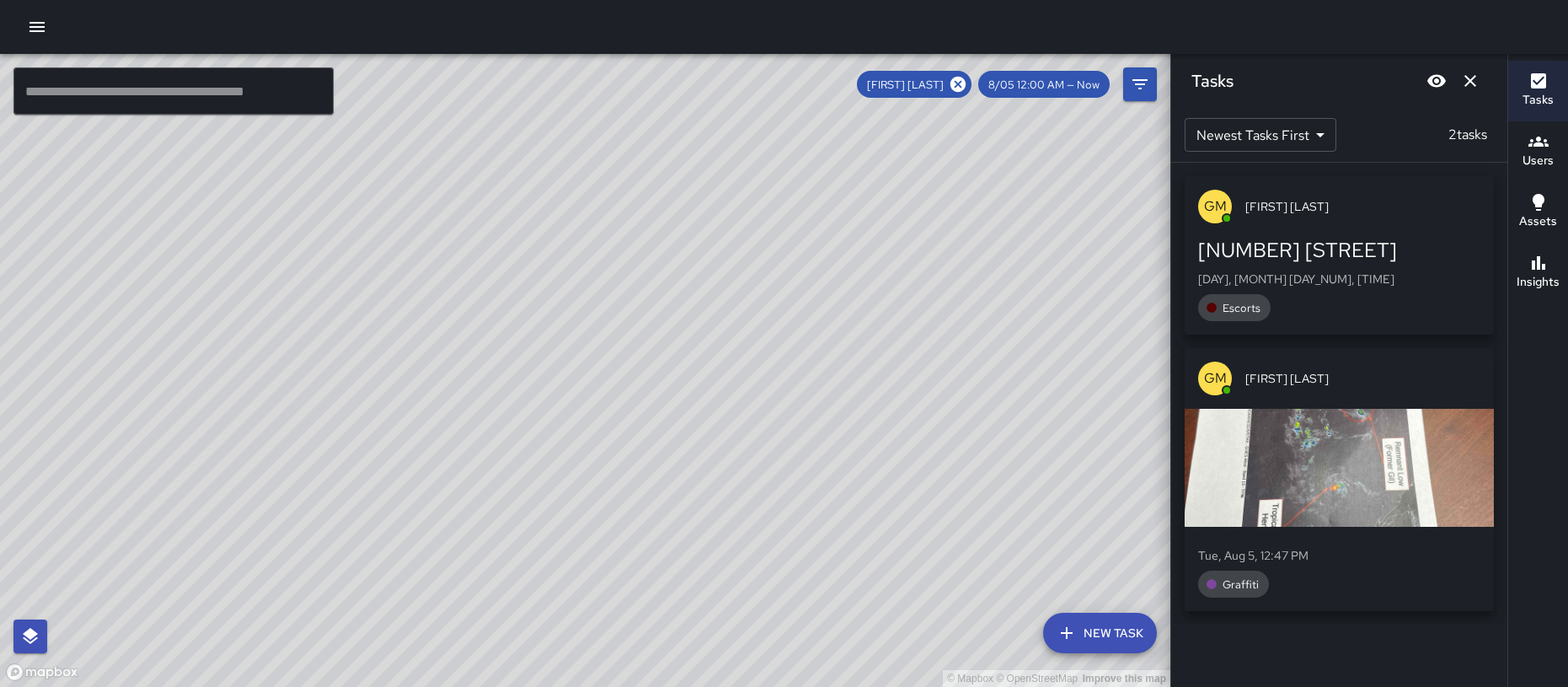 drag, startPoint x: 710, startPoint y: 593, endPoint x: 918, endPoint y: 9, distance: 619.93548 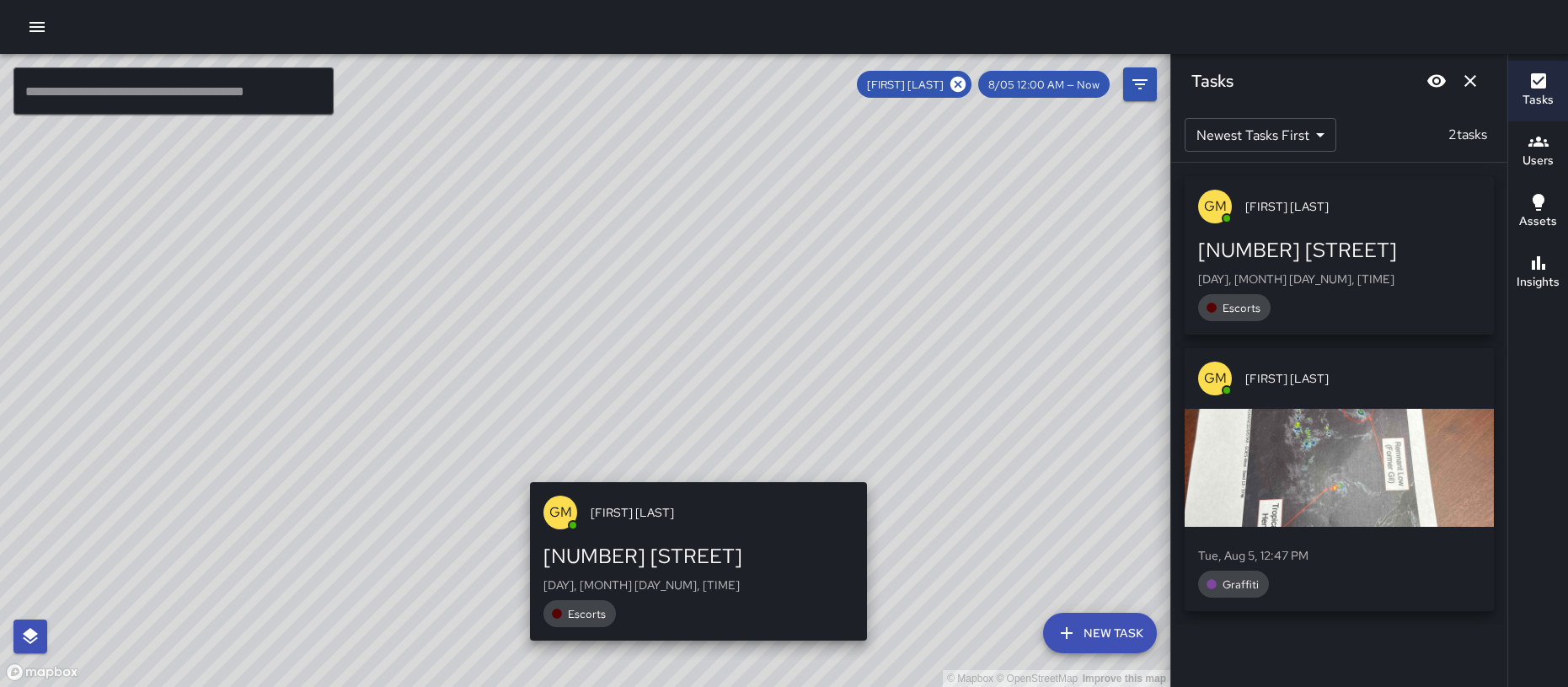 click on "© Mapbox   © OpenStreetMap   Improve this map GM Gilbert Moreno 227 Lewers Street Tue, Aug 5, 12:54 PM Escorts" at bounding box center [585, 370] 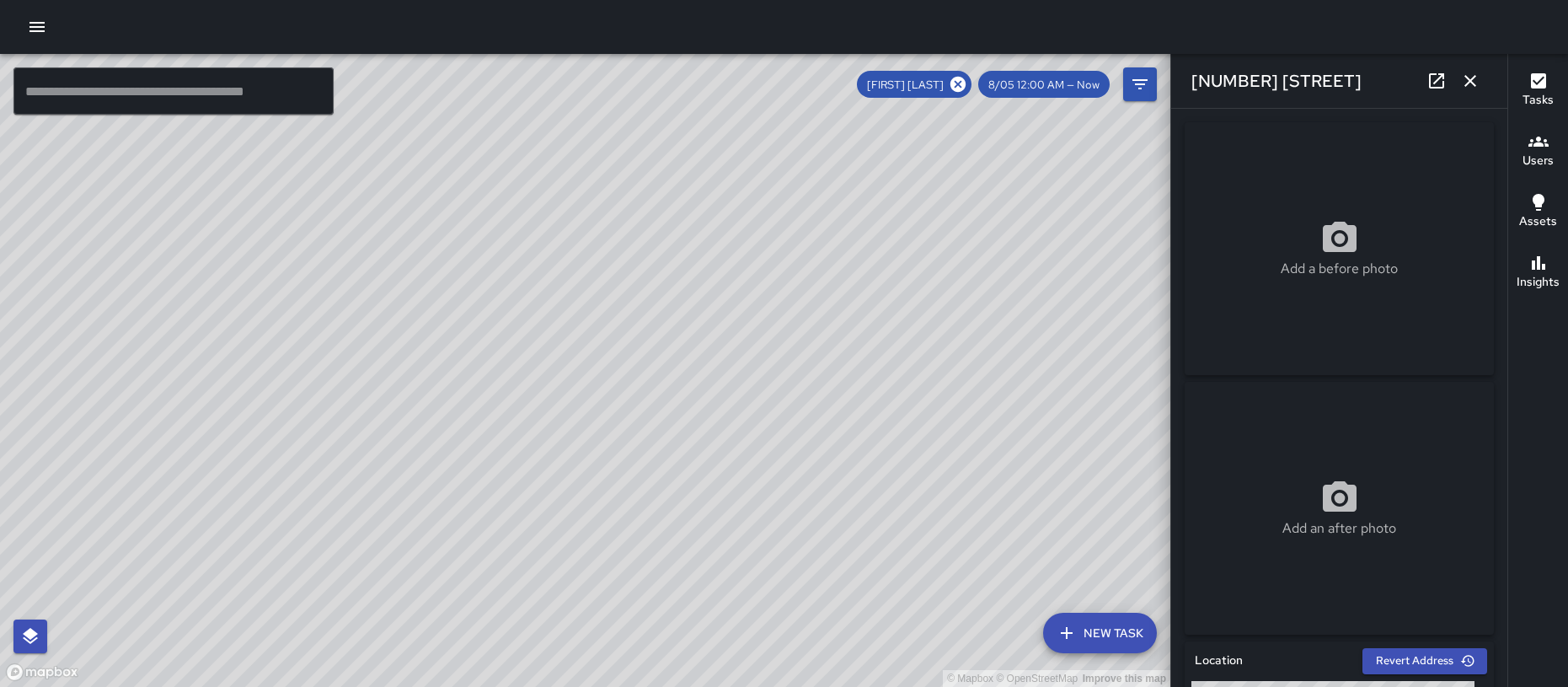 drag, startPoint x: 640, startPoint y: 416, endPoint x: 680, endPoint y: 354, distance: 73.78347 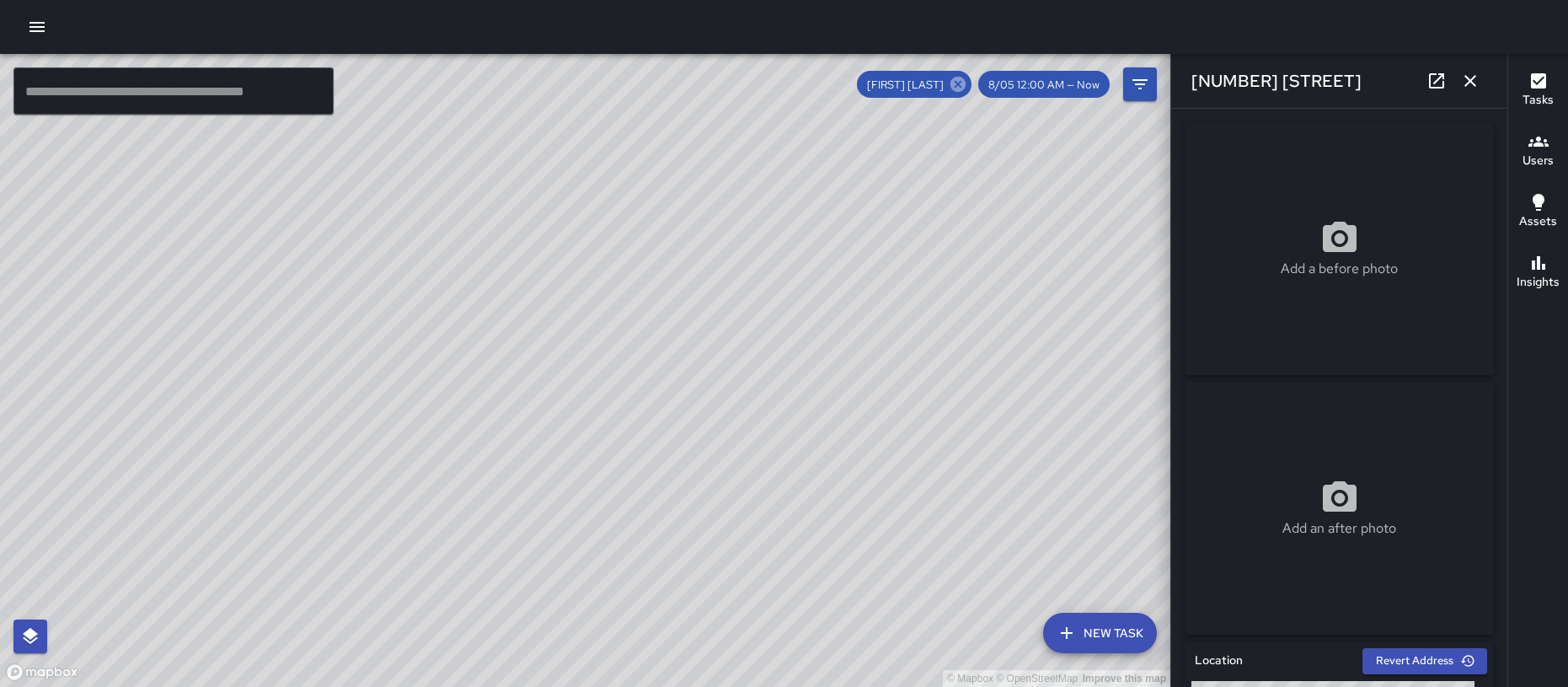 click 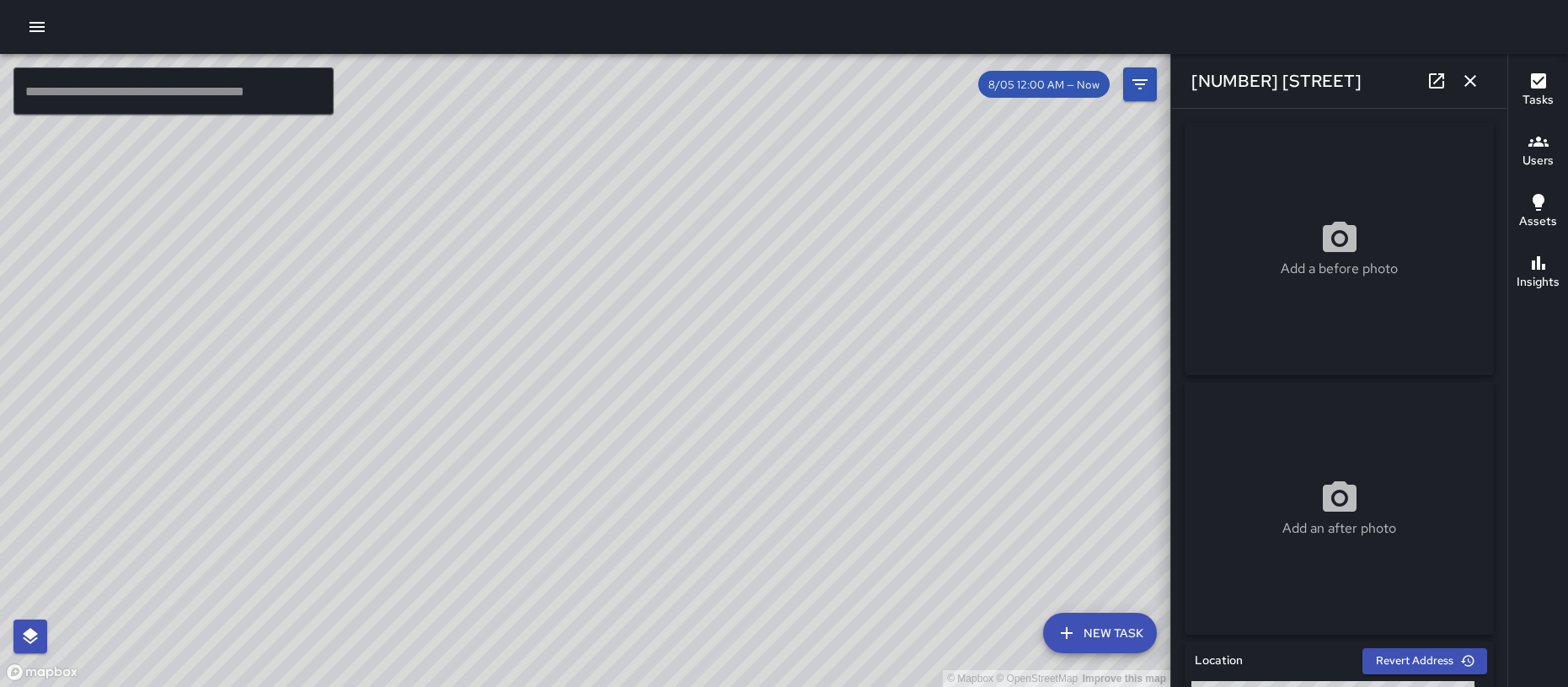 drag, startPoint x: 691, startPoint y: 344, endPoint x: 921, endPoint y: 158, distance: 295.79723 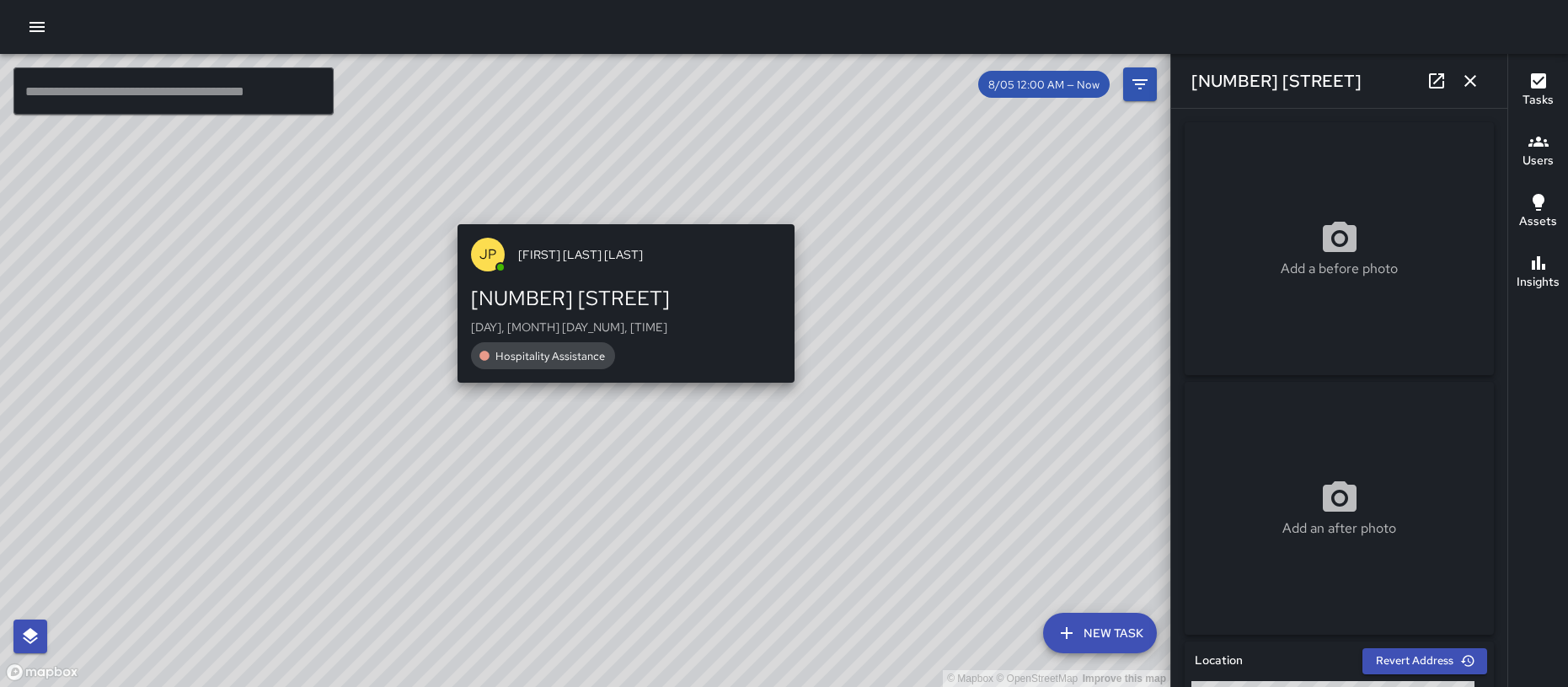 click on "© Mapbox   © OpenStreetMap   Improve this map JP Joseph Planesi Kauhola Jr 227 Lewers Street Tue, Aug 5, 12:54 PM Hospitality Assistance" at bounding box center [585, 370] 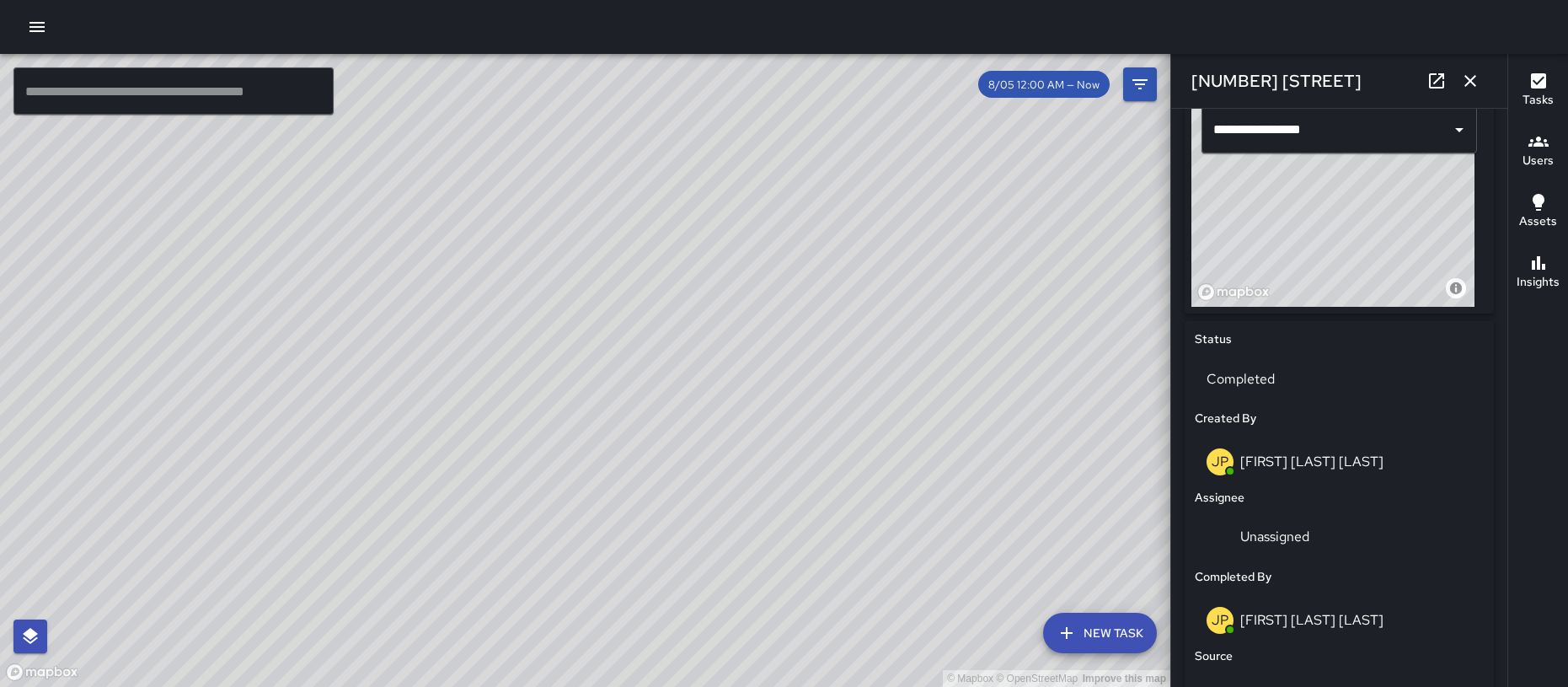 scroll, scrollTop: 851, scrollLeft: 0, axis: vertical 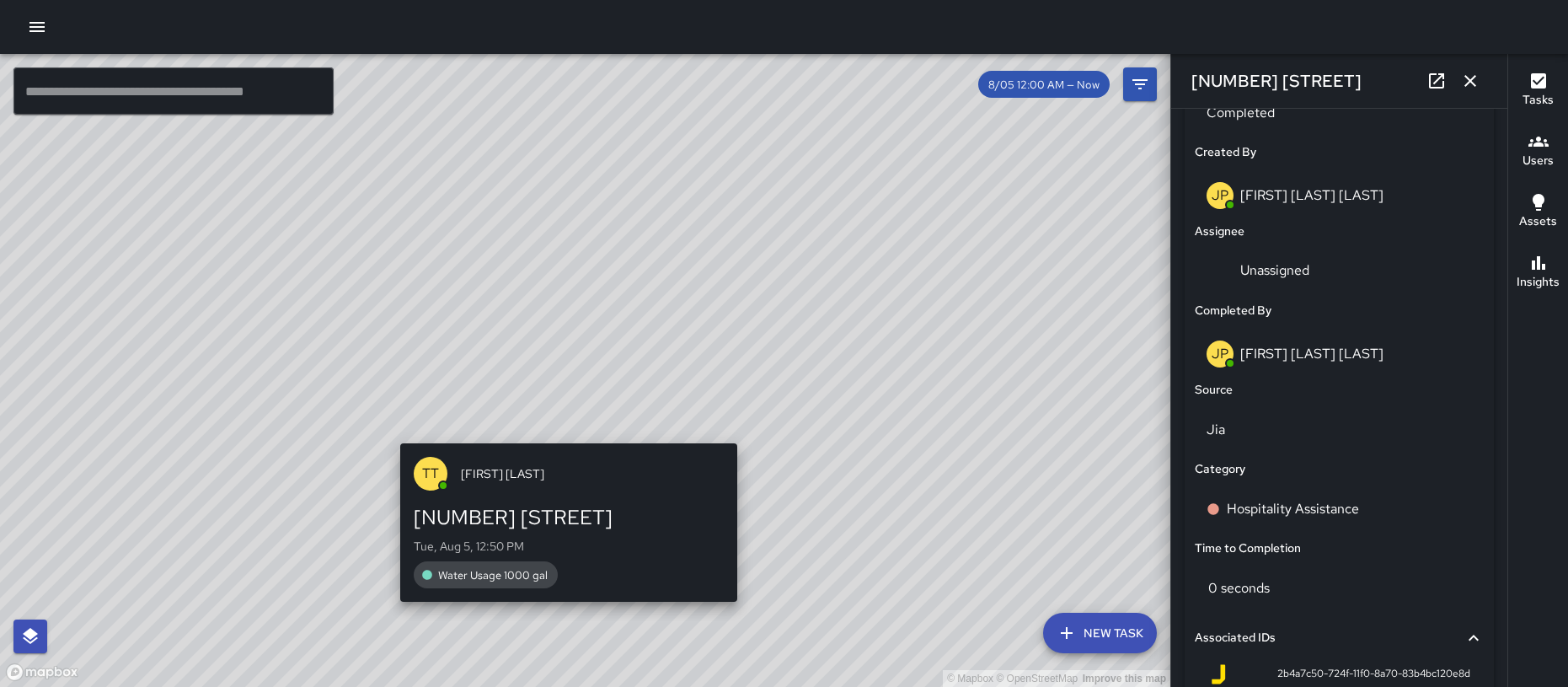 click on "© Mapbox   © OpenStreetMap   Improve this map TT Timothy Torres 227 Lewers Street Tue, Aug 5, 12:50 PM Water Usage 1000 gal" at bounding box center (585, 370) 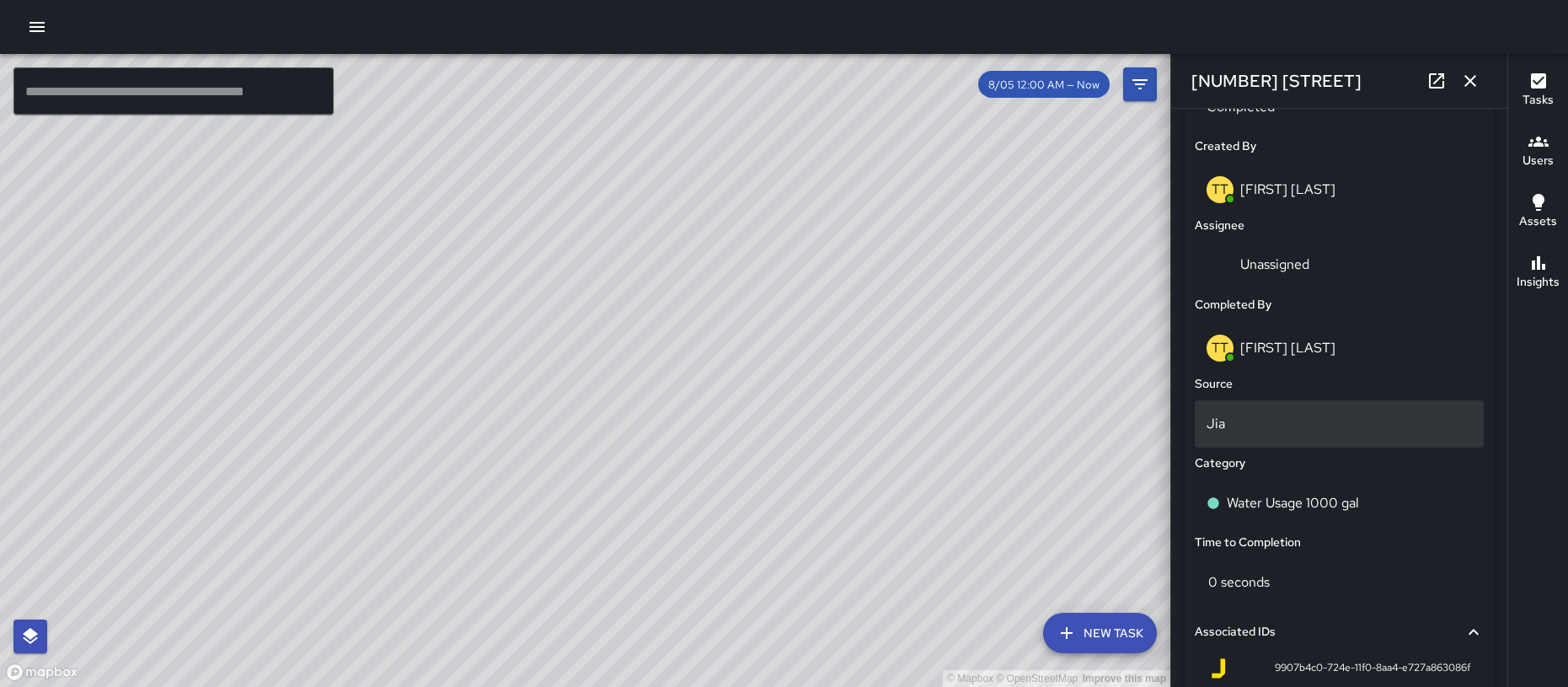 scroll, scrollTop: 858, scrollLeft: 0, axis: vertical 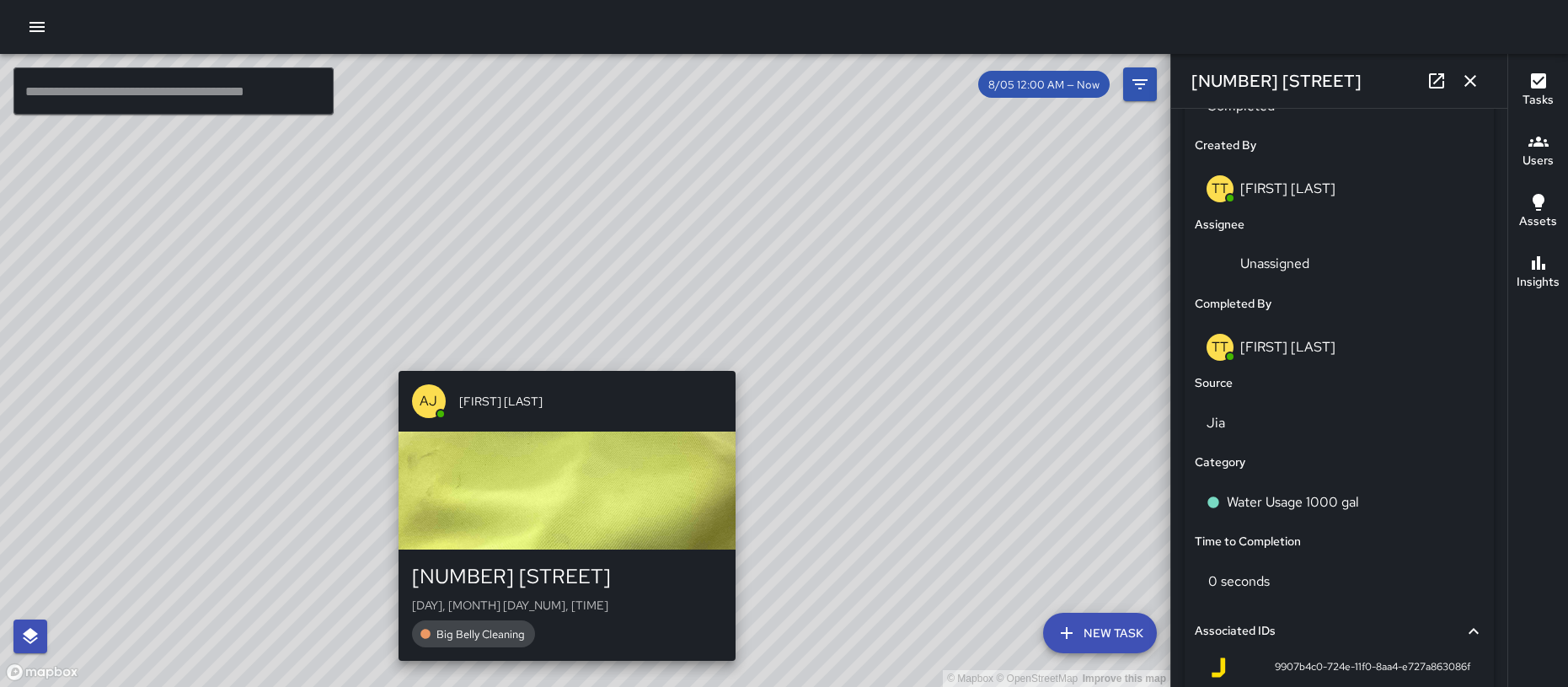 click on "AJ Alex Johnson 227 Lewers Street Tue, Aug 5, 12:40 PM Big Belly Cleaning" at bounding box center (567, 516) 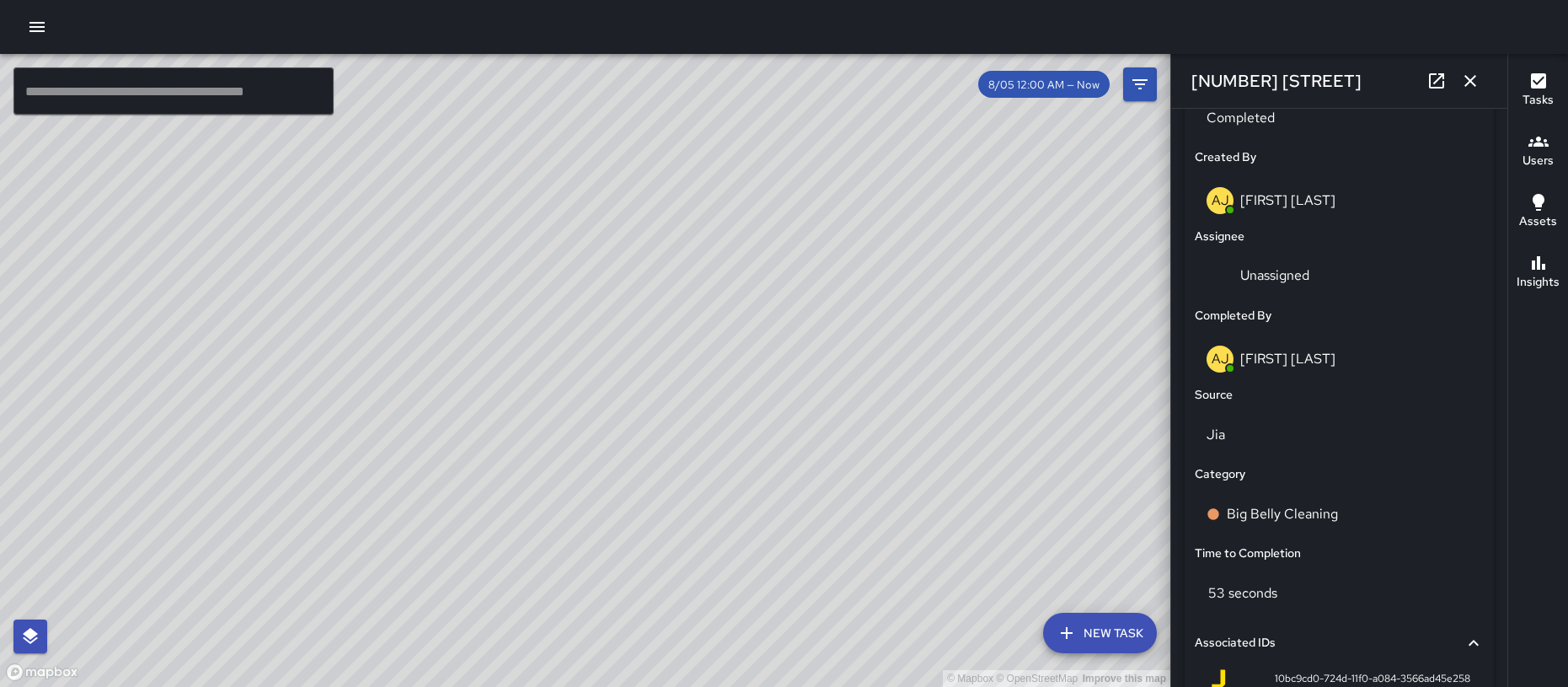 scroll, scrollTop: 848, scrollLeft: 0, axis: vertical 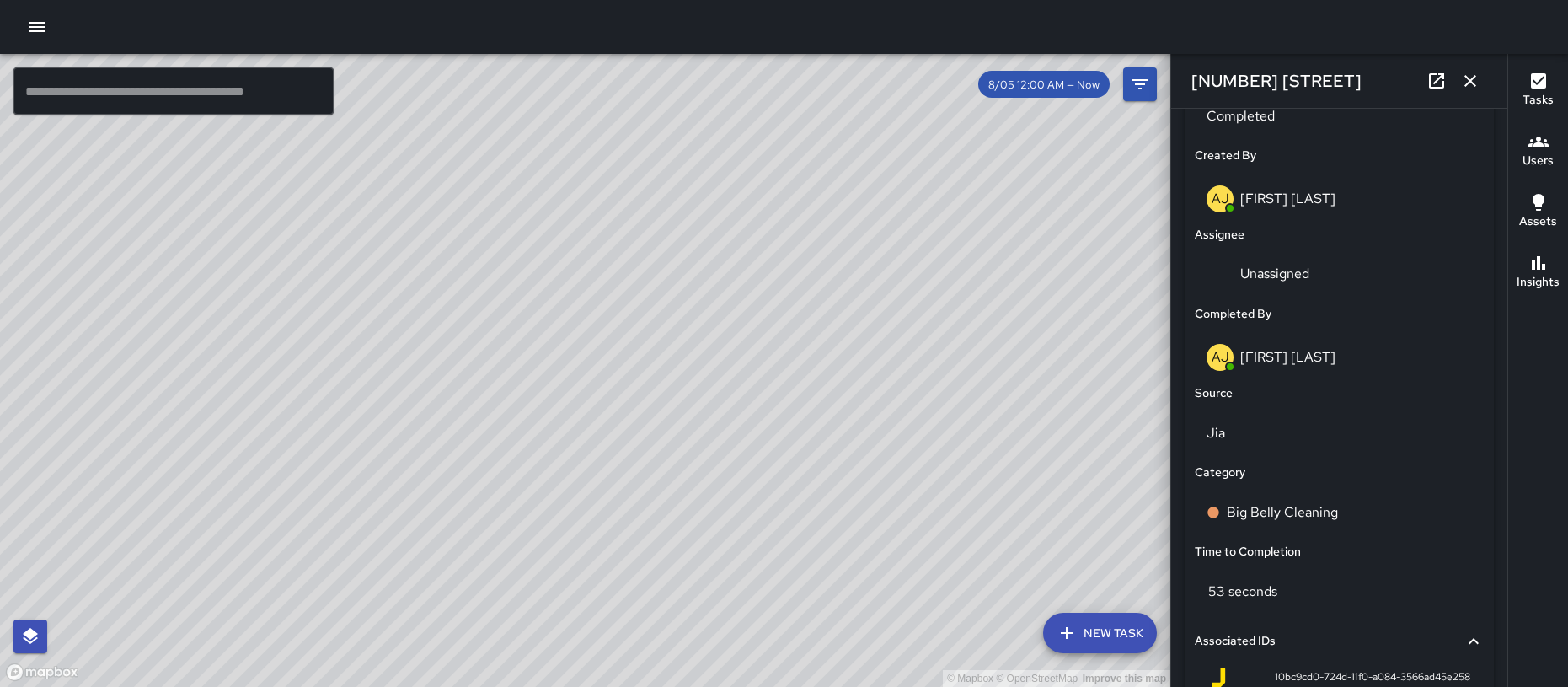 drag, startPoint x: 750, startPoint y: 436, endPoint x: 820, endPoint y: 441, distance: 70.17834 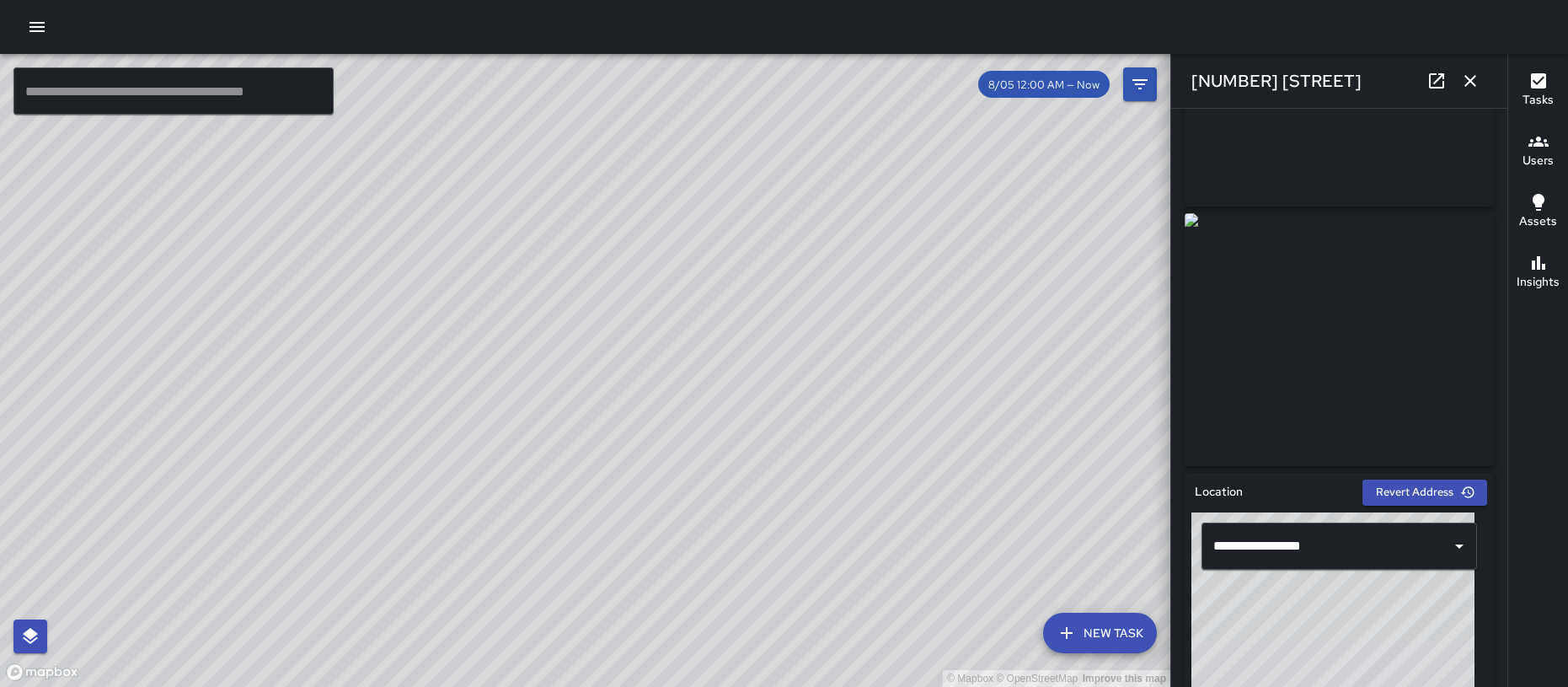 scroll, scrollTop: 0, scrollLeft: 0, axis: both 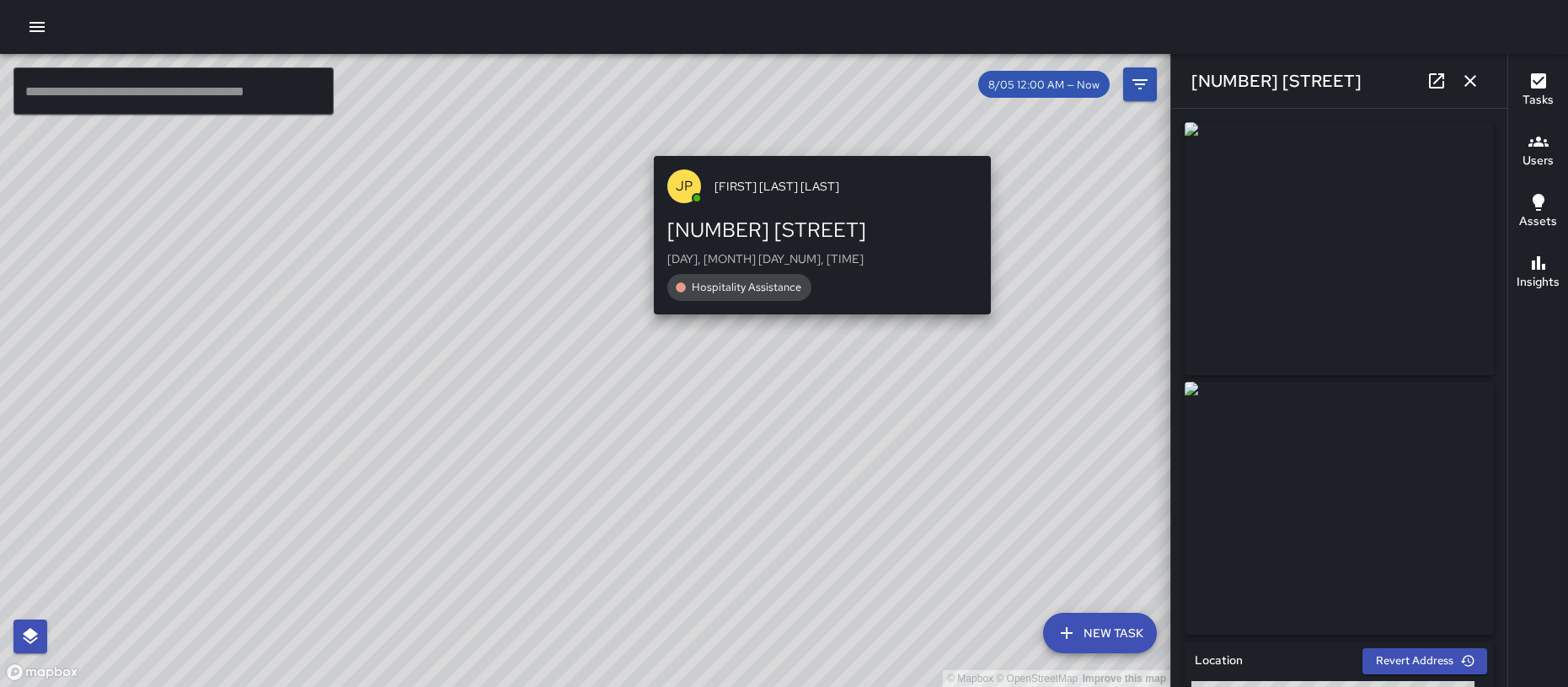 drag, startPoint x: 797, startPoint y: 460, endPoint x: 1035, endPoint y: 128, distance: 408.4948 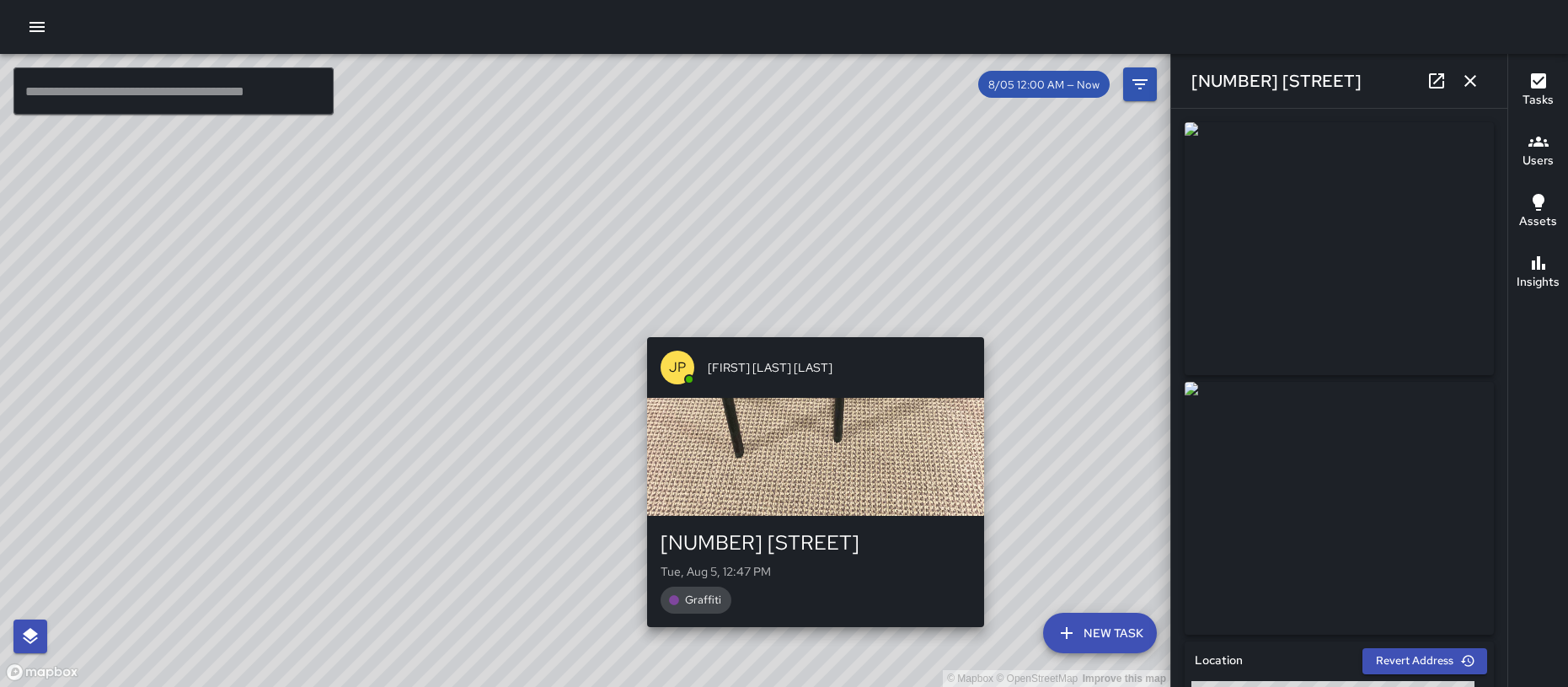 click on "© Mapbox   © OpenStreetMap   Improve this map JP Joseph Planesi Kauhola Jr 227 Lewers Street Tue, Aug 5, 12:47 PM Graffiti" at bounding box center [585, 370] 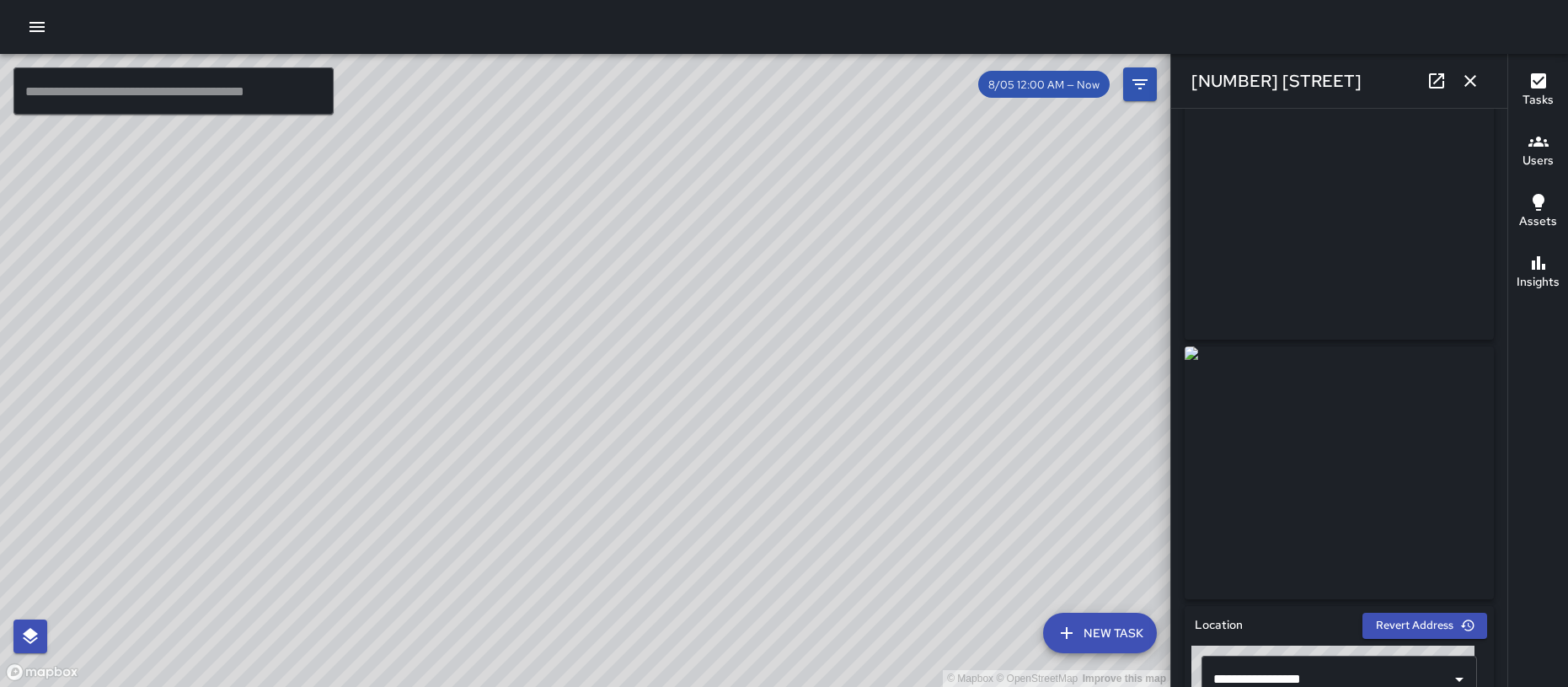 scroll, scrollTop: 0, scrollLeft: 0, axis: both 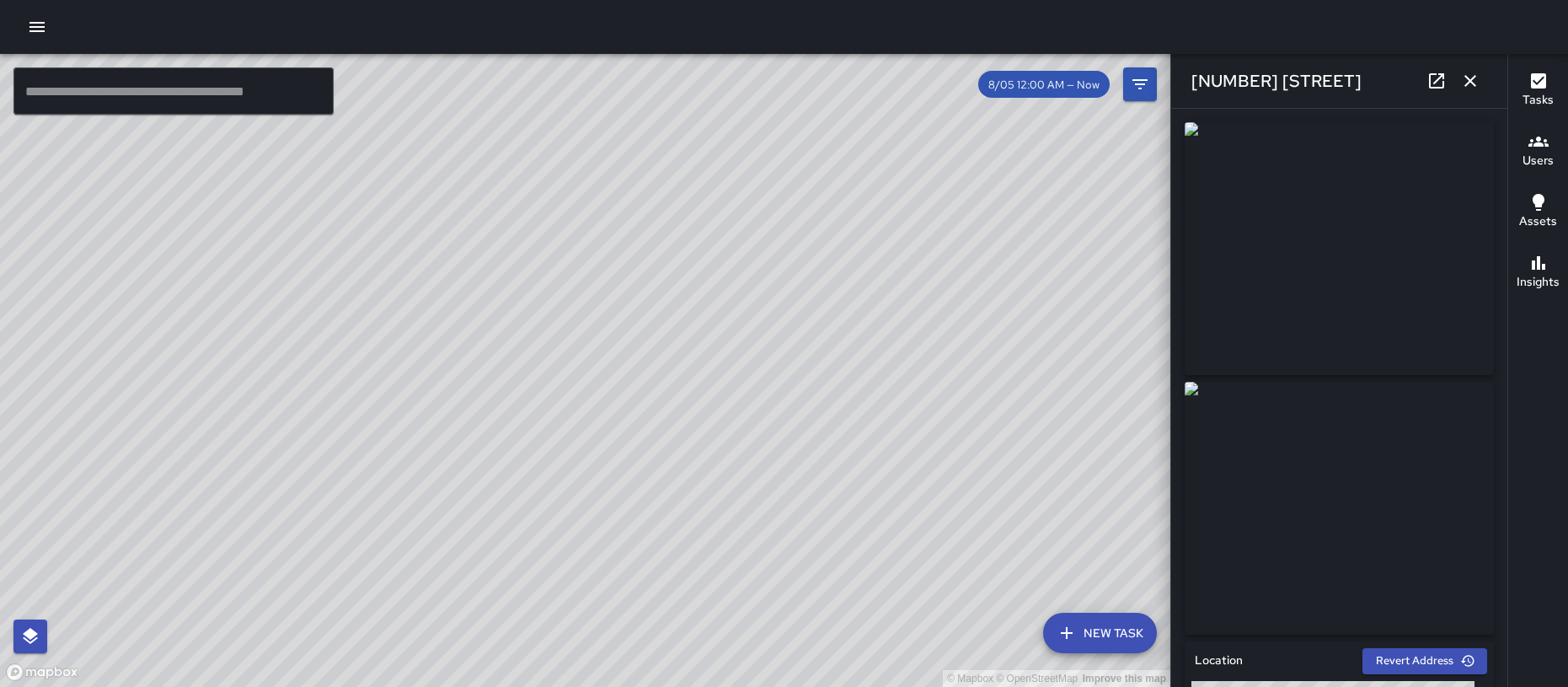 drag, startPoint x: 598, startPoint y: 440, endPoint x: 792, endPoint y: 385, distance: 201.64573 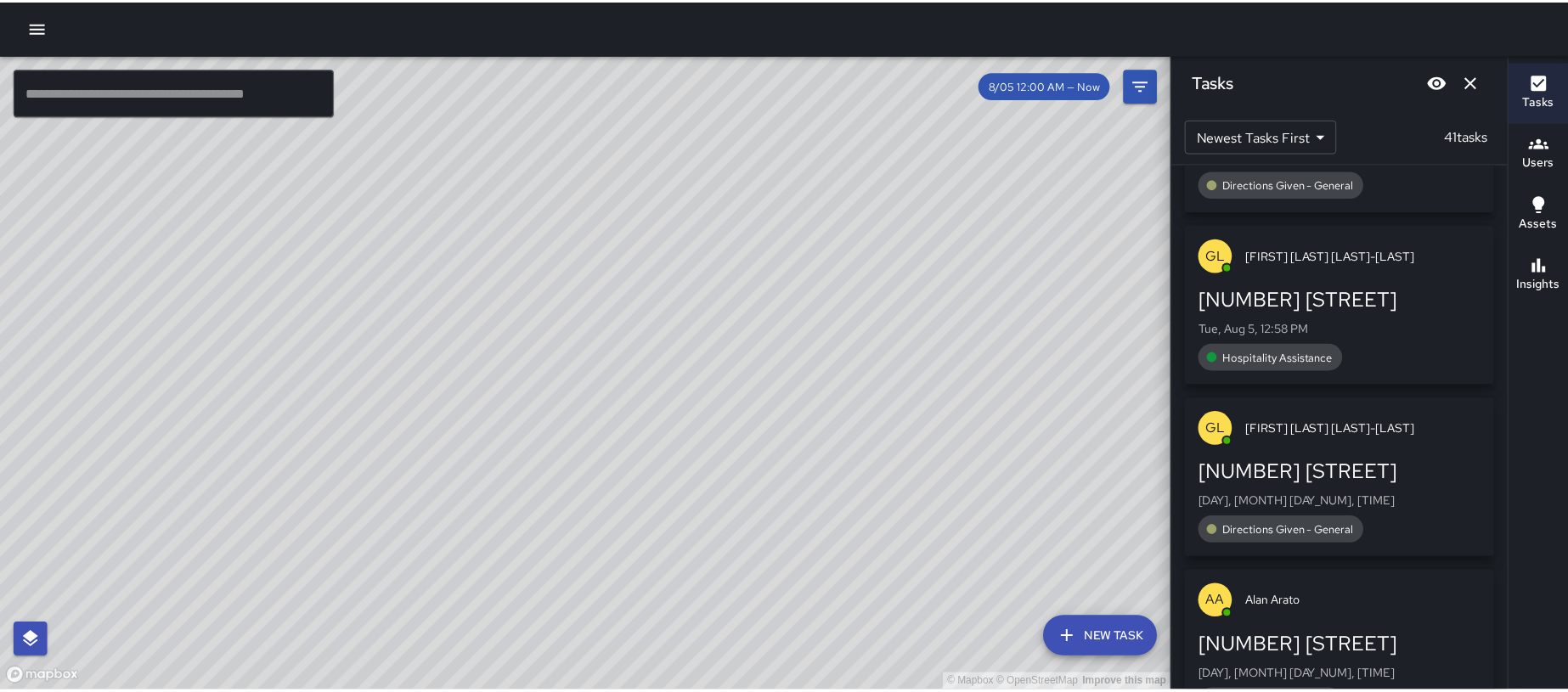 scroll, scrollTop: 0, scrollLeft: 0, axis: both 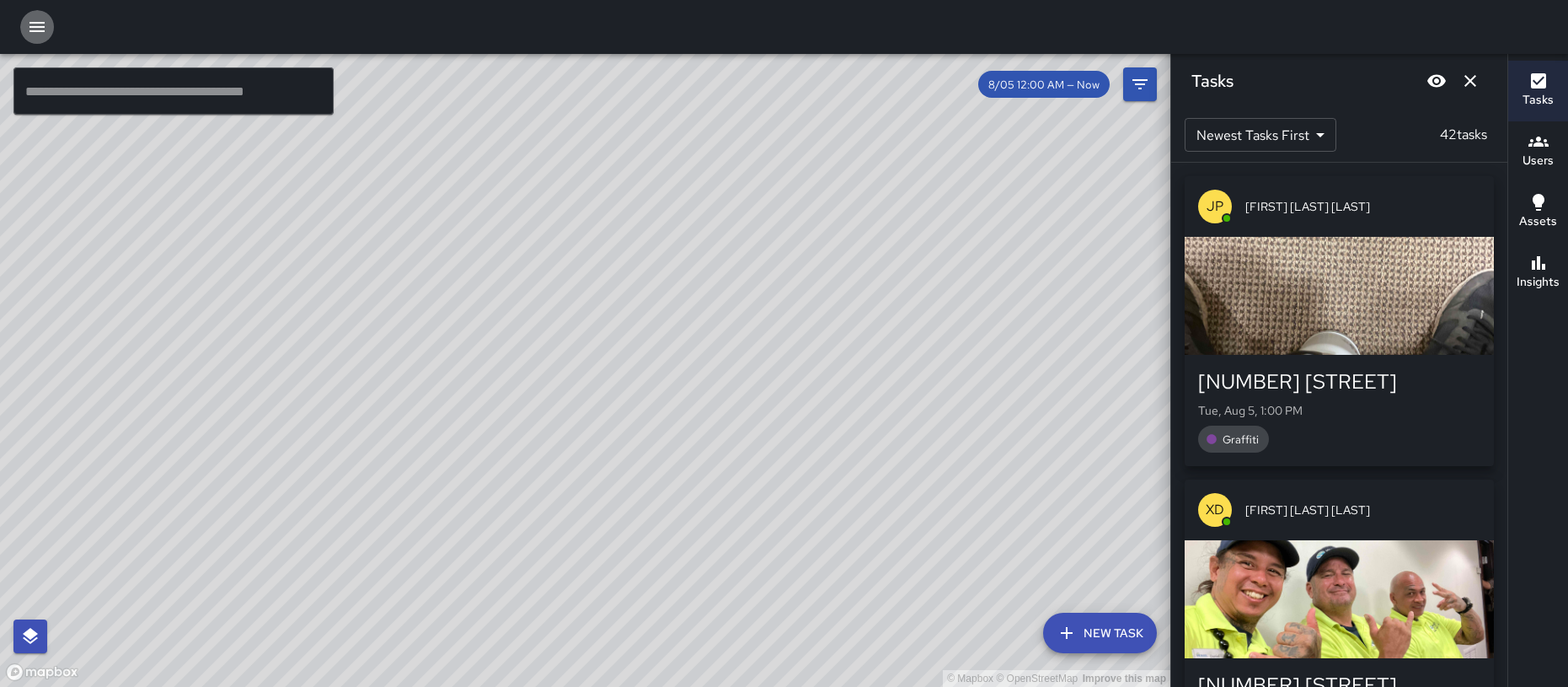 click 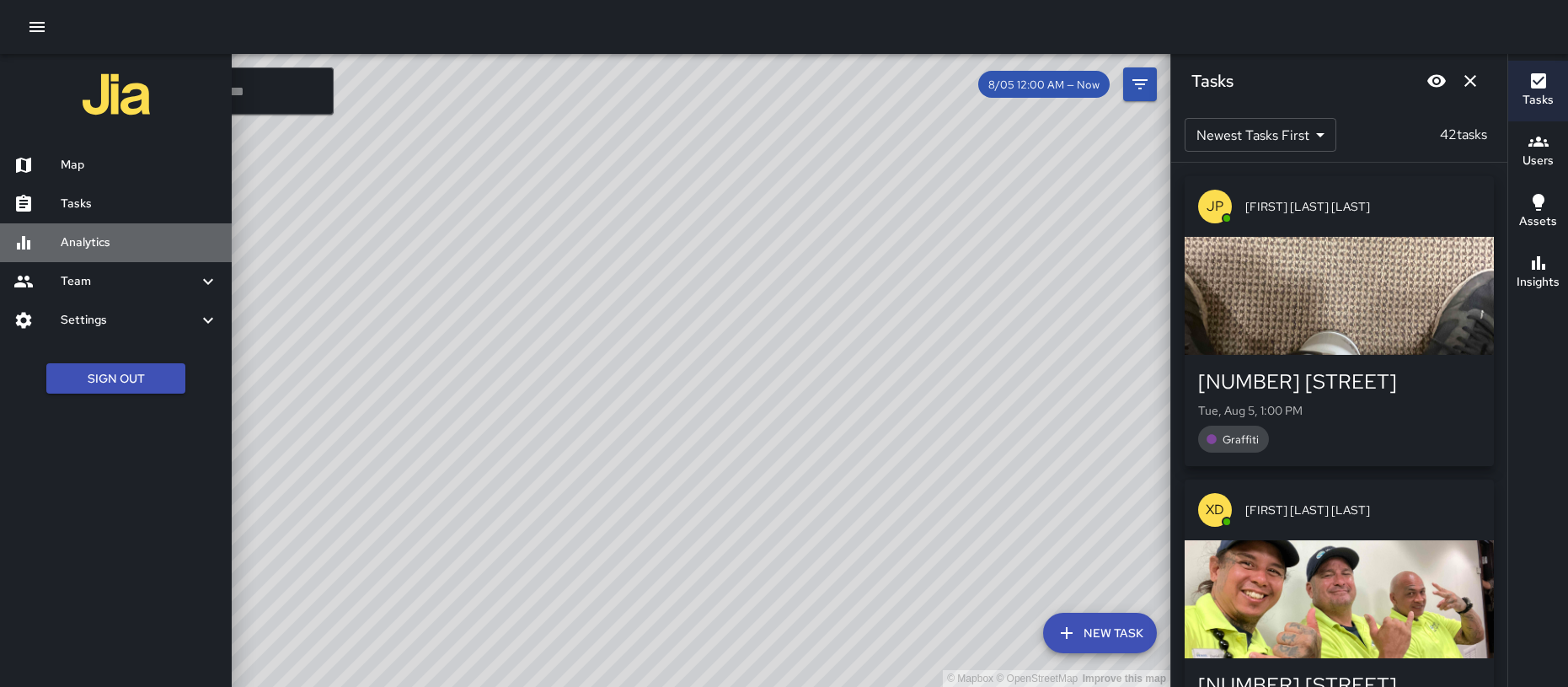 click on "Analytics" at bounding box center [115, 243] 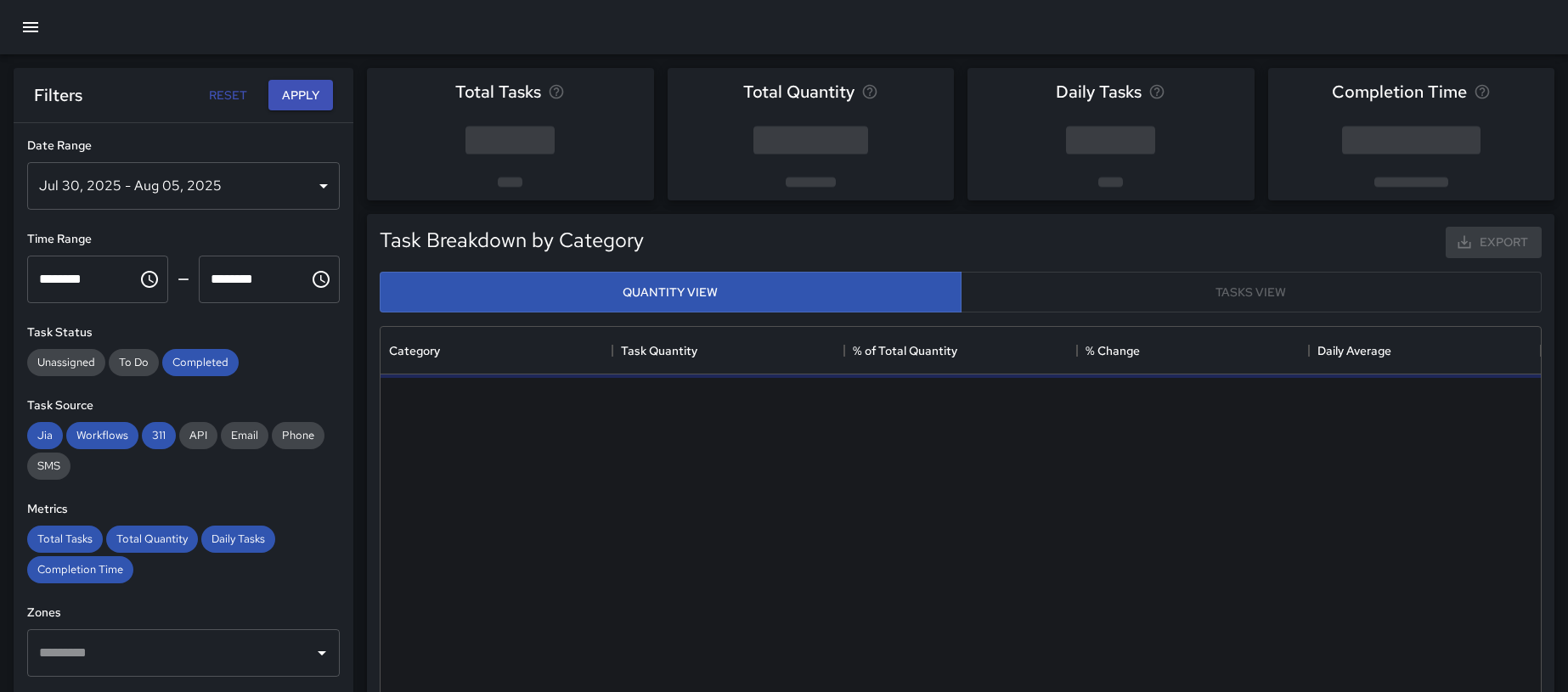 scroll, scrollTop: 14, scrollLeft: 14, axis: both 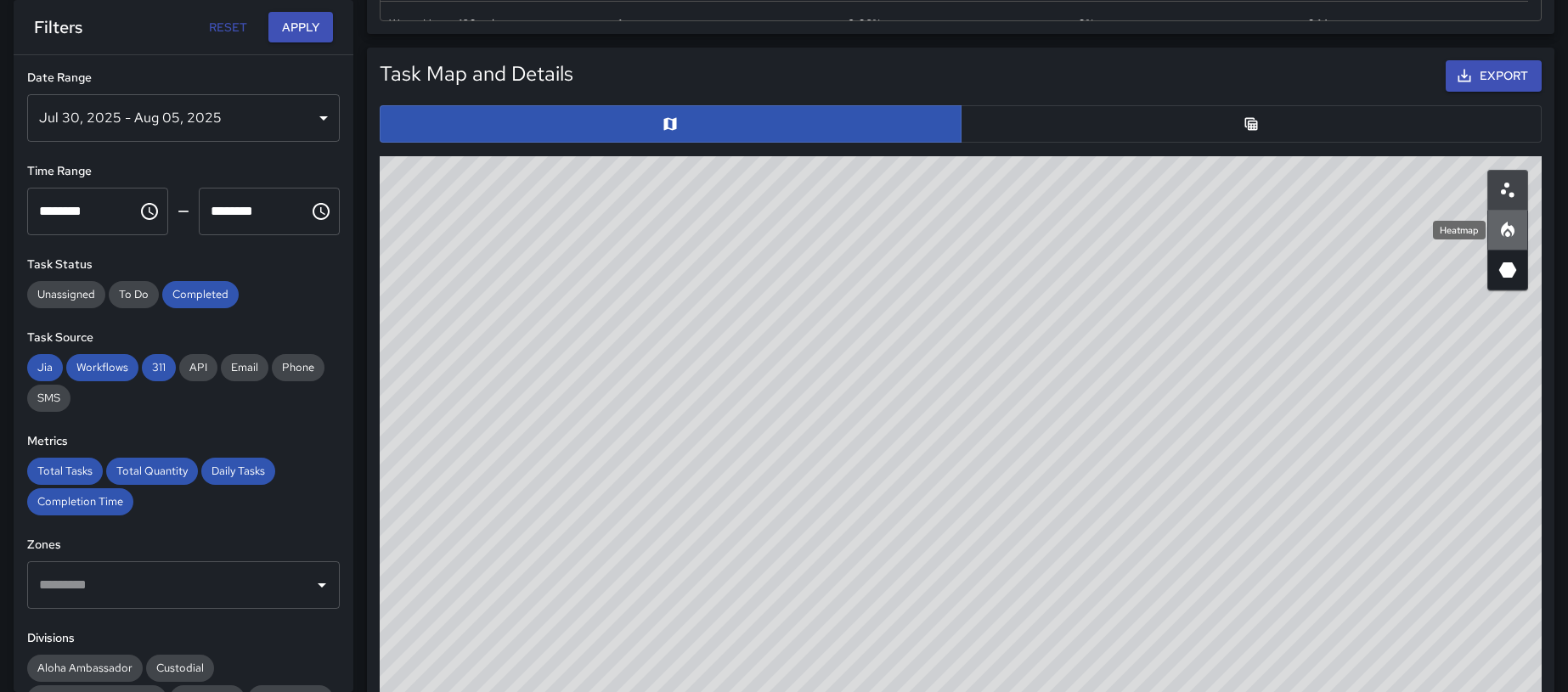 click 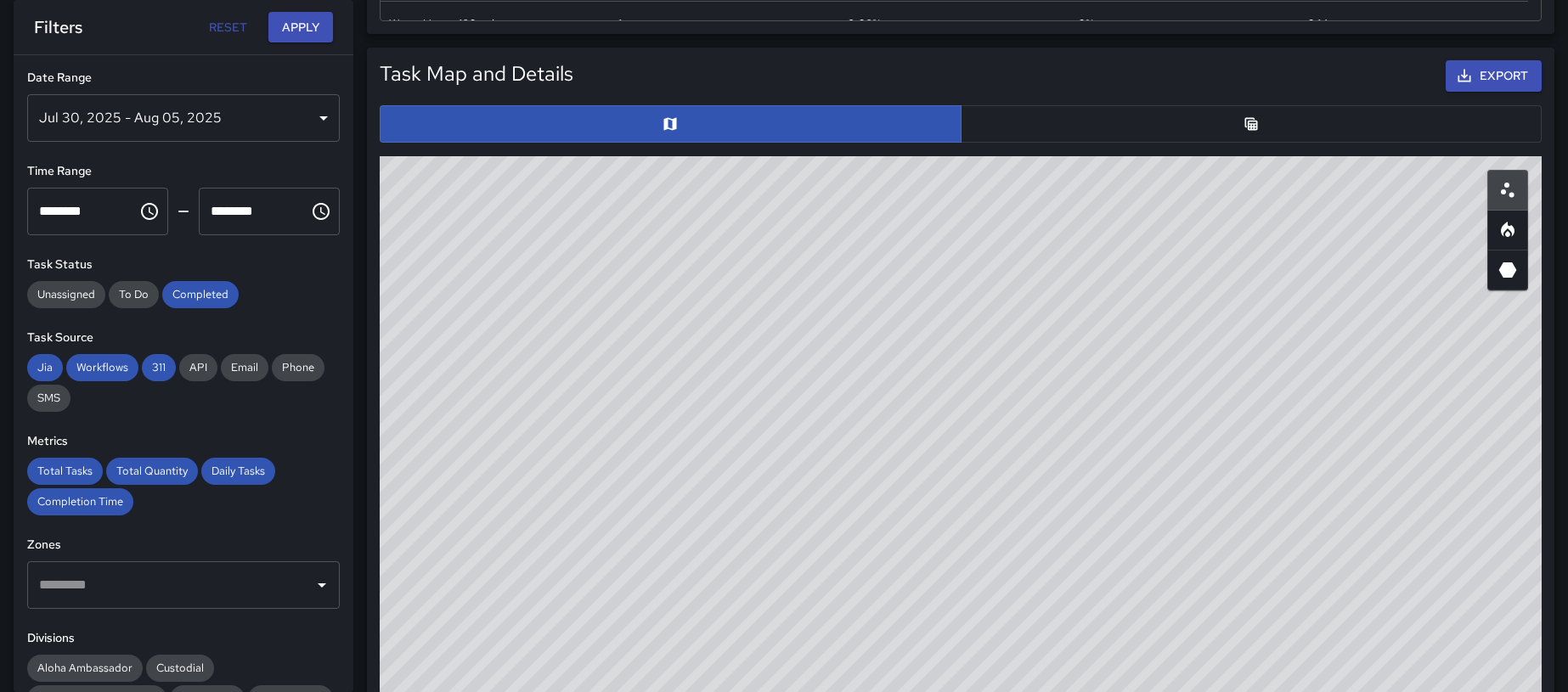 scroll, scrollTop: 495, scrollLeft: 1148, axis: both 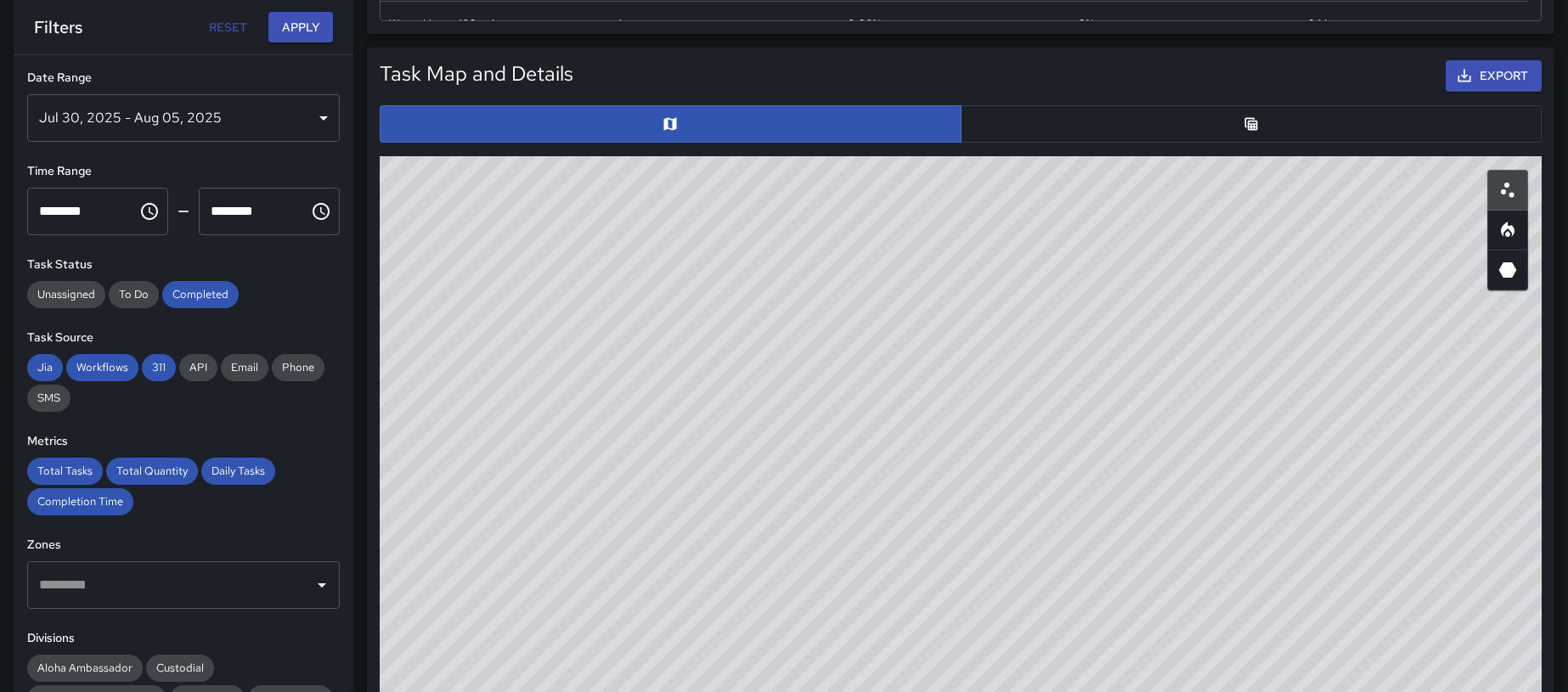 click on "© Mapbox   © OpenStreetMap   Improve this map" at bounding box center (961, 496) 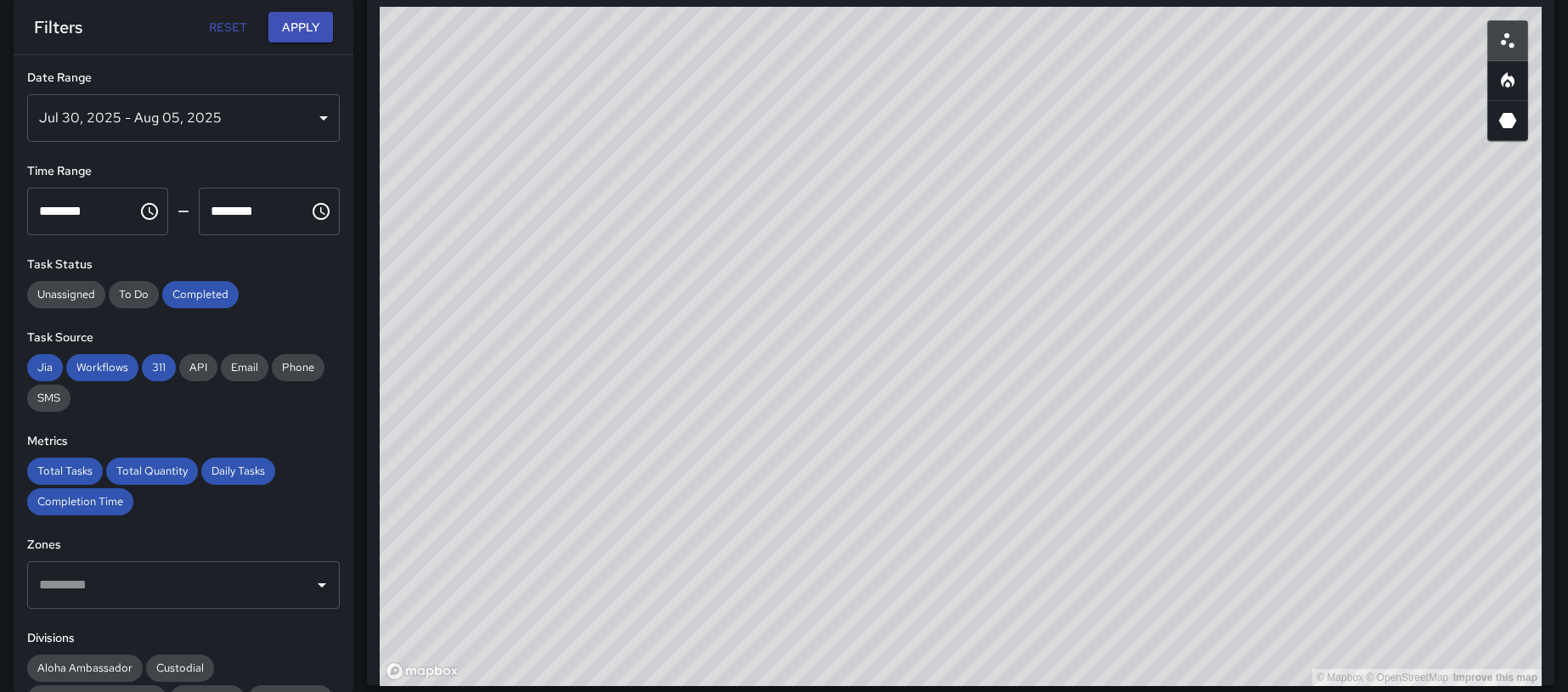drag, startPoint x: 867, startPoint y: 290, endPoint x: 559, endPoint y: 102, distance: 360.84346 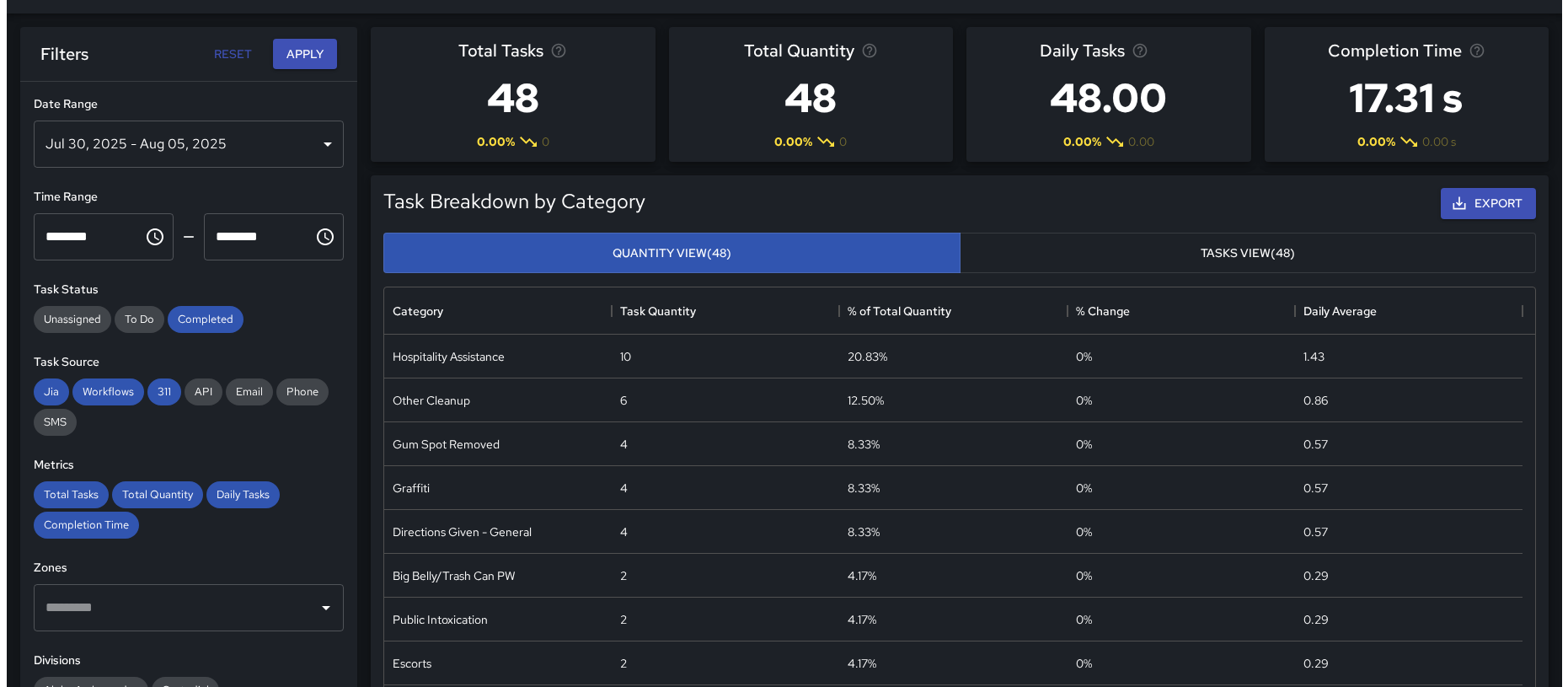 scroll, scrollTop: 0, scrollLeft: 0, axis: both 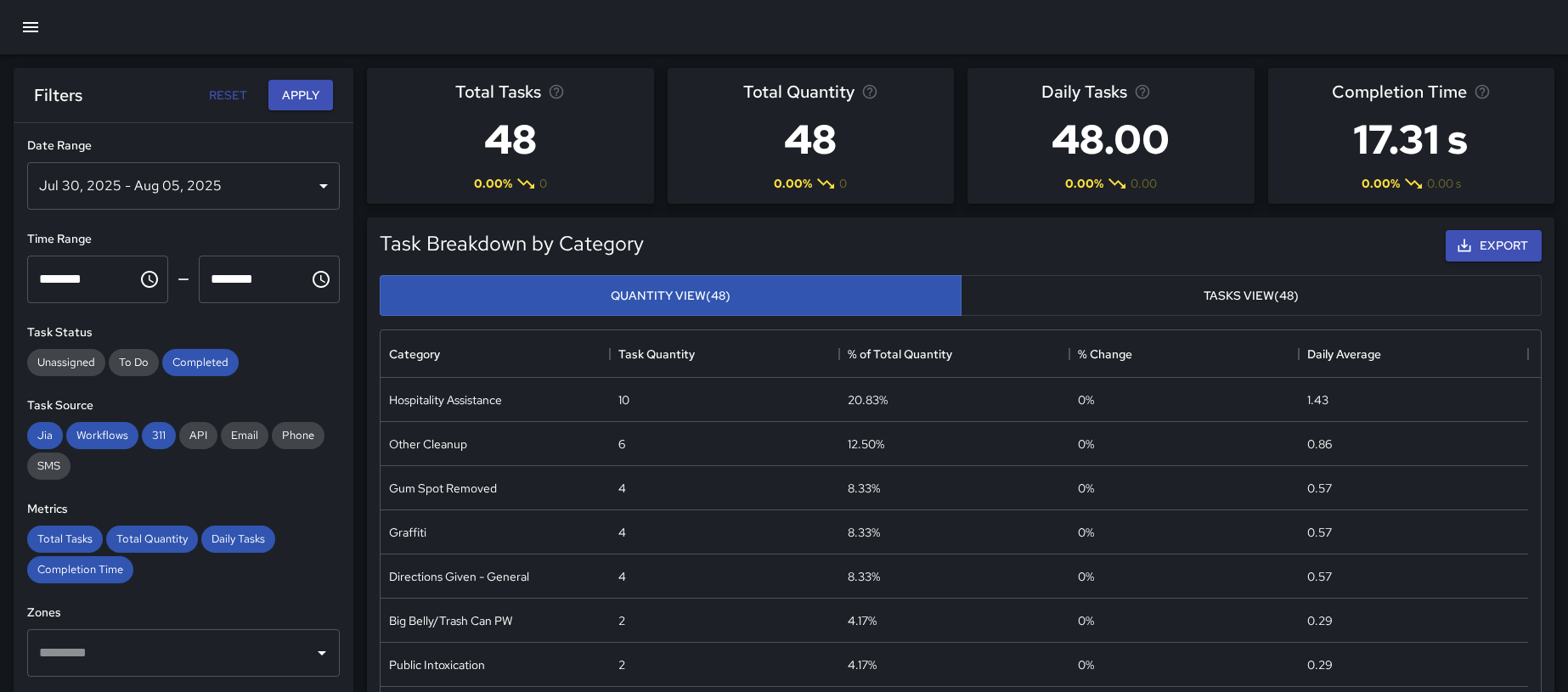 click at bounding box center (31, 27) 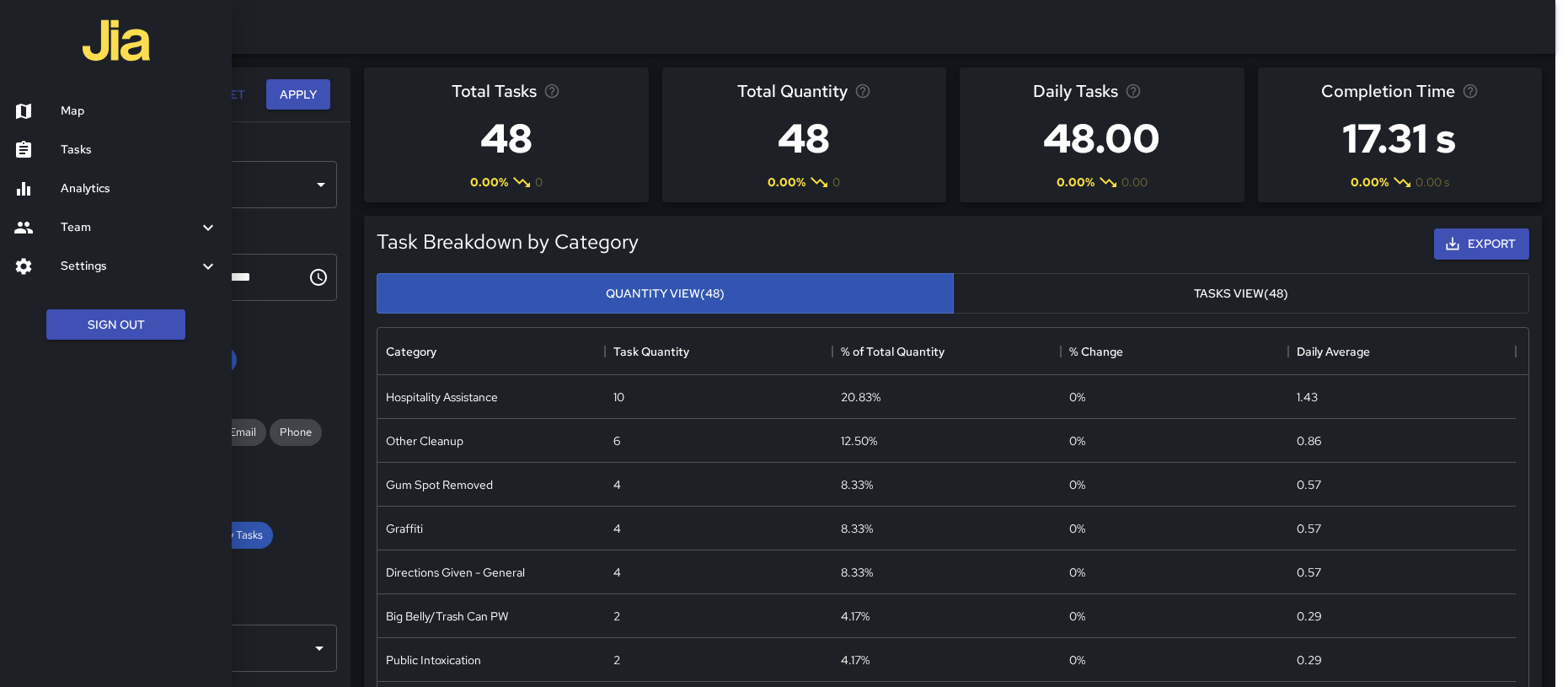 click on "Map" at bounding box center [139, 111] 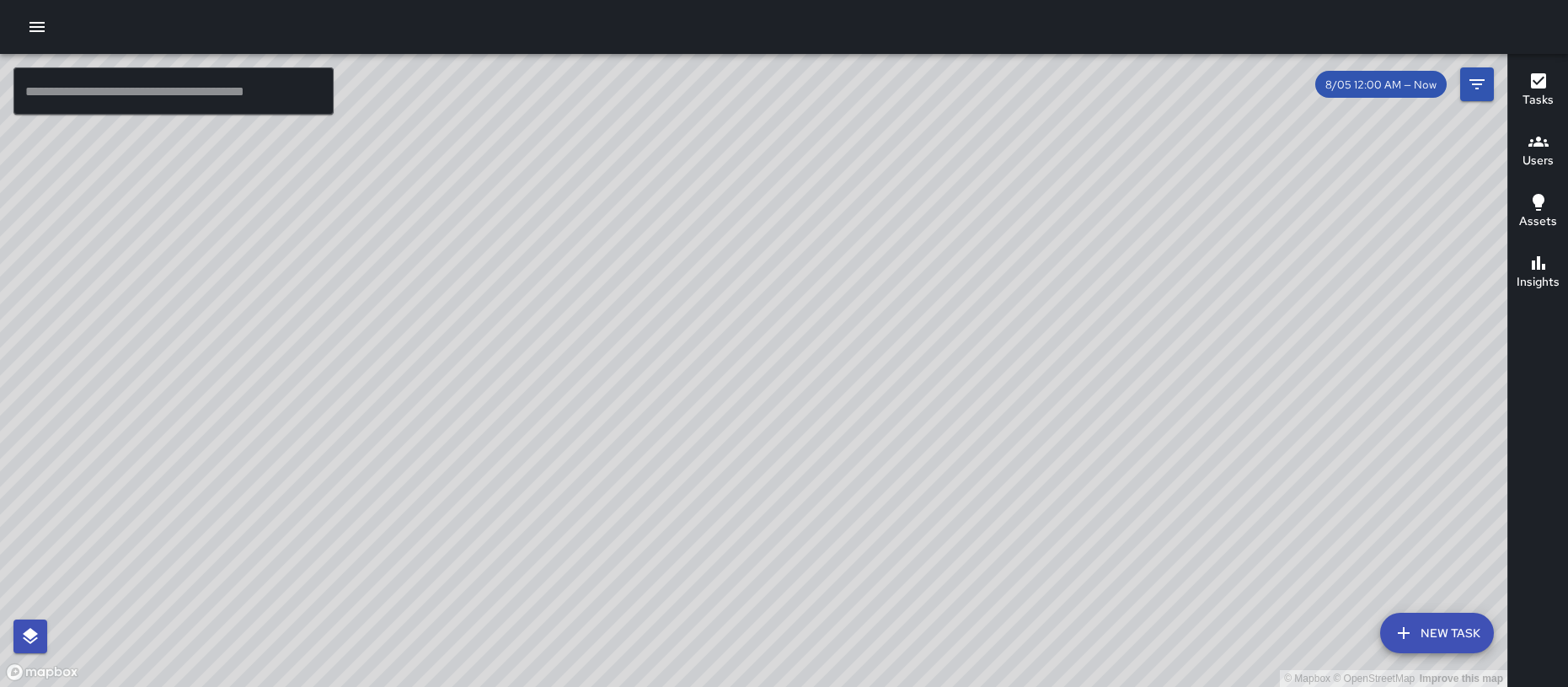 drag, startPoint x: 955, startPoint y: 496, endPoint x: 932, endPoint y: 362, distance: 135.95955 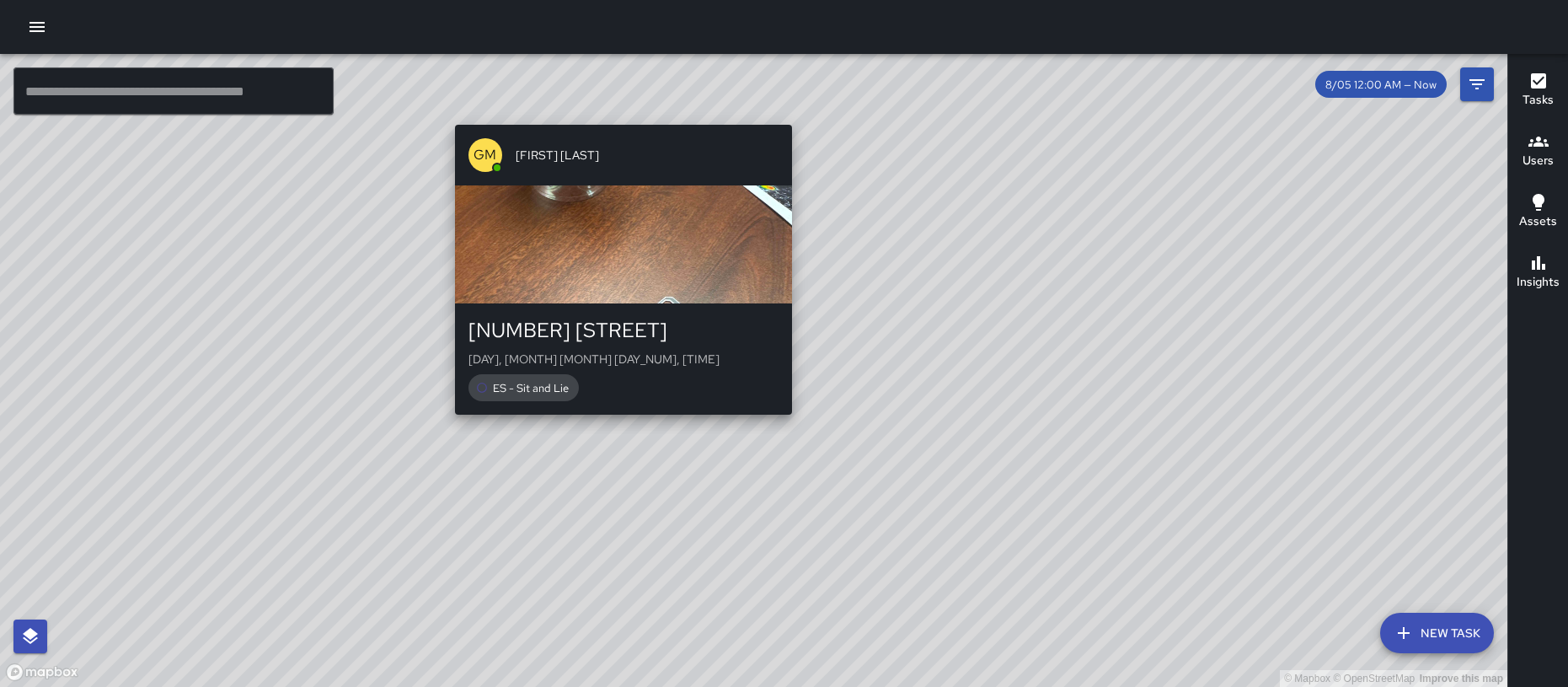 click on "© Mapbox   © OpenStreetMap   Improve this map GM Gilbert Moreno 227 Lewers Street Tue, Aug 5, 1:15 PM ES - Sit and Lie" at bounding box center [753, 370] 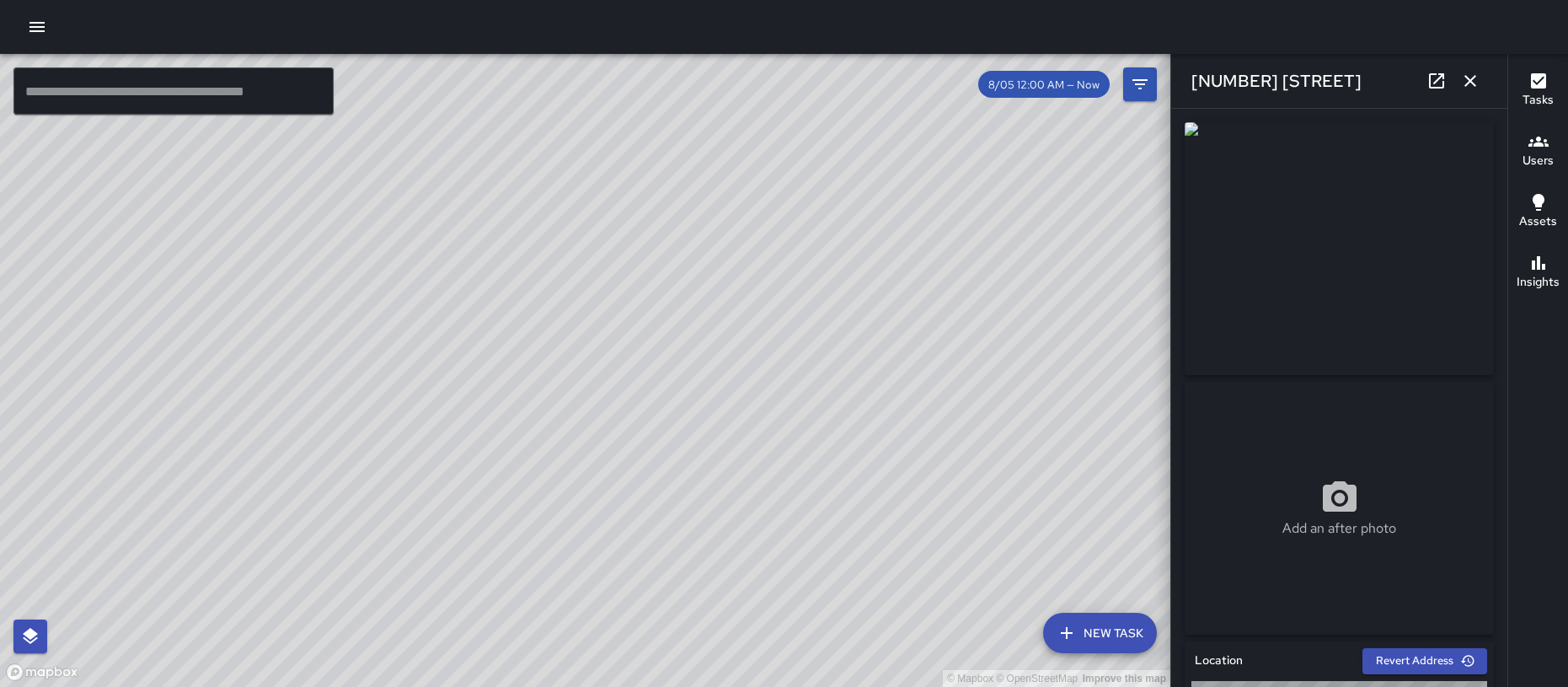 type on "**********" 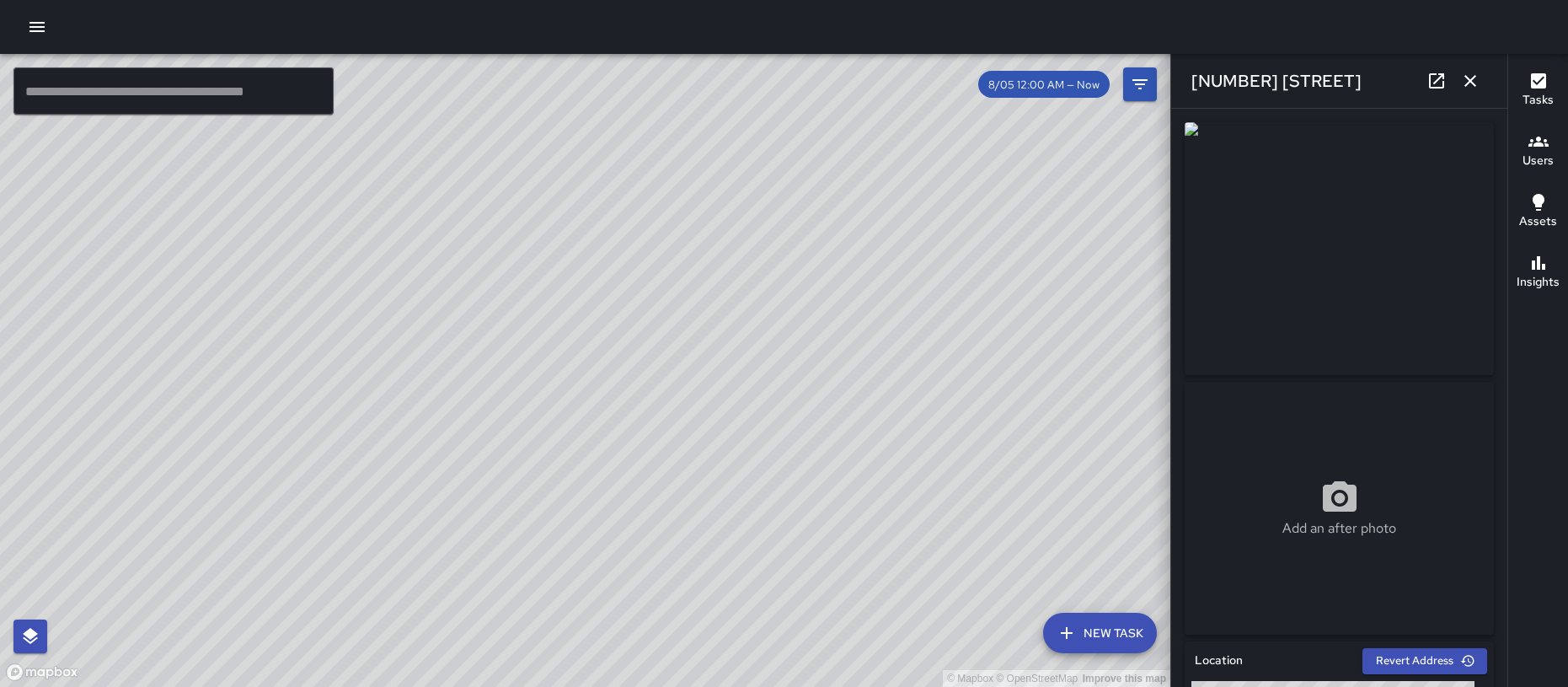 drag, startPoint x: 413, startPoint y: 232, endPoint x: 469, endPoint y: 318, distance: 102.62553 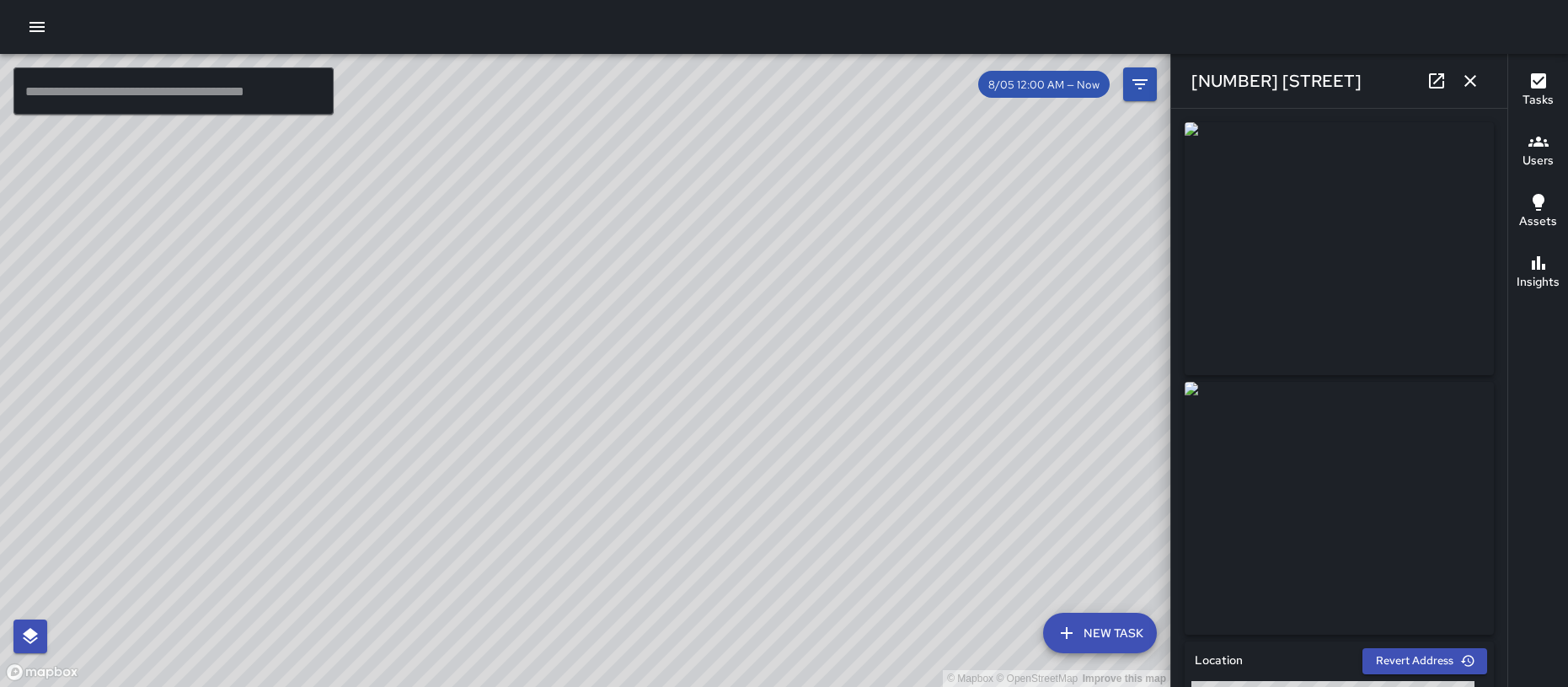 click on "© Mapbox   © OpenStreetMap   Improve this map GM Gilbert Moreno 227 Lewers Street Tue, Aug 5, 1:18 PM ES - Sit and Lie" at bounding box center [585, 370] 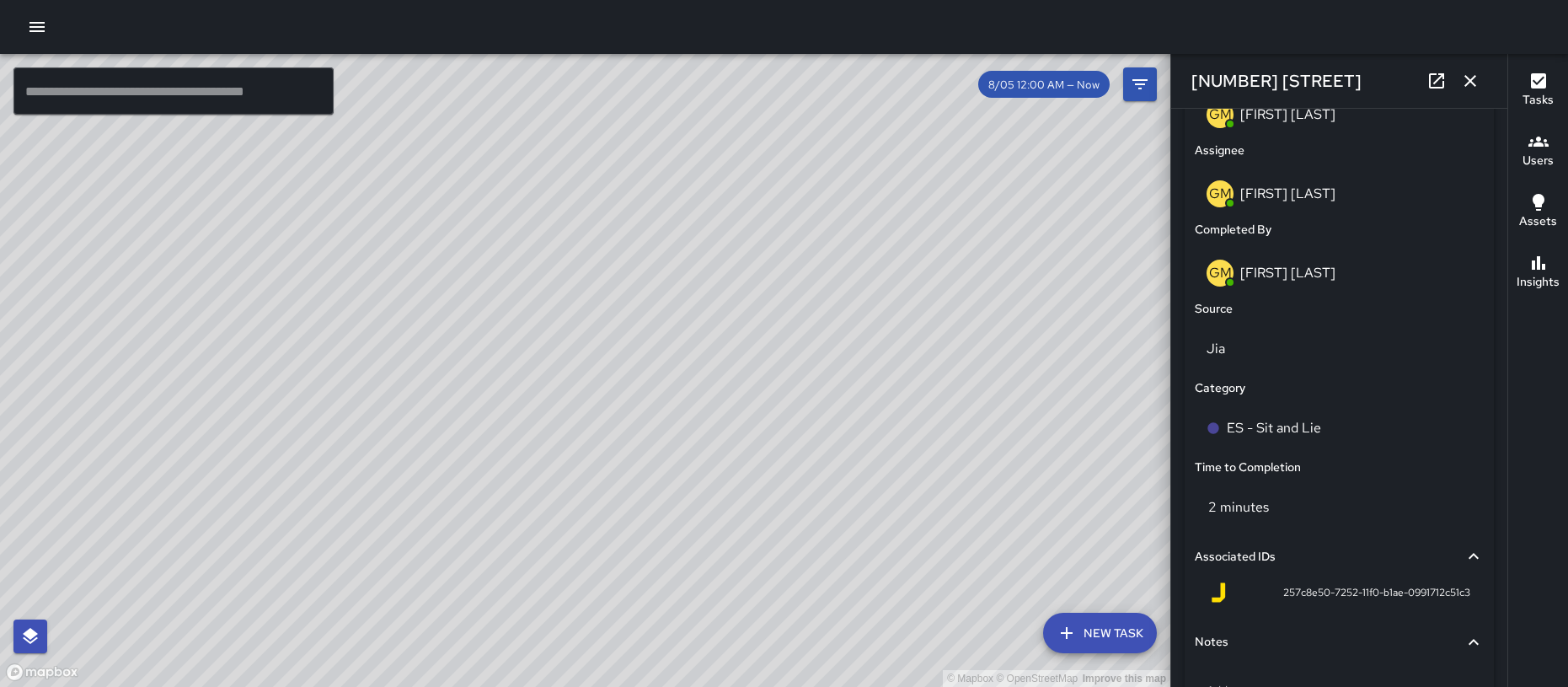 scroll, scrollTop: 1135, scrollLeft: 0, axis: vertical 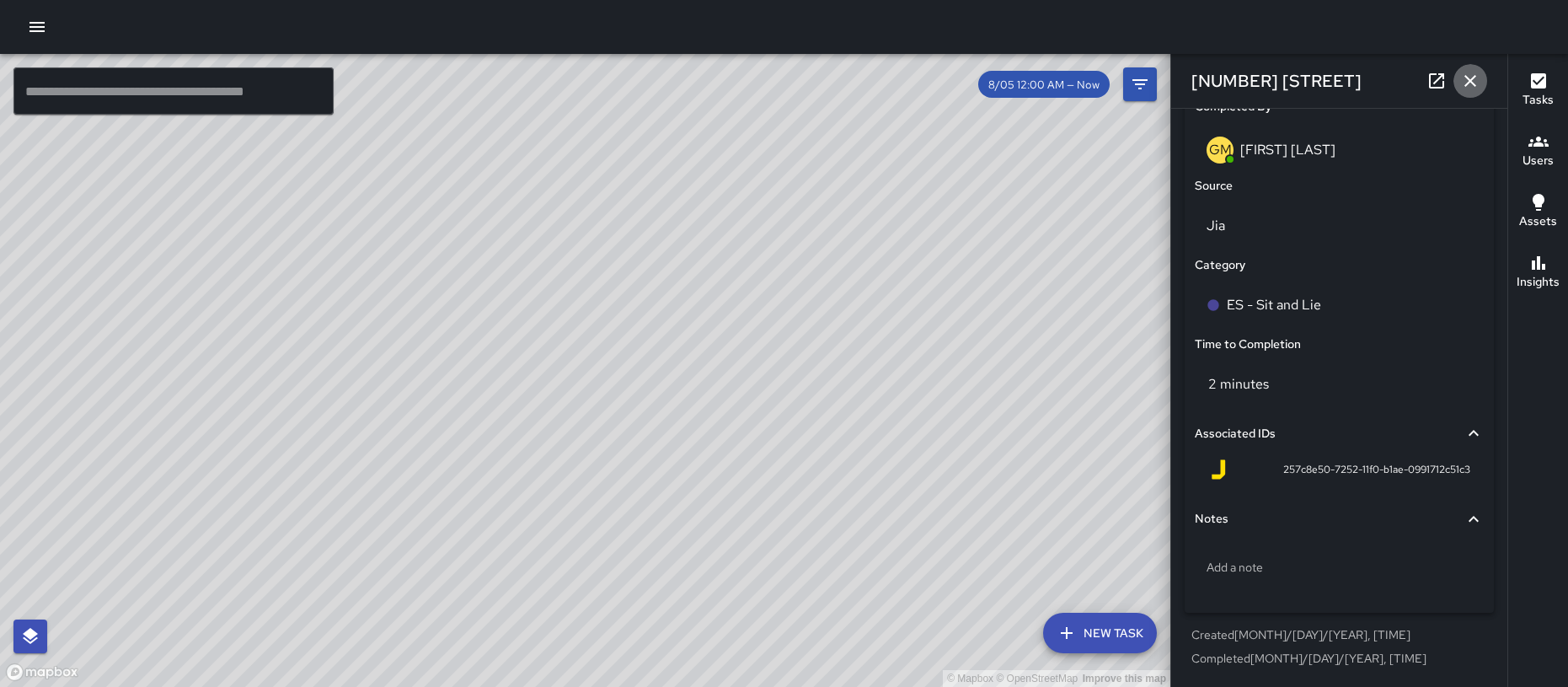 click 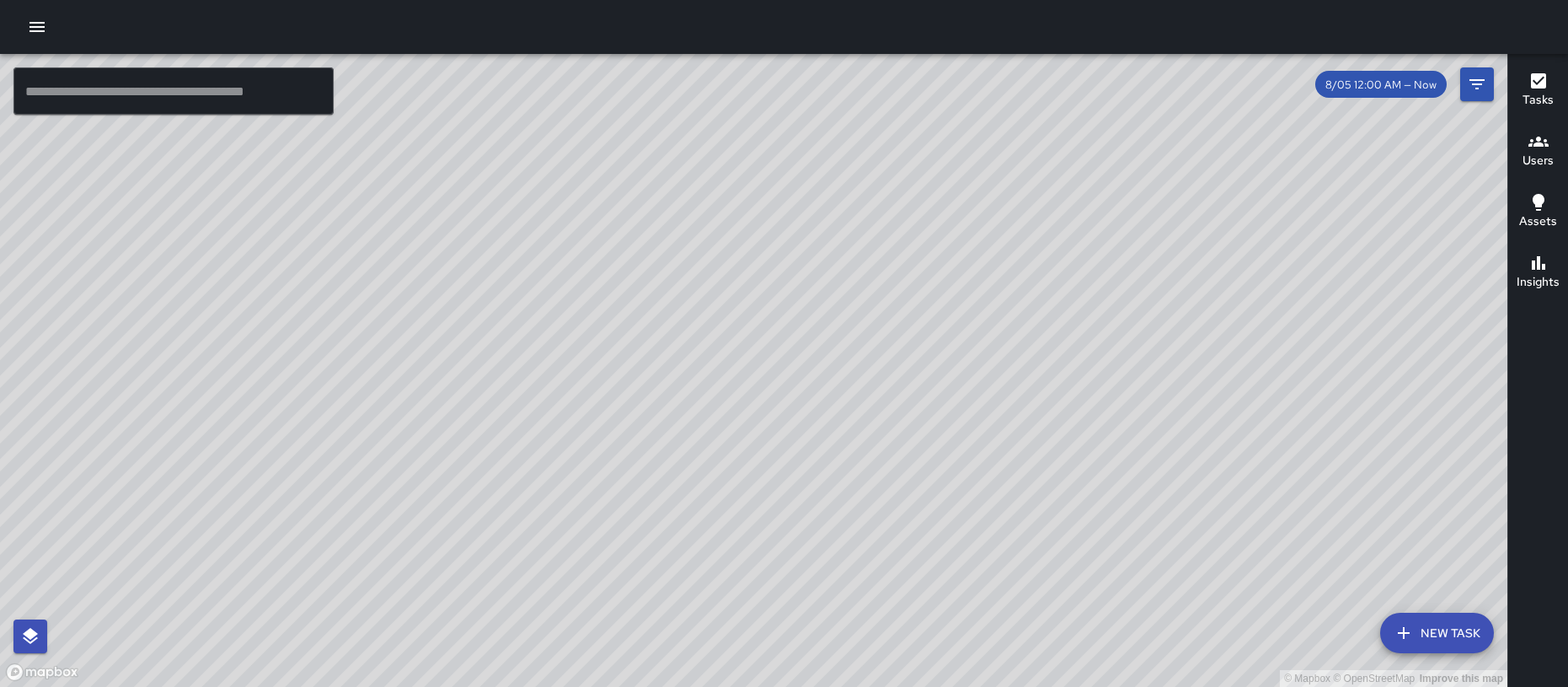 drag, startPoint x: 976, startPoint y: 573, endPoint x: 897, endPoint y: 311, distance: 273.65124 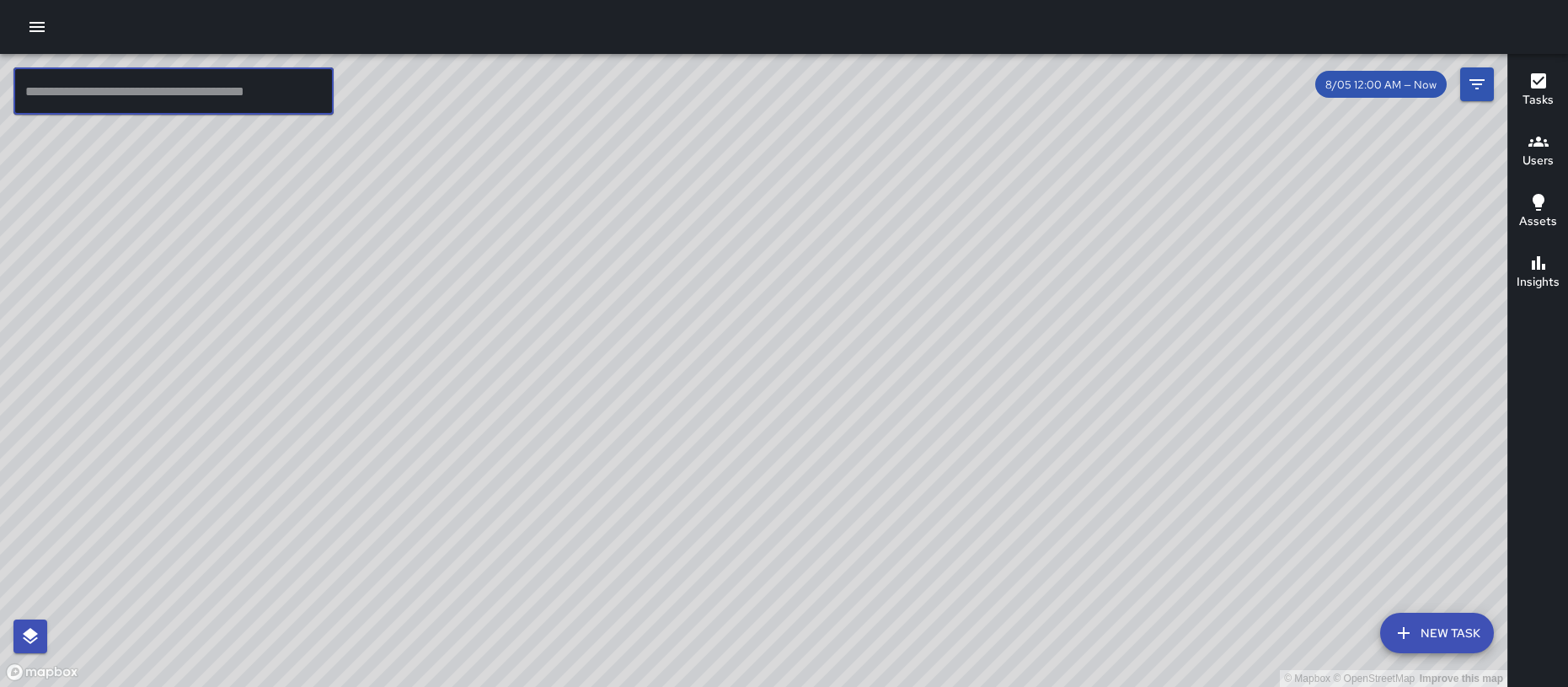 click at bounding box center [174, 91] 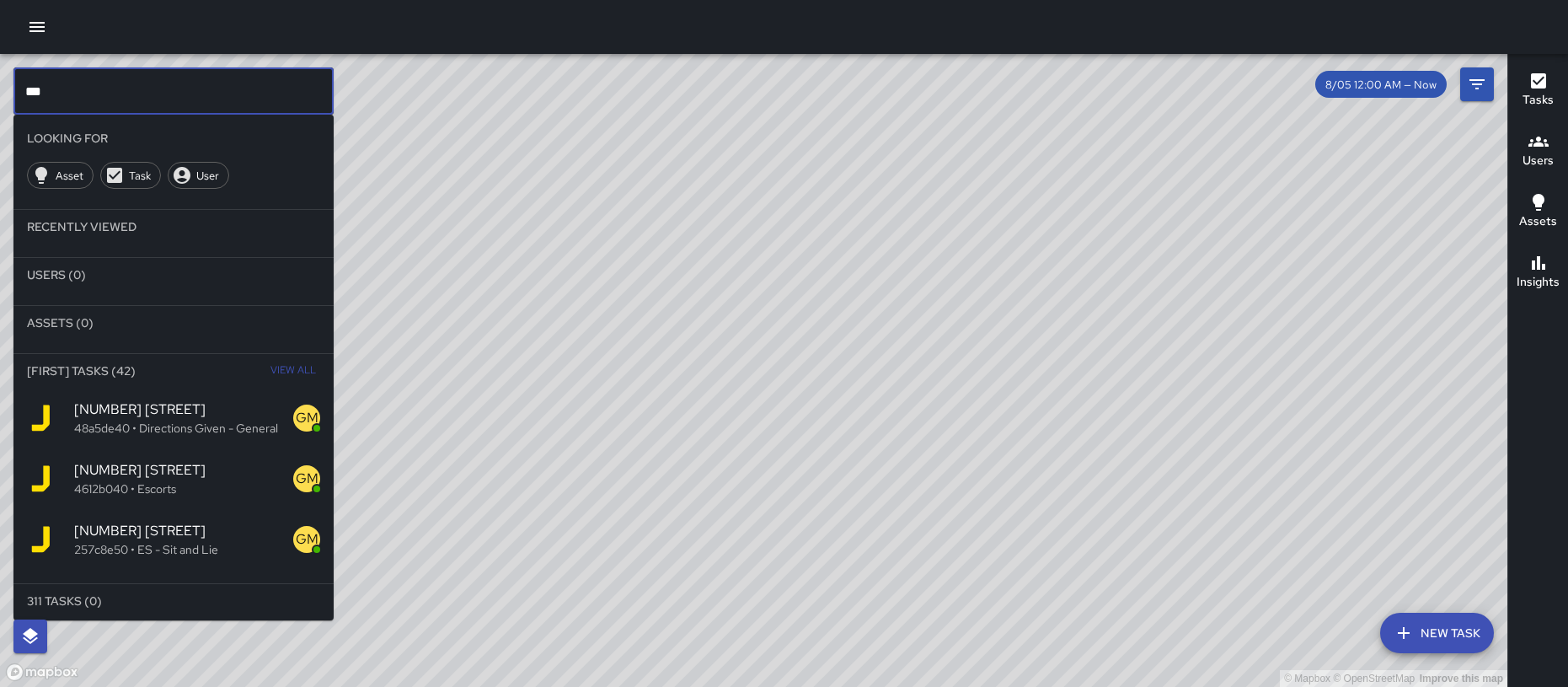 type on "***" 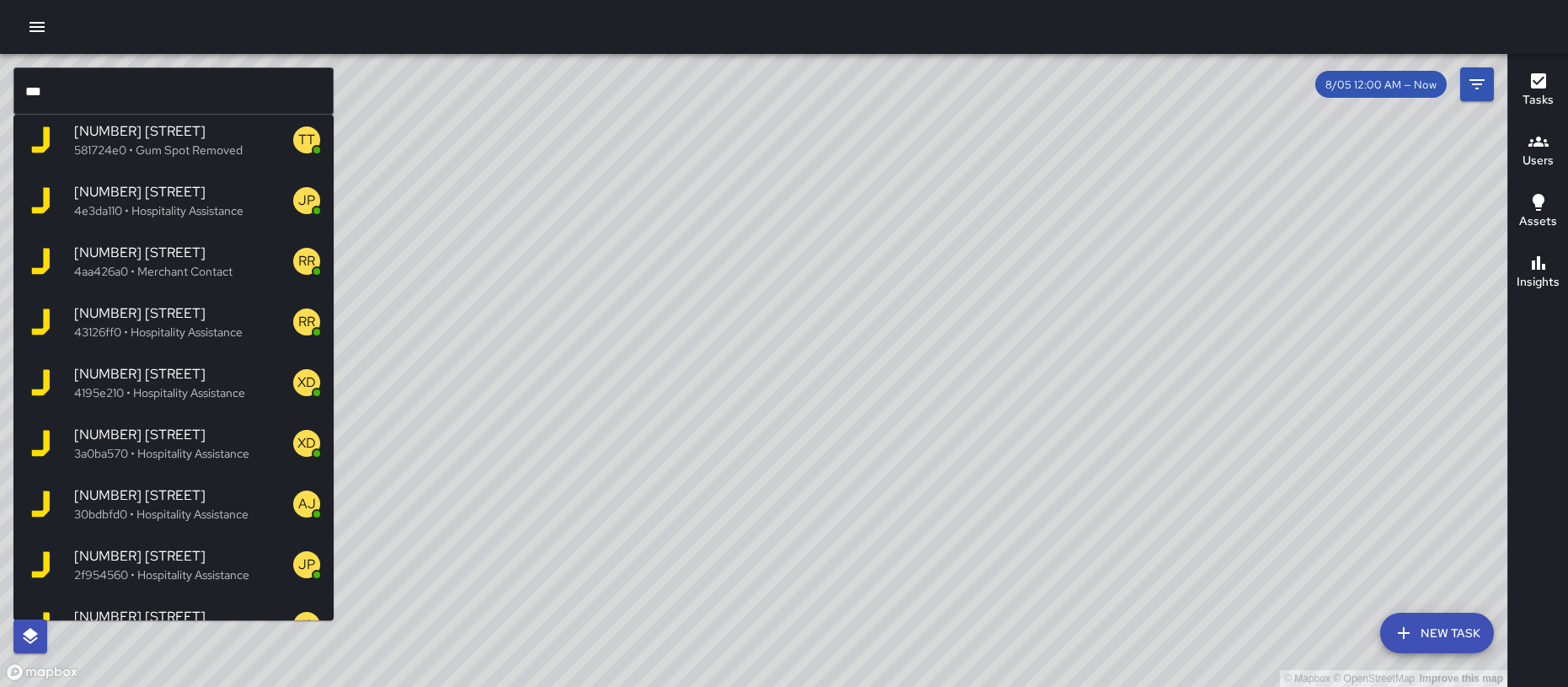 scroll, scrollTop: 1328, scrollLeft: 0, axis: vertical 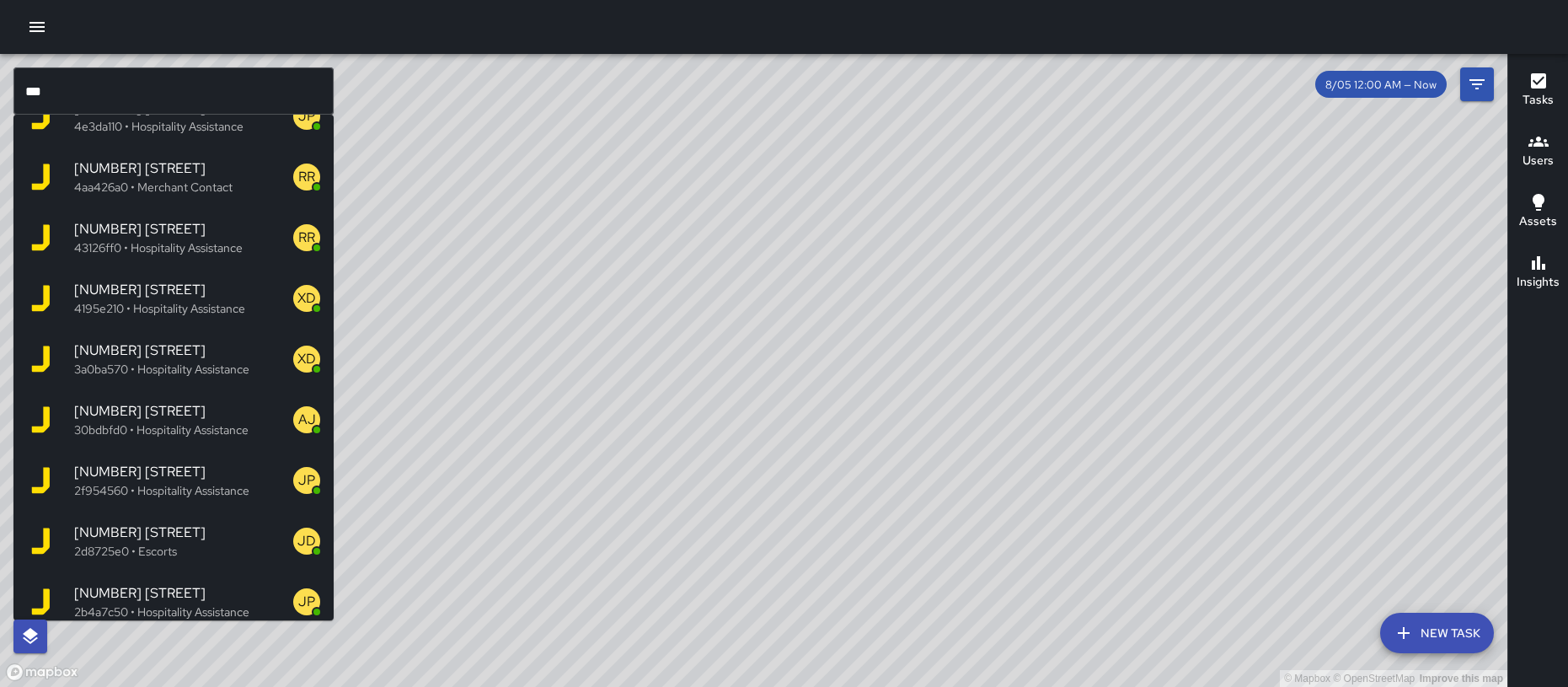 click on "New Task" at bounding box center [1437, 633] 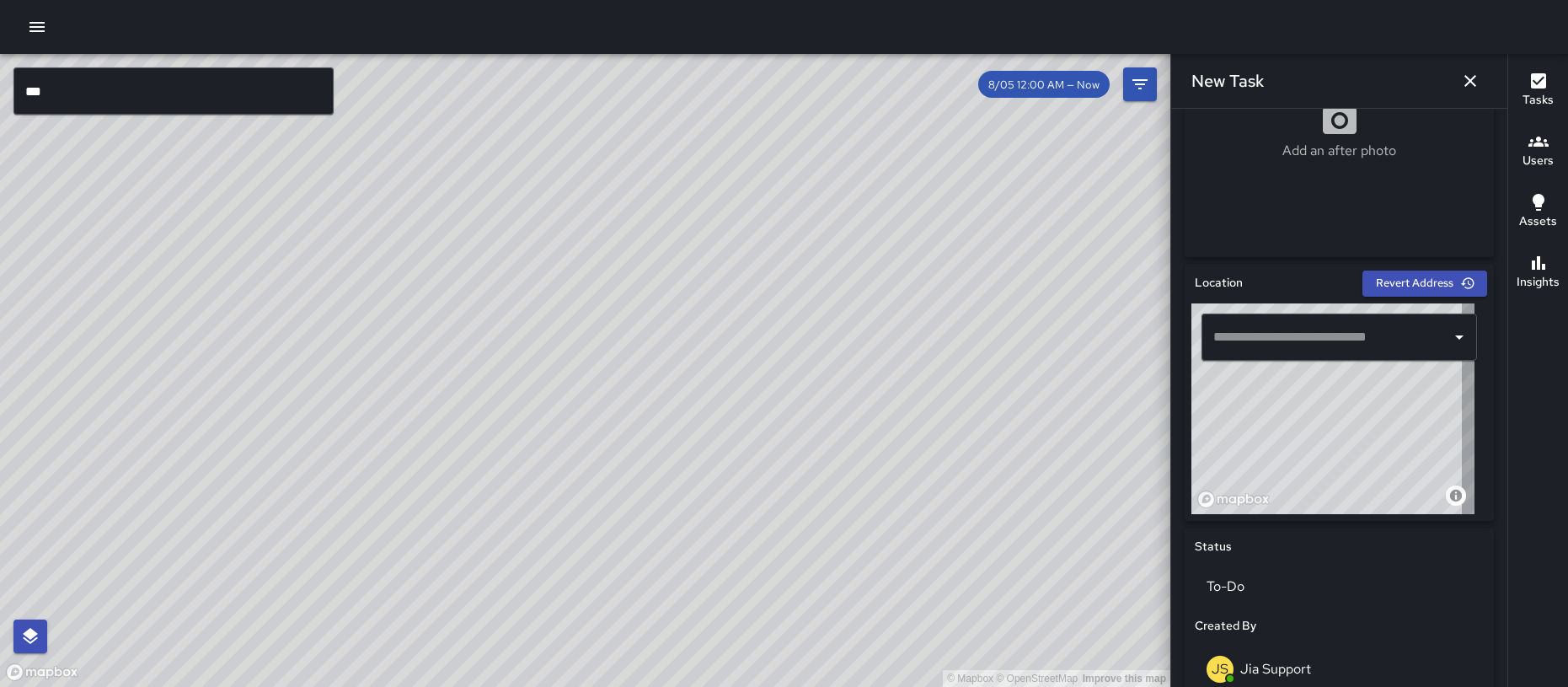 scroll, scrollTop: 378, scrollLeft: 0, axis: vertical 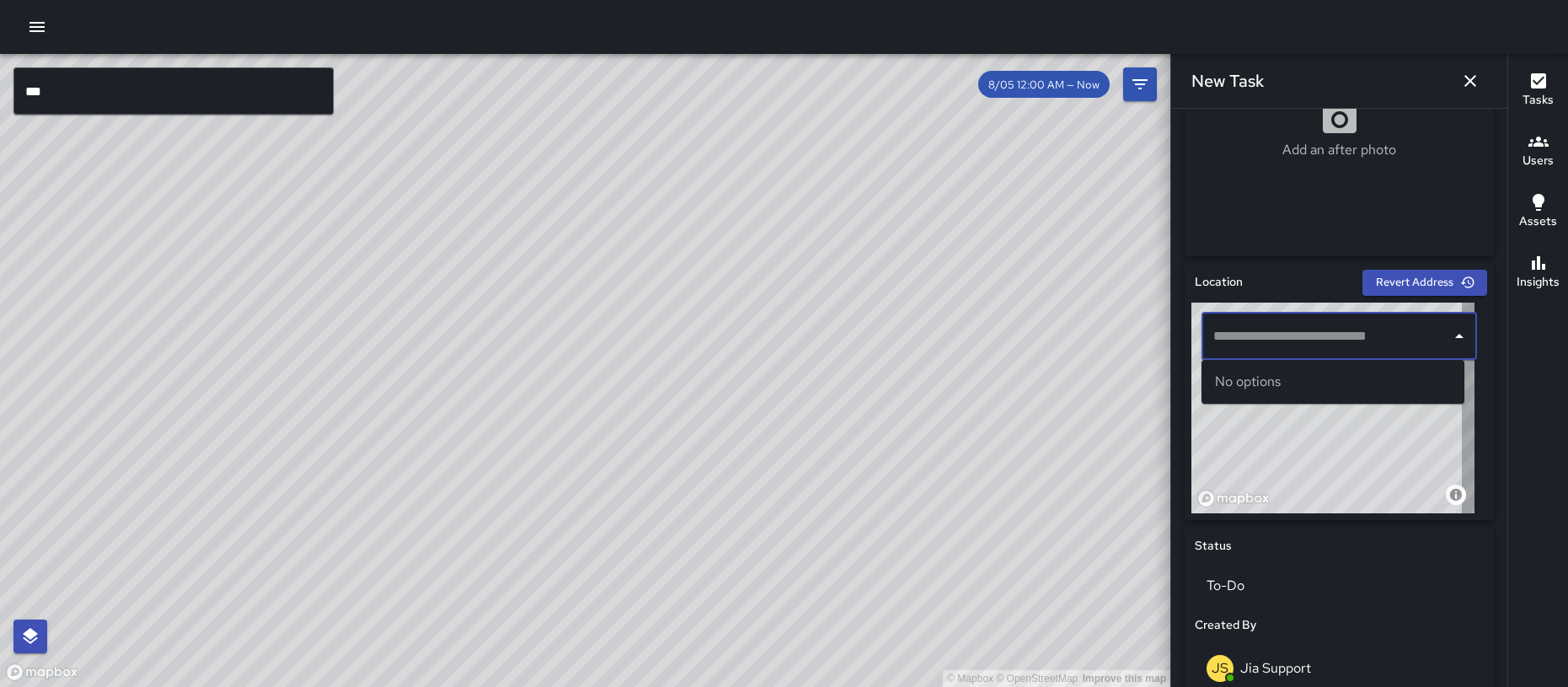 click at bounding box center [1326, 336] 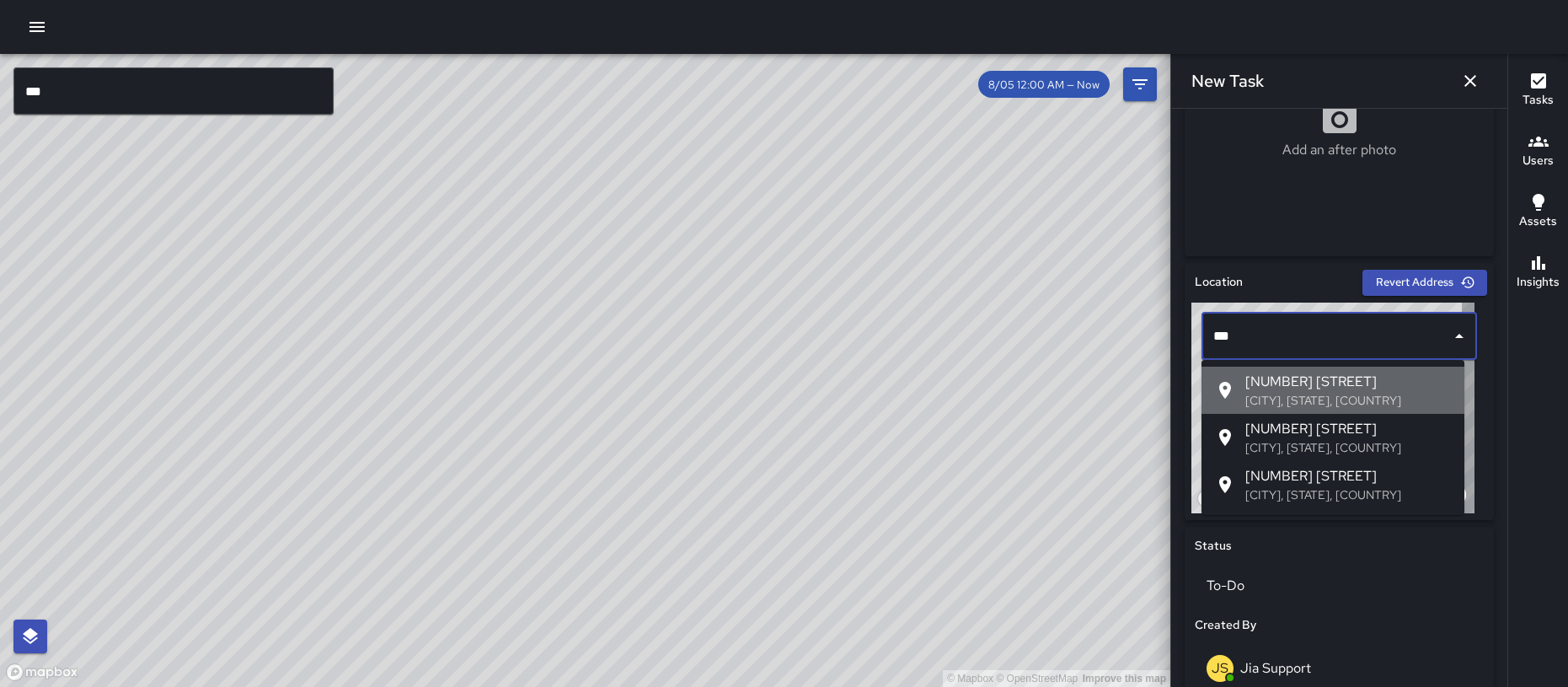 click on "227 Lewers Street" at bounding box center [1348, 382] 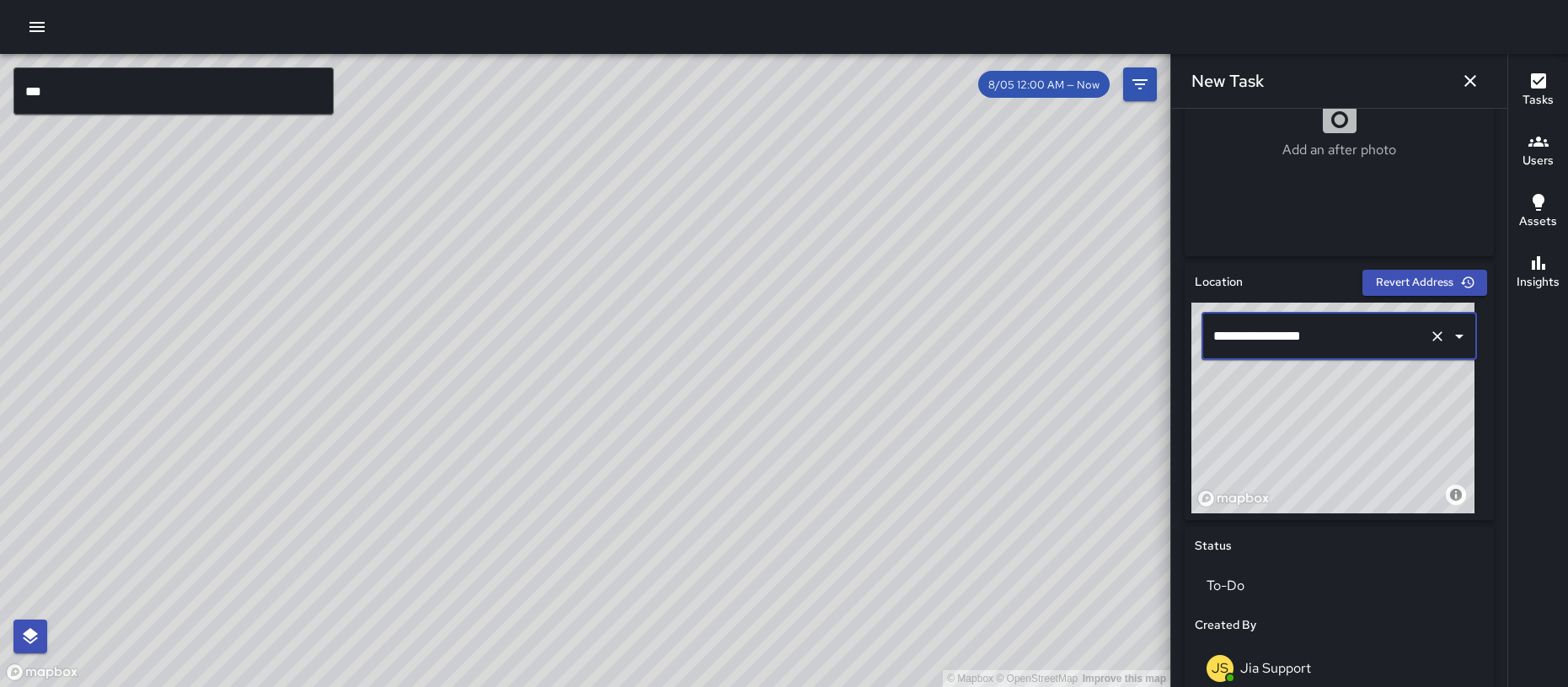 type on "**********" 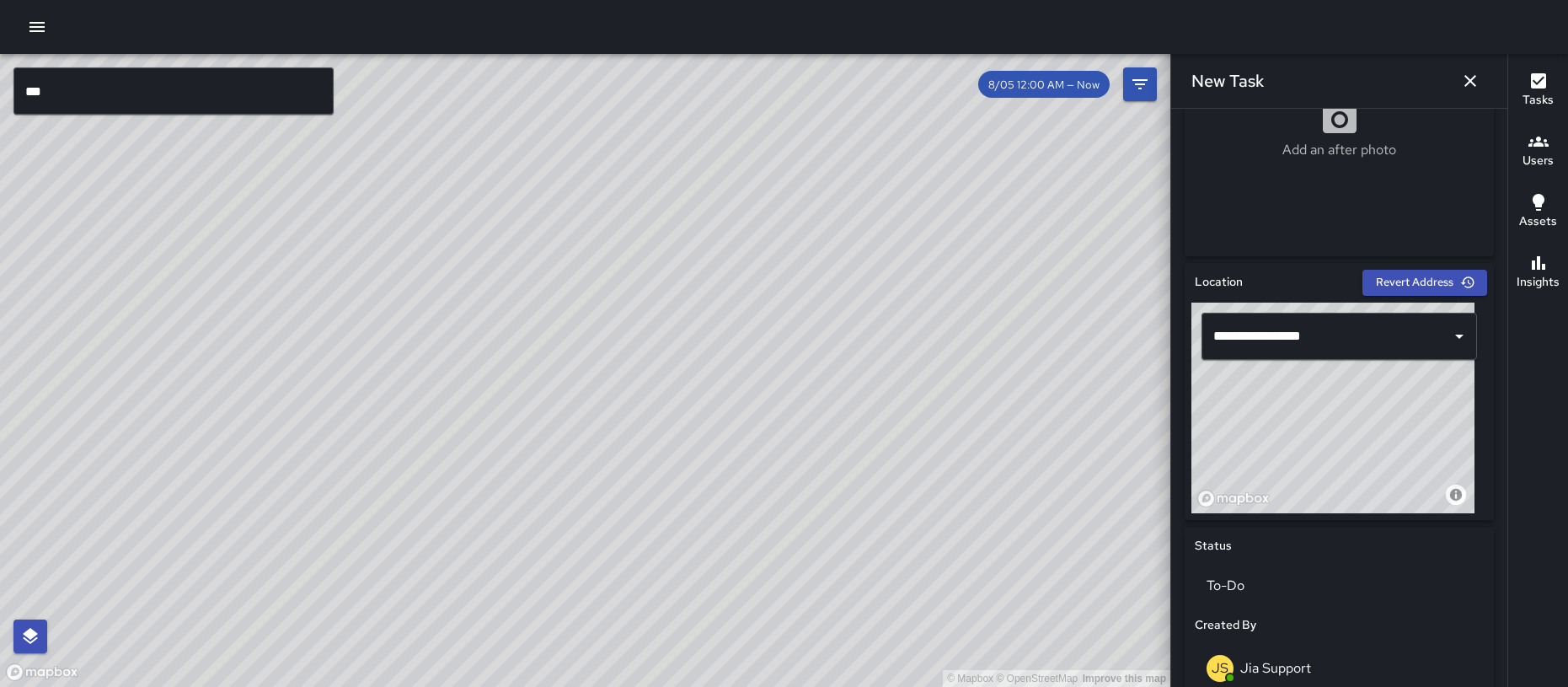 drag, startPoint x: 1334, startPoint y: 408, endPoint x: 1367, endPoint y: 491, distance: 89.319651 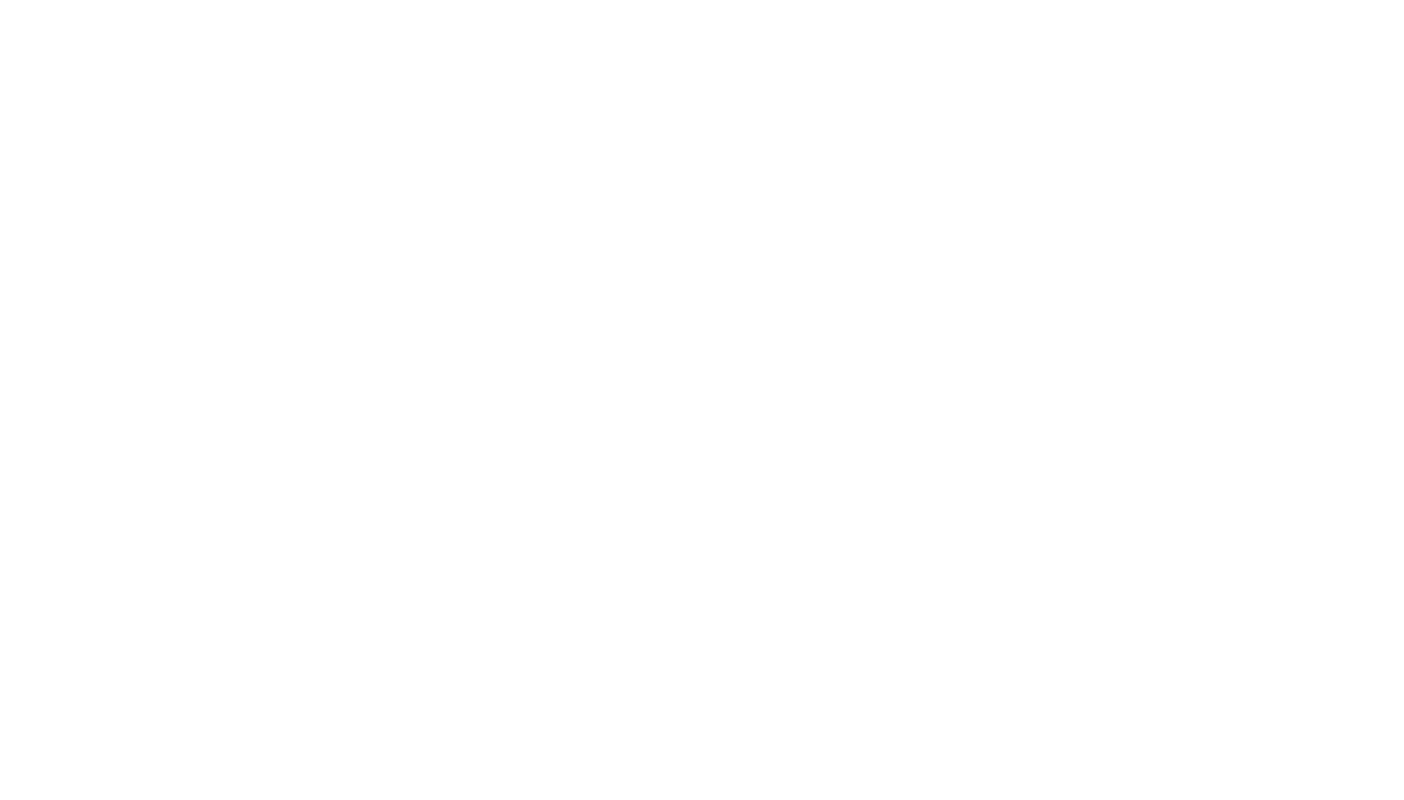 scroll, scrollTop: 0, scrollLeft: 0, axis: both 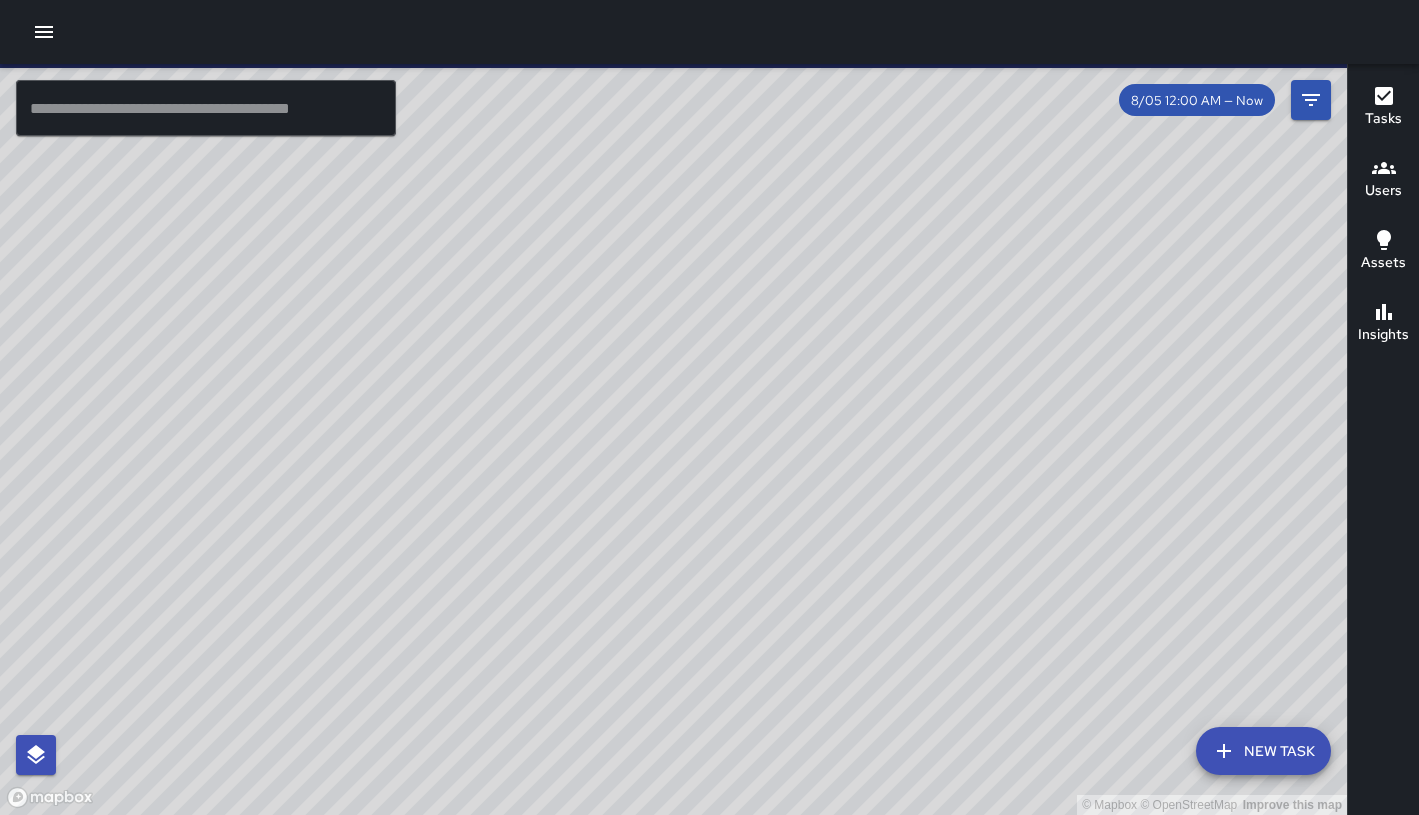 click 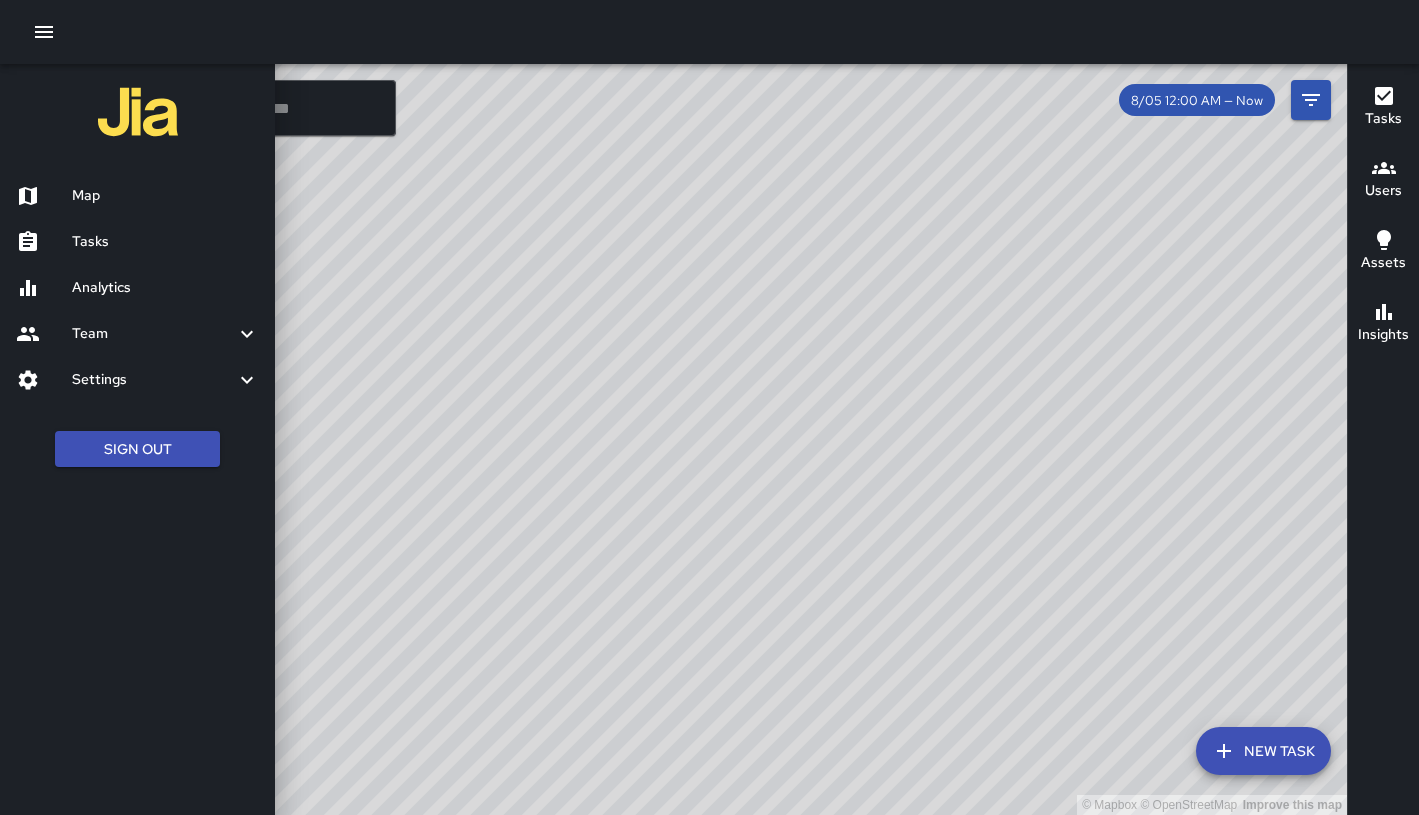 click on "Settings" at bounding box center [153, 380] 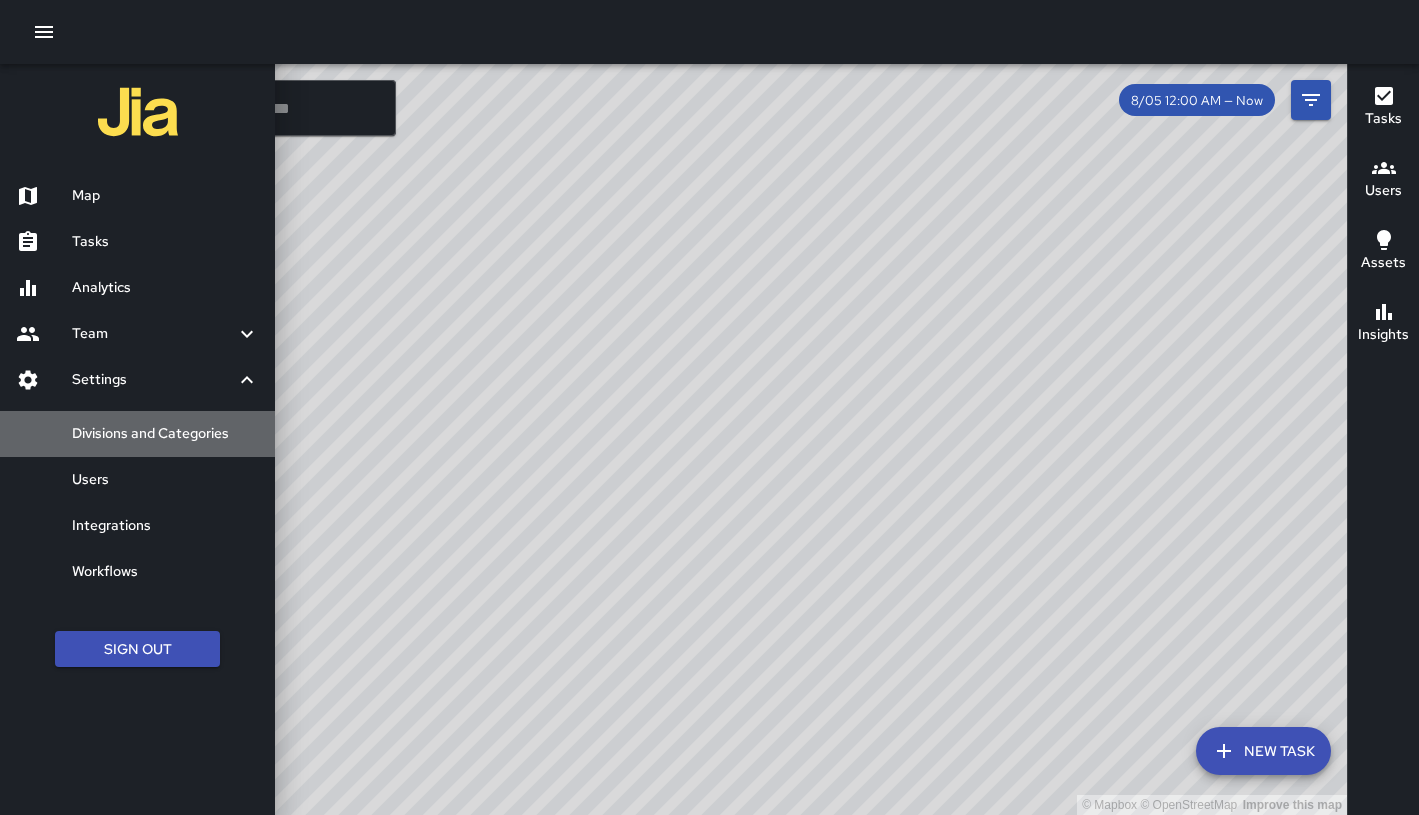 click on "Divisions and Categories" at bounding box center (165, 434) 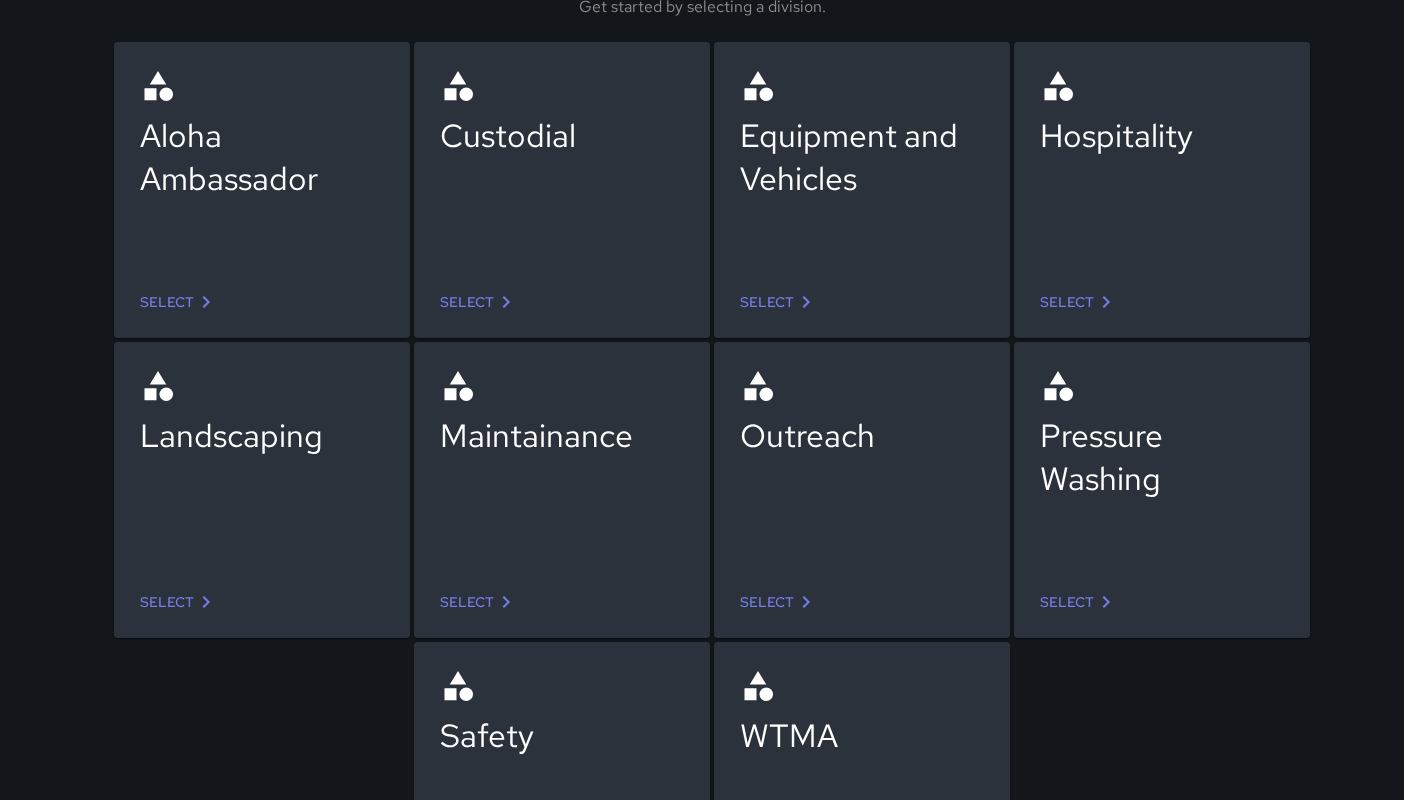 scroll, scrollTop: 0, scrollLeft: 0, axis: both 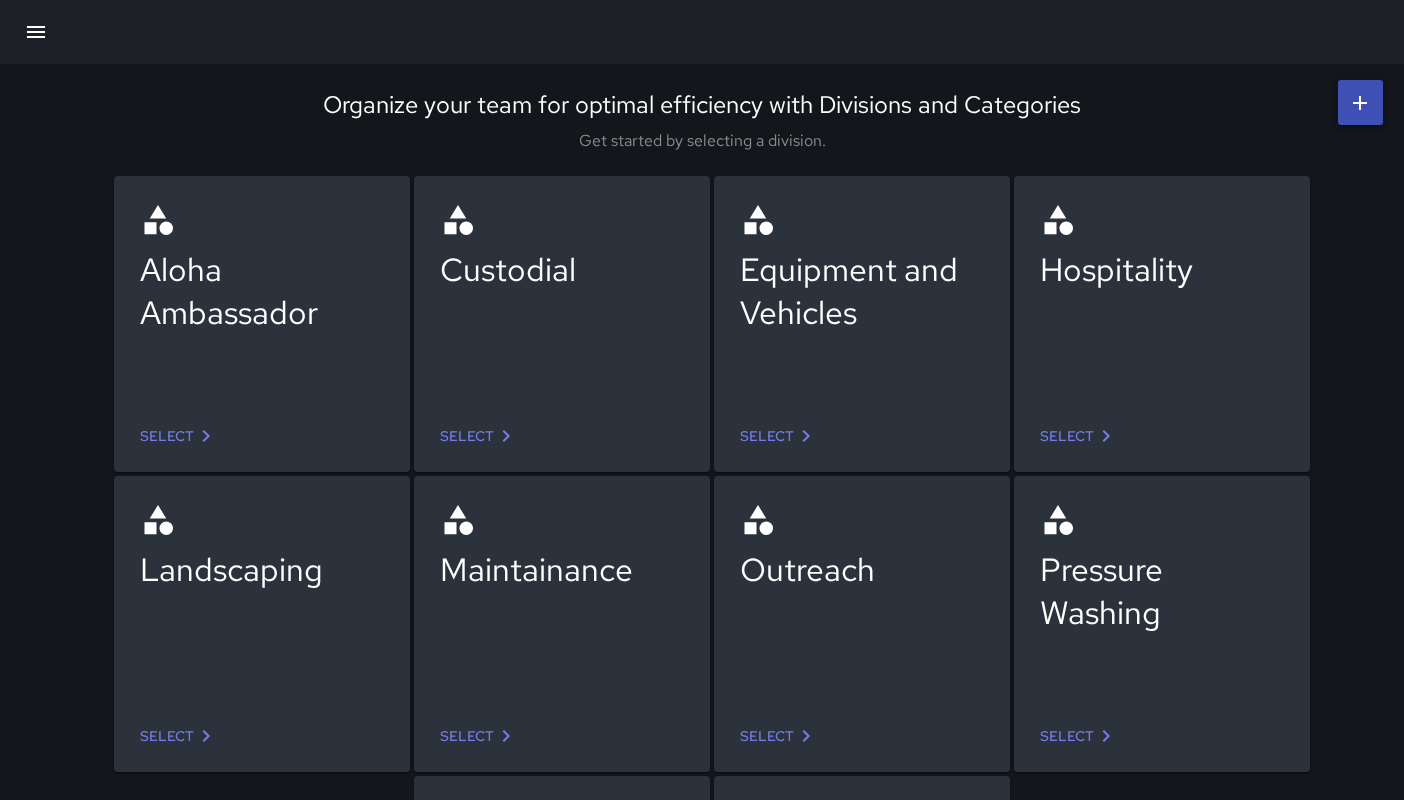 click on "Select" at bounding box center [179, 436] 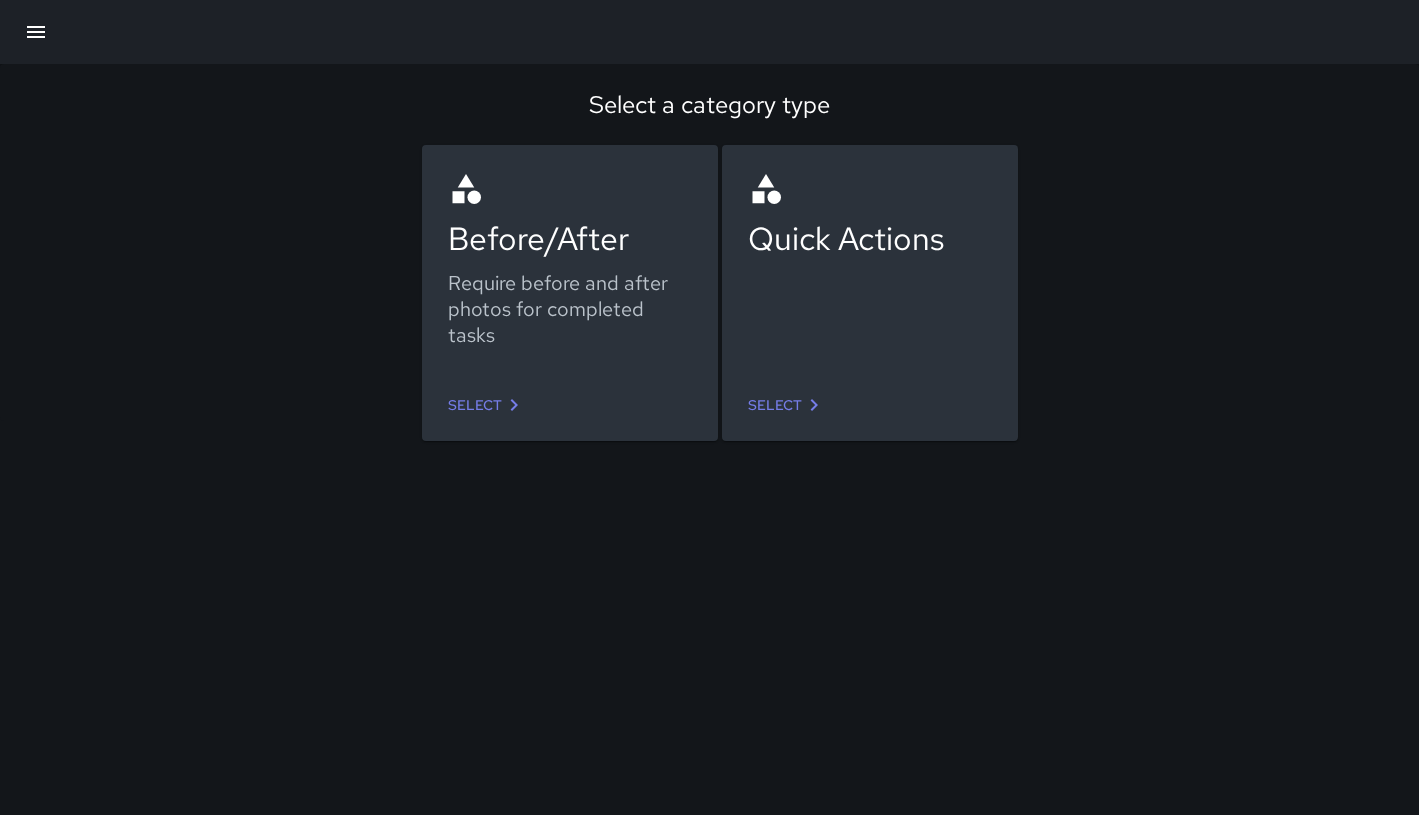click on "Select" at bounding box center (487, 405) 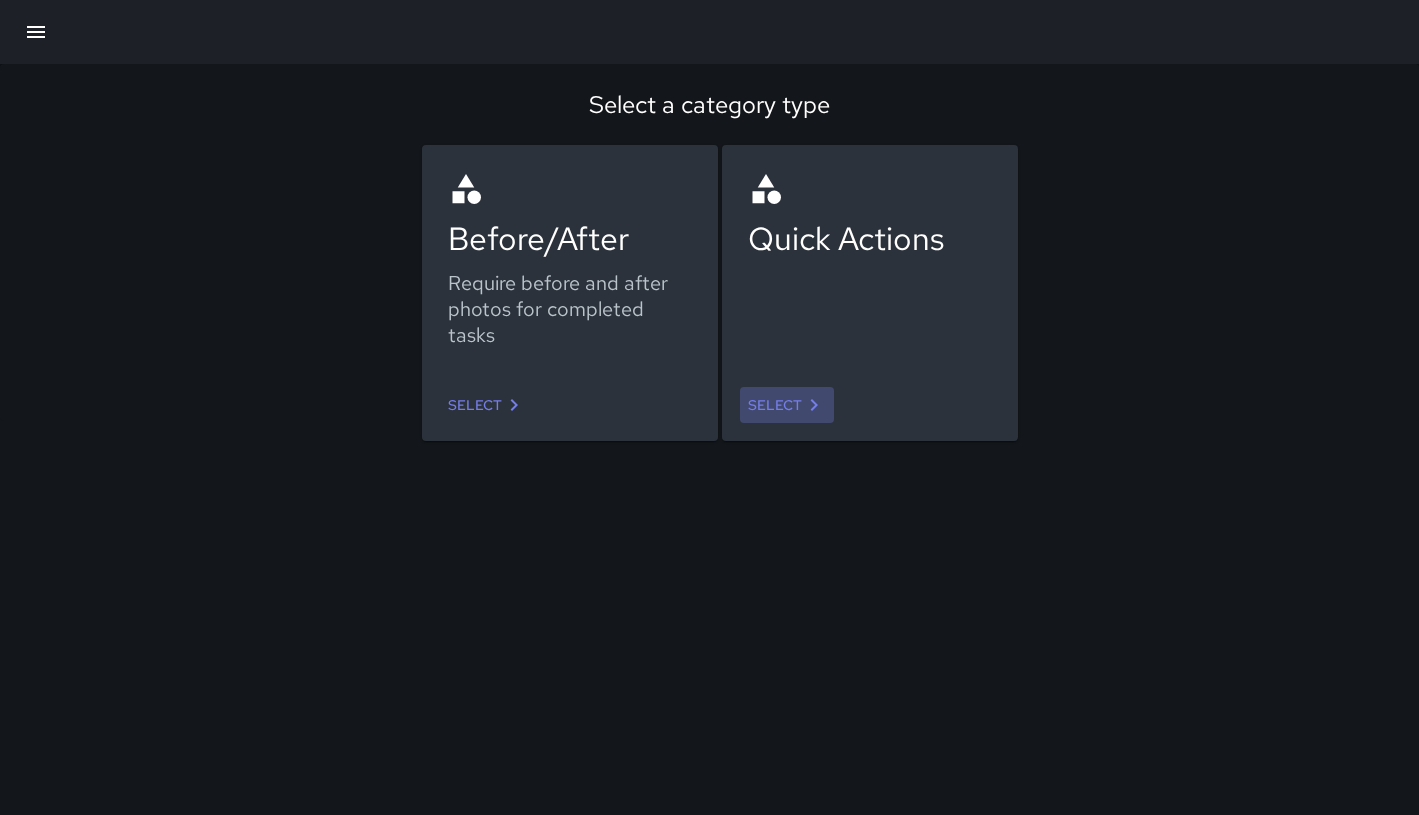 click on "Select" at bounding box center (787, 405) 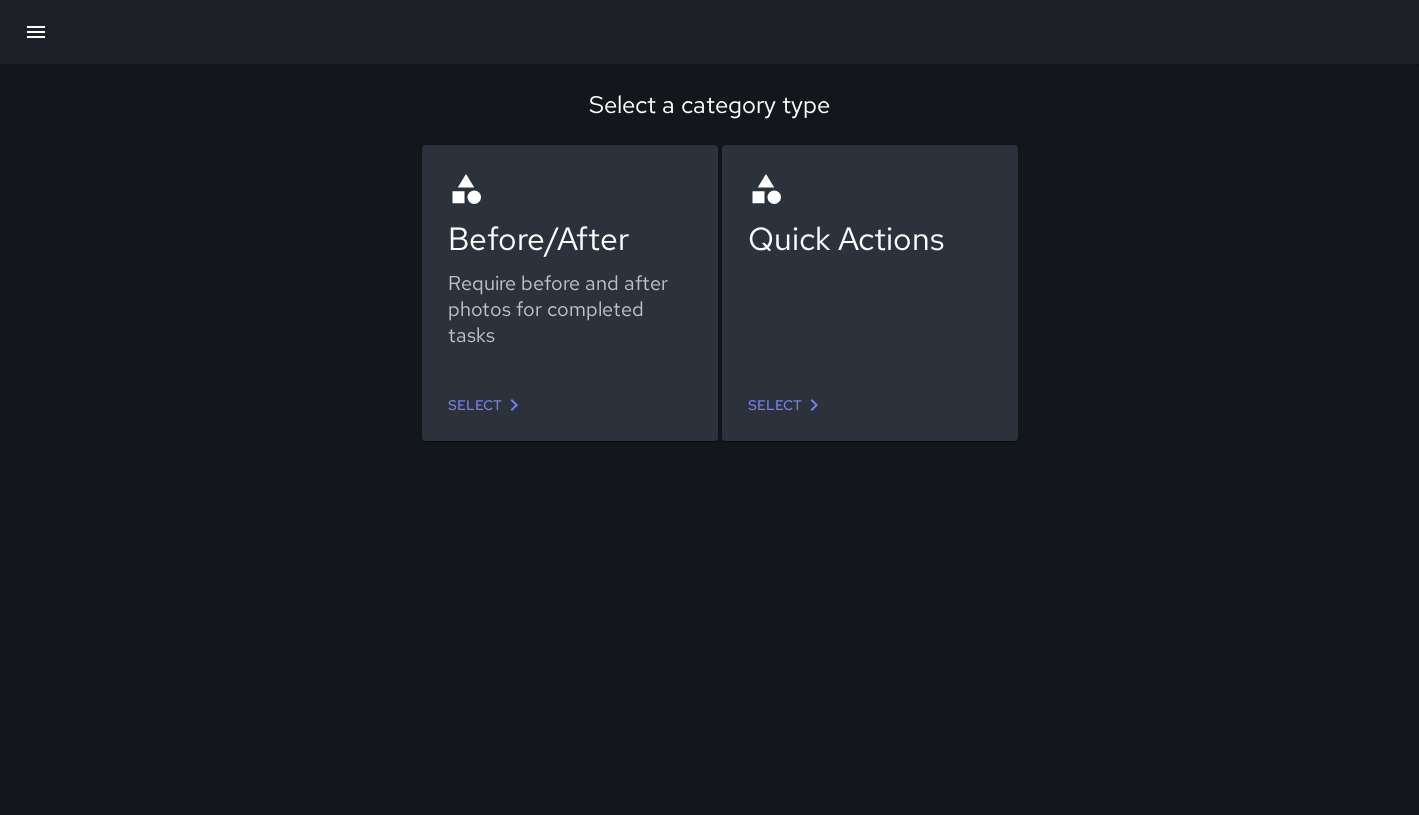 click on "Select" at bounding box center [487, 405] 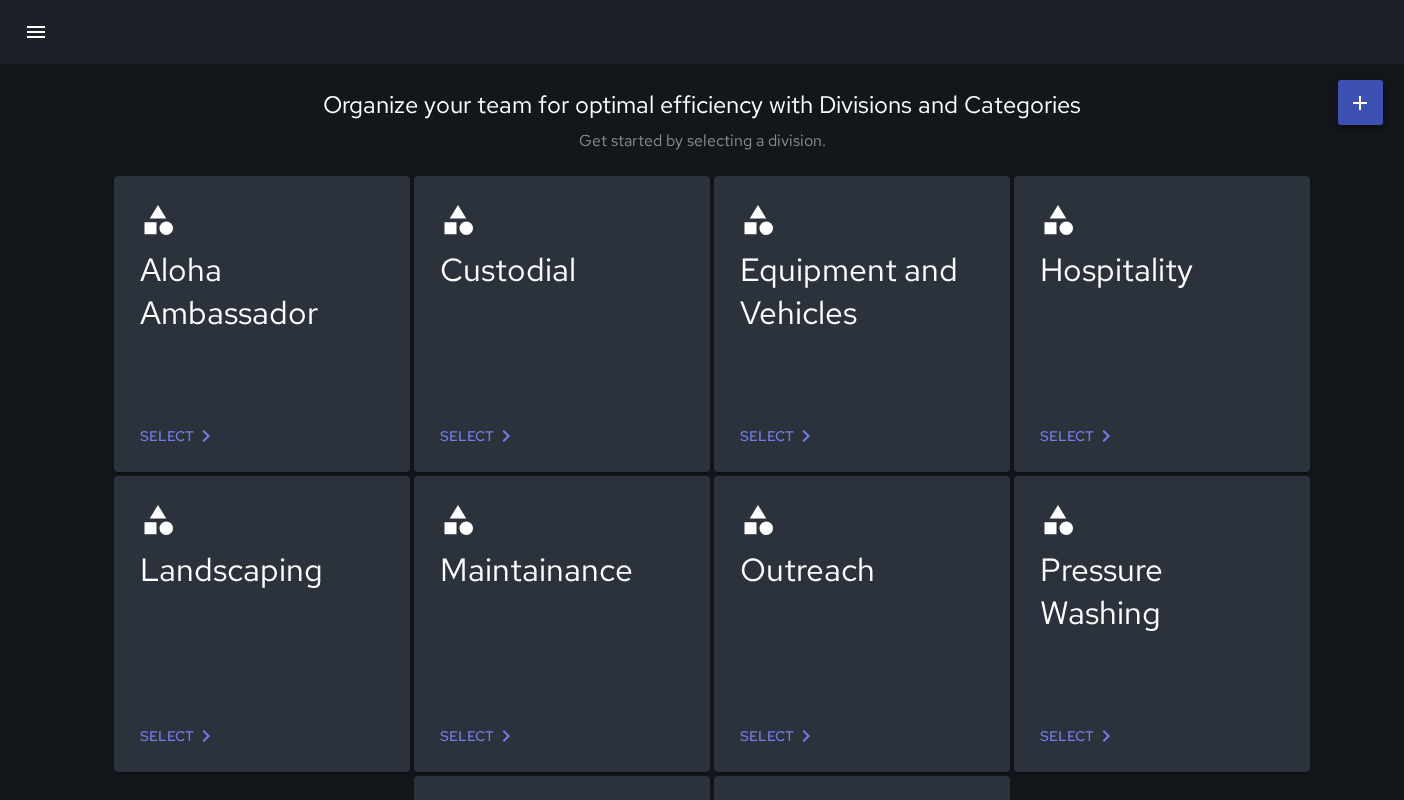 click on "Aloha Ambassador" at bounding box center [262, 298] 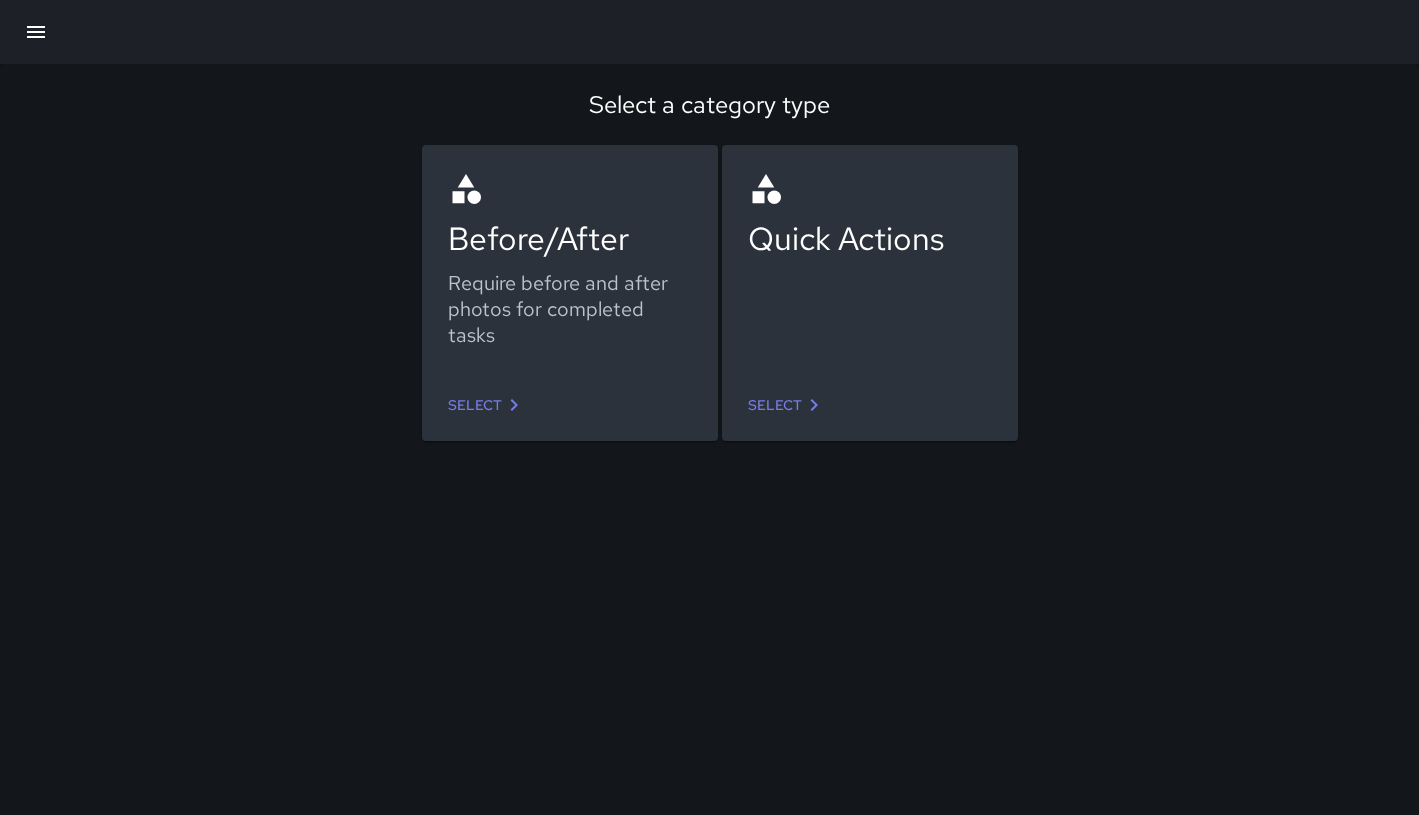 click on "Select" at bounding box center (487, 405) 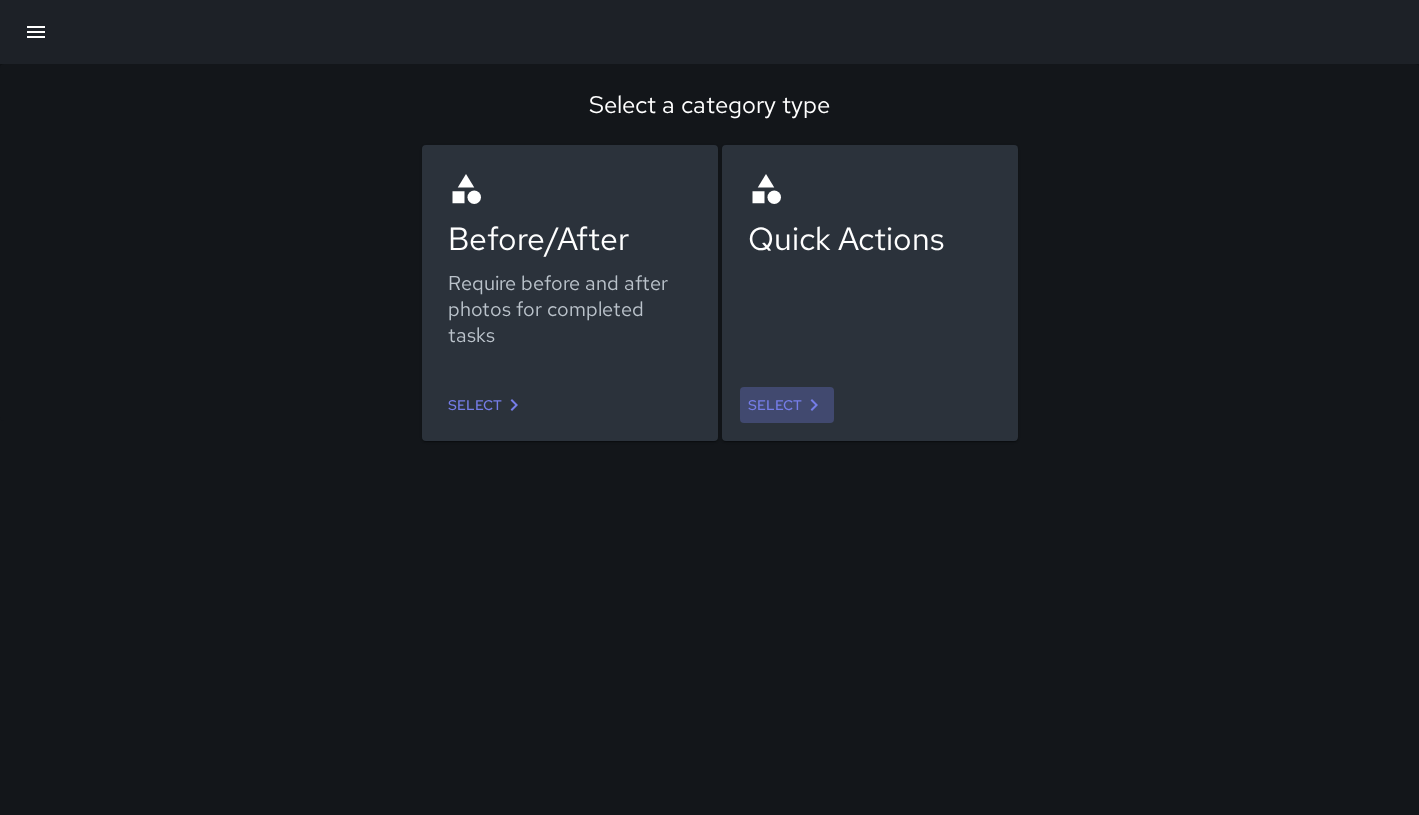 click on "Select" at bounding box center (787, 405) 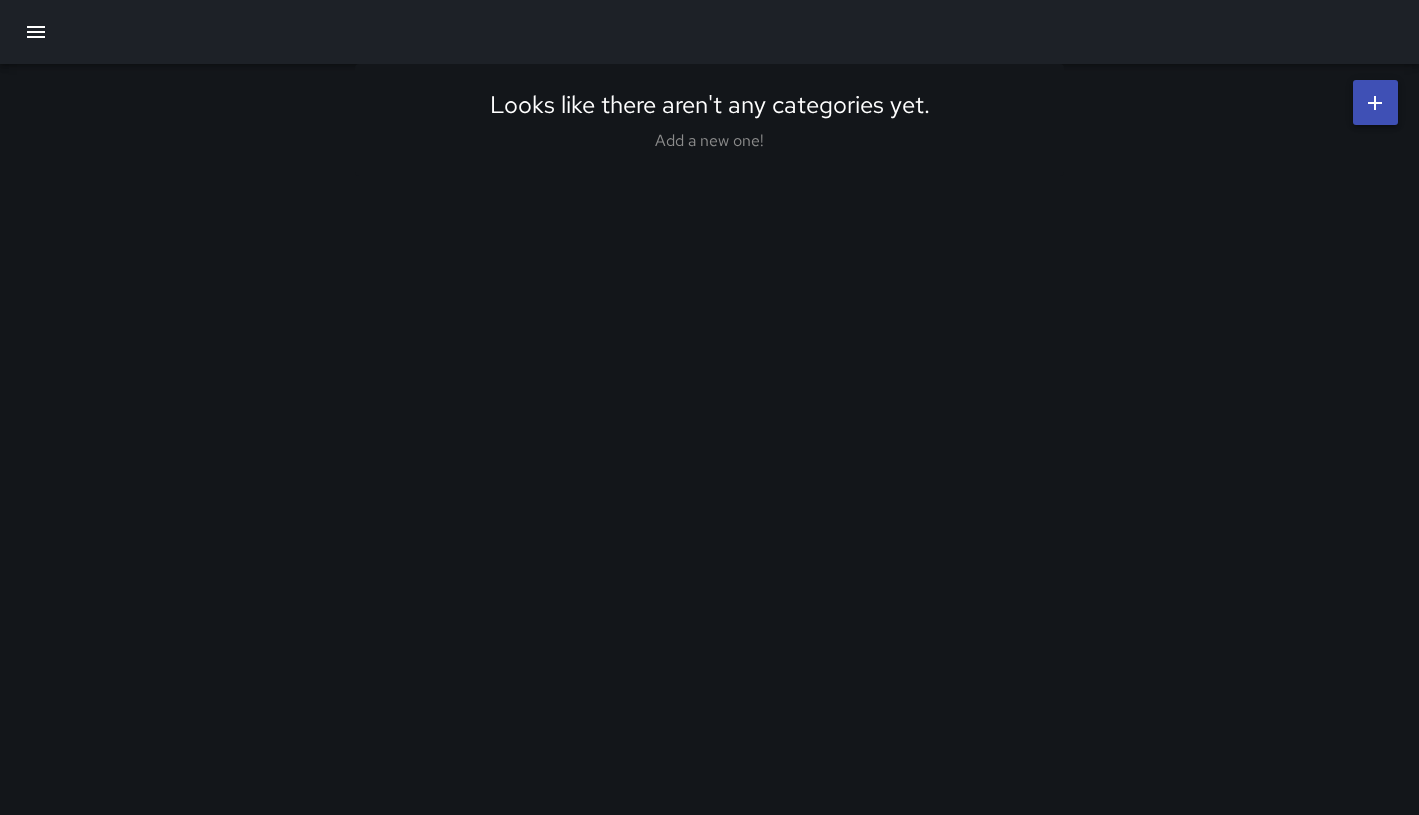 click at bounding box center (1375, 102) 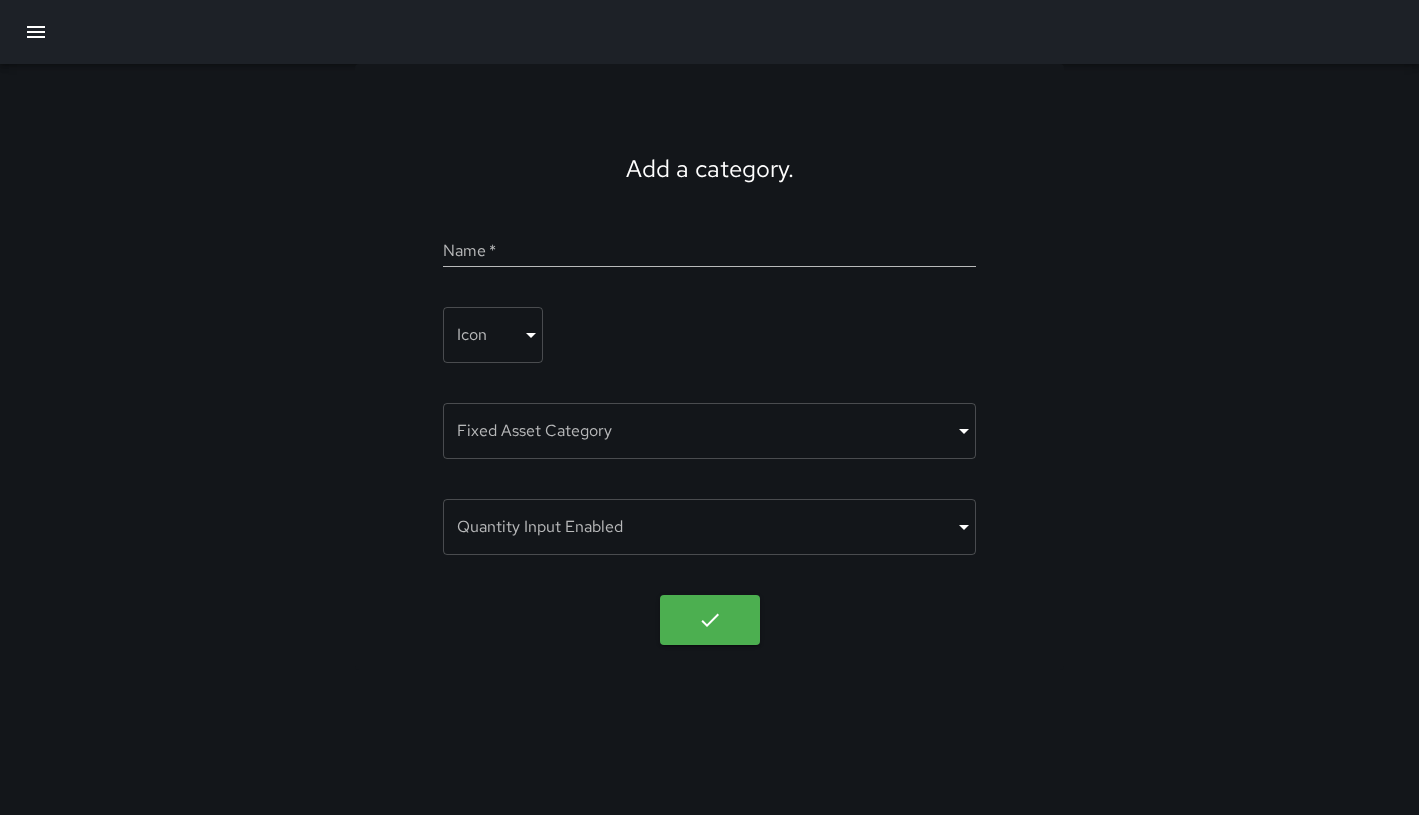click on "Name   *" at bounding box center [709, 251] 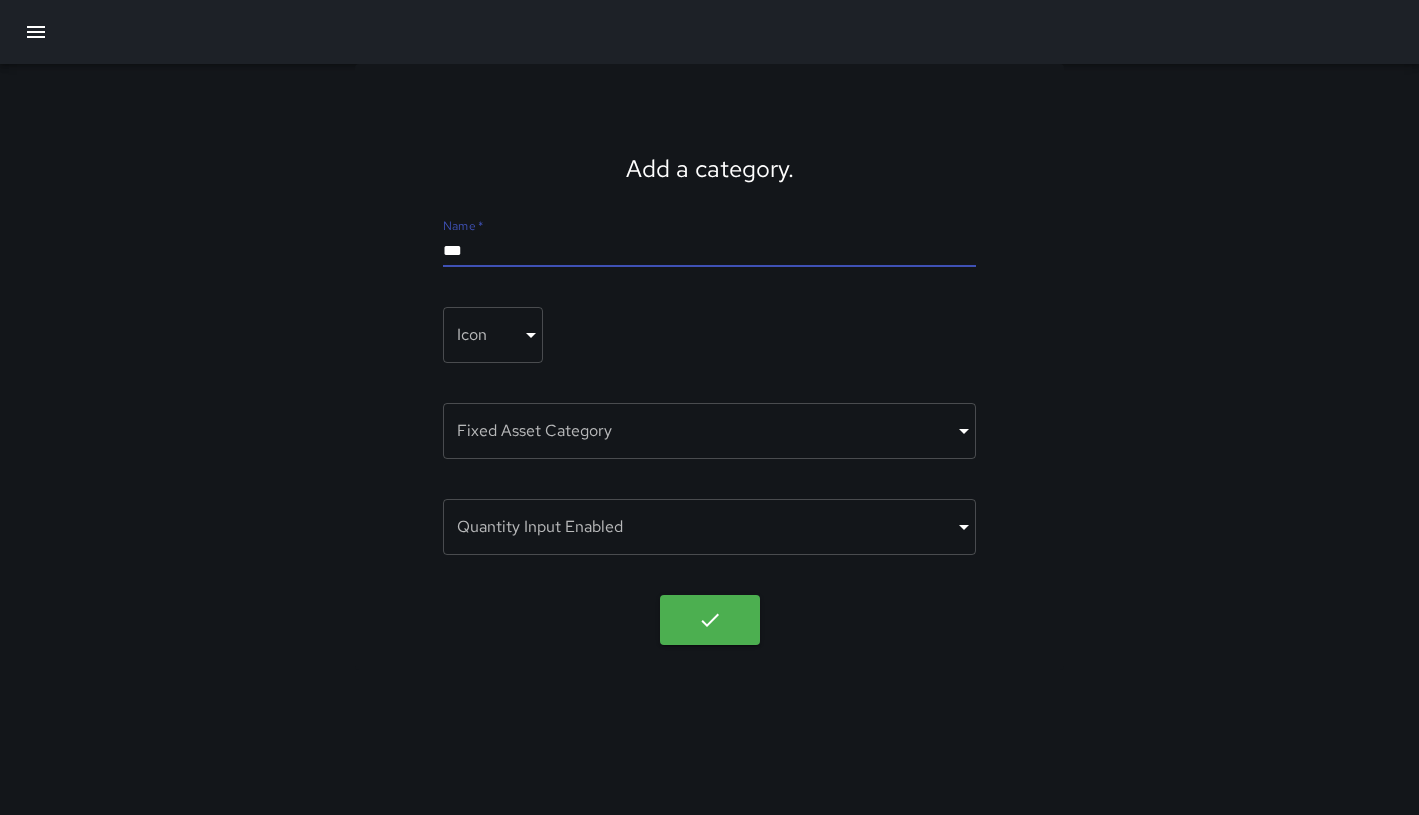 type on "****" 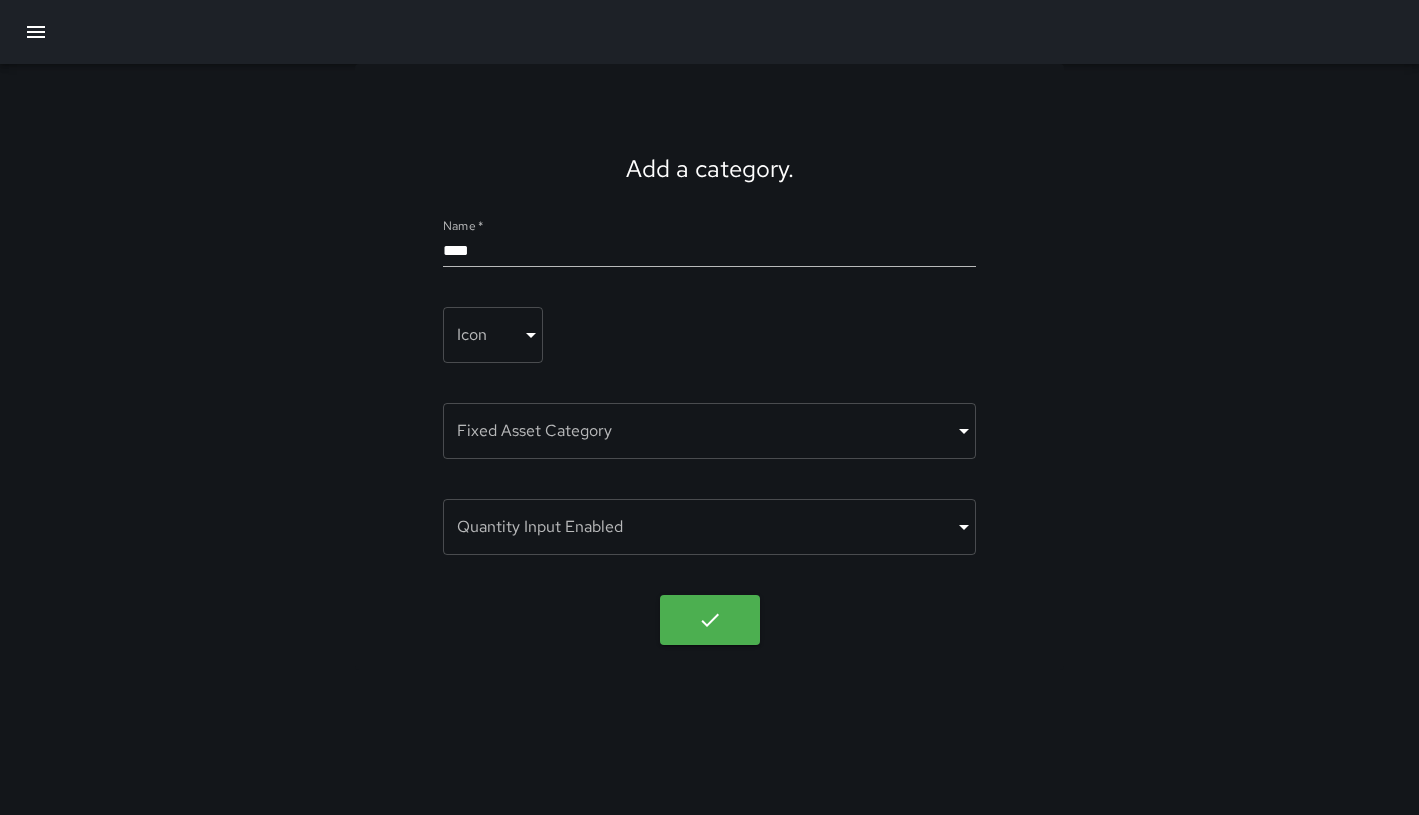 click at bounding box center [709, 383] 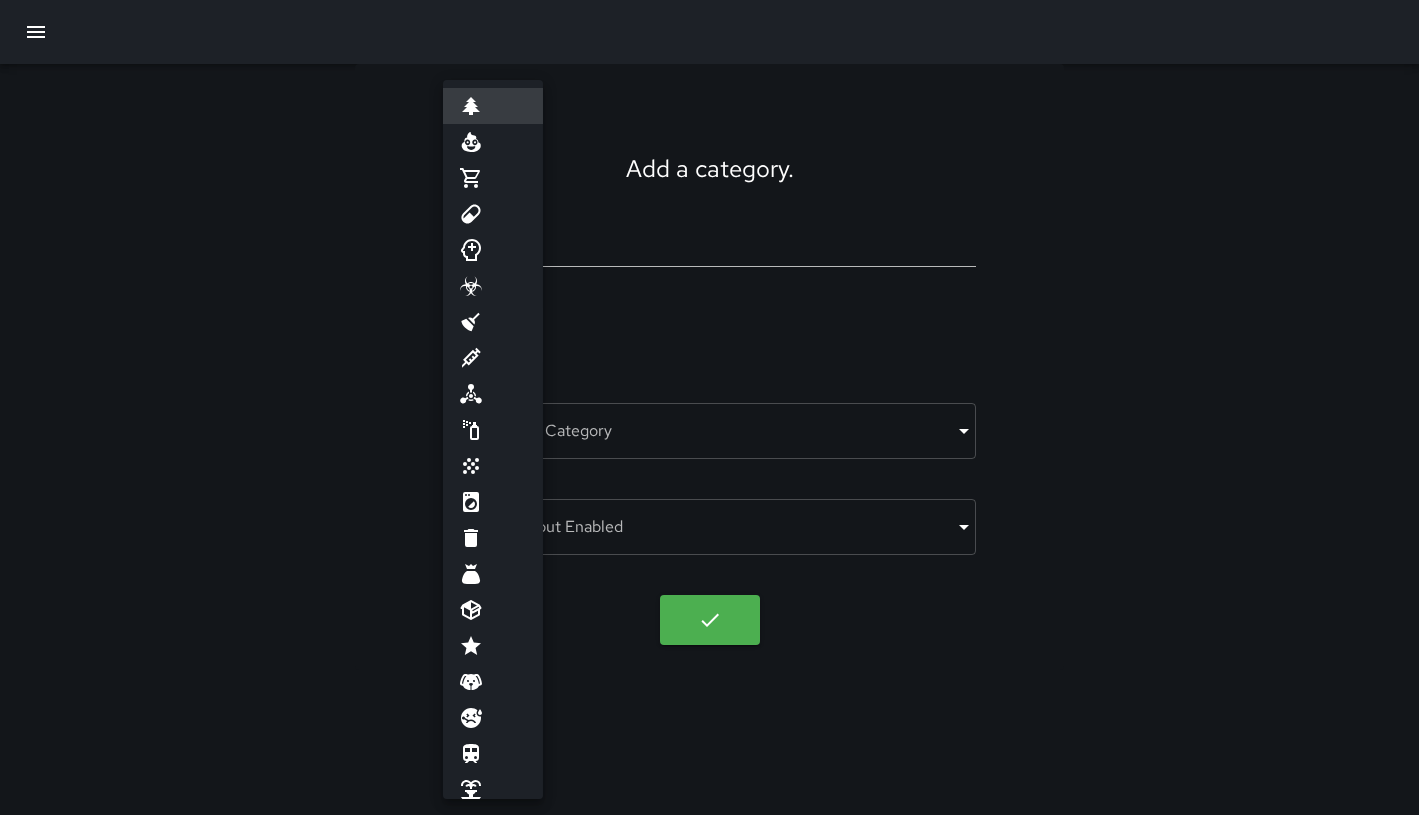 click on "Add a category. Name   * **** Icon ​ ​ Fixed Asset Category ​ ​ Quantity Input Enabled ​ ​" at bounding box center [709, 407] 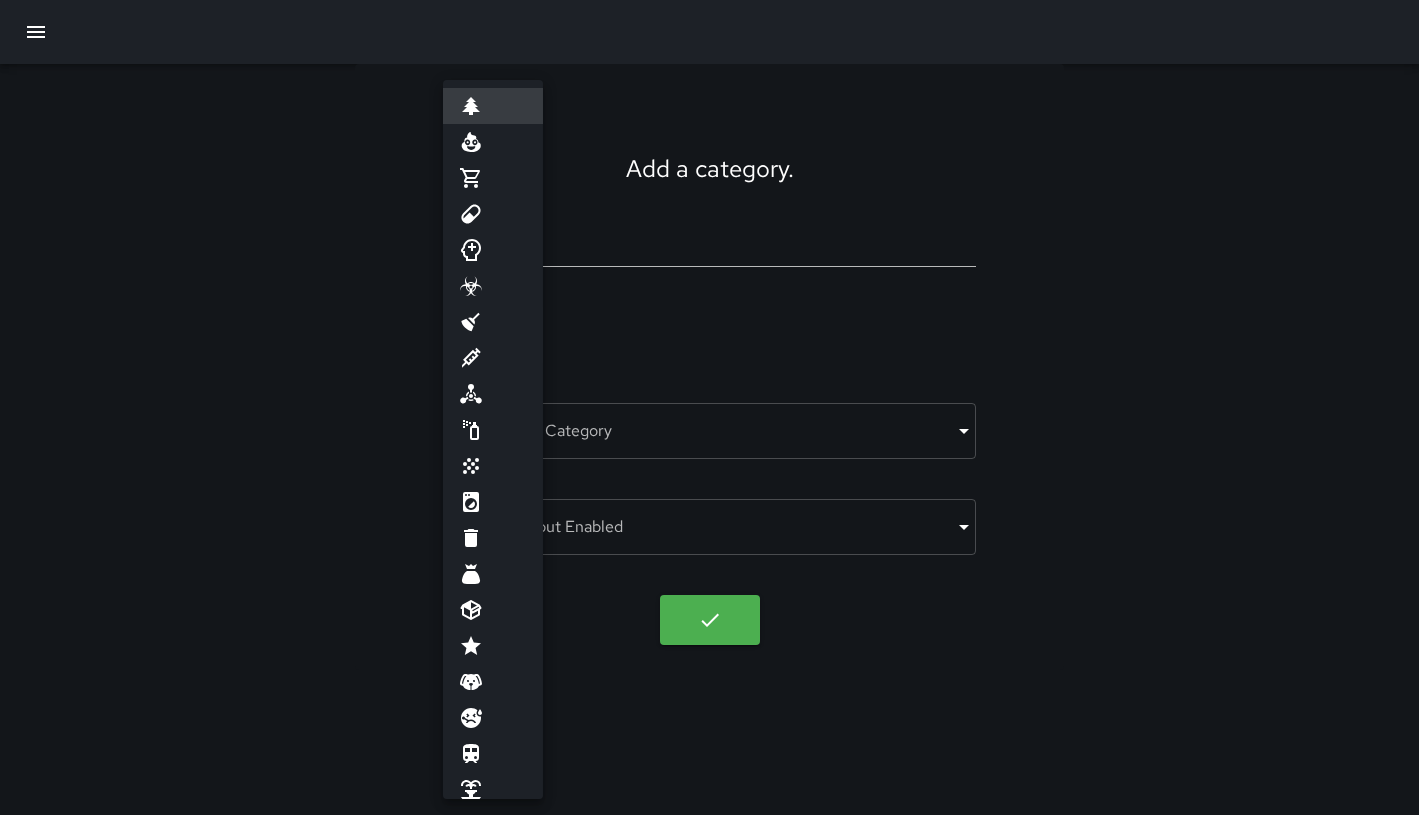type on "****" 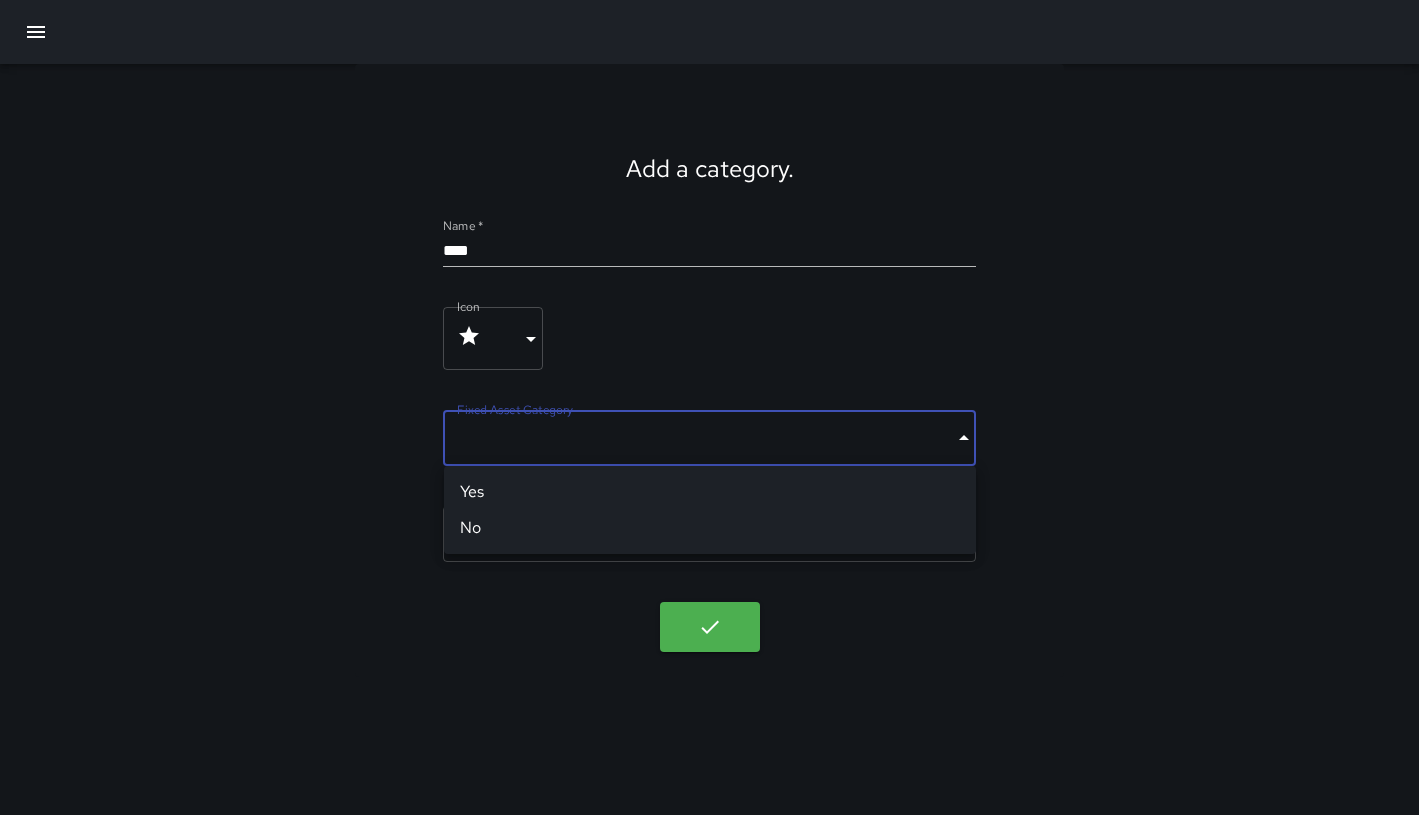 click on "Add a category. Name   * **** Icon **** ​ Fixed Asset Category ​ ​ Quantity Input Enabled ​ ​ Yes No" at bounding box center (709, 407) 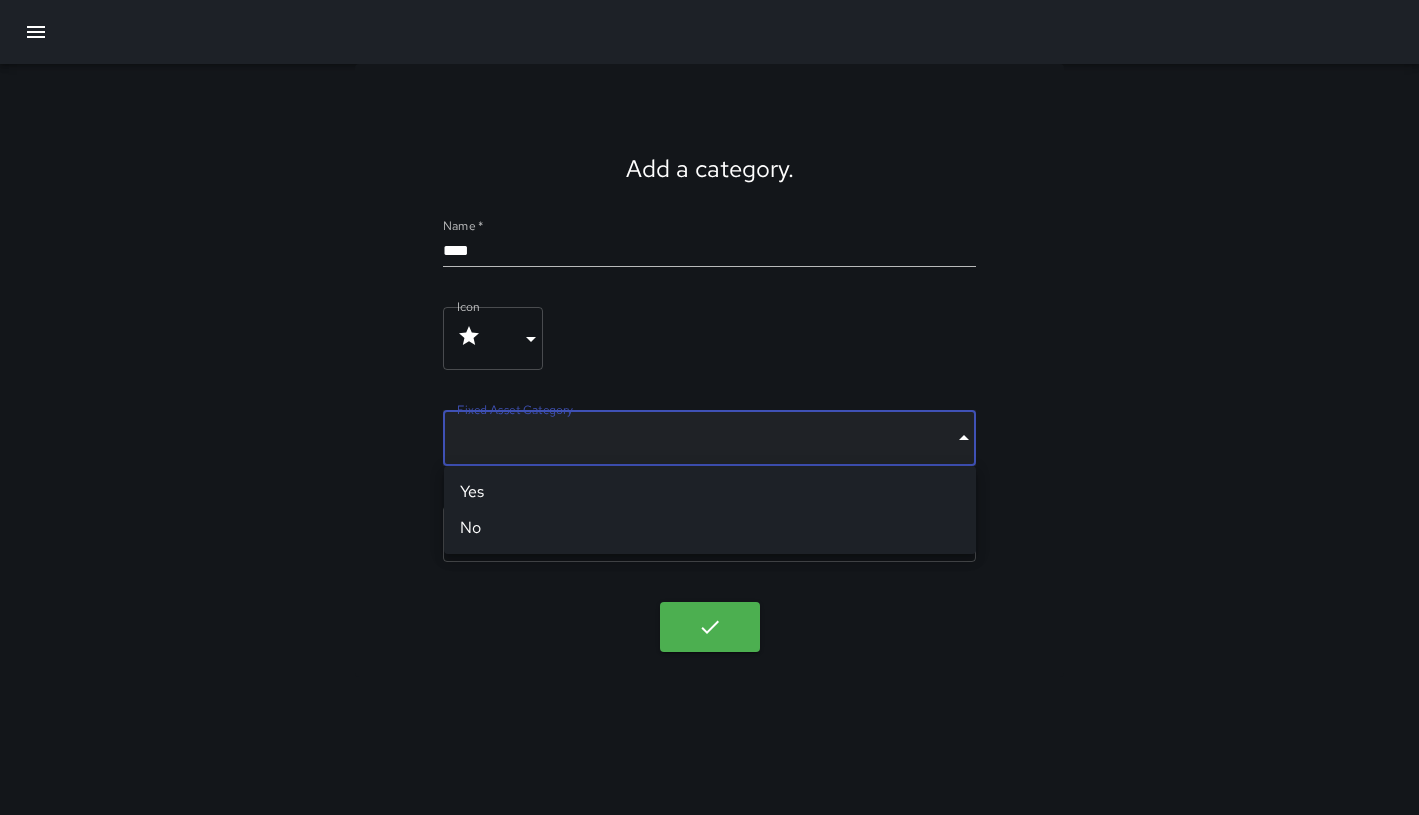 type on "*****" 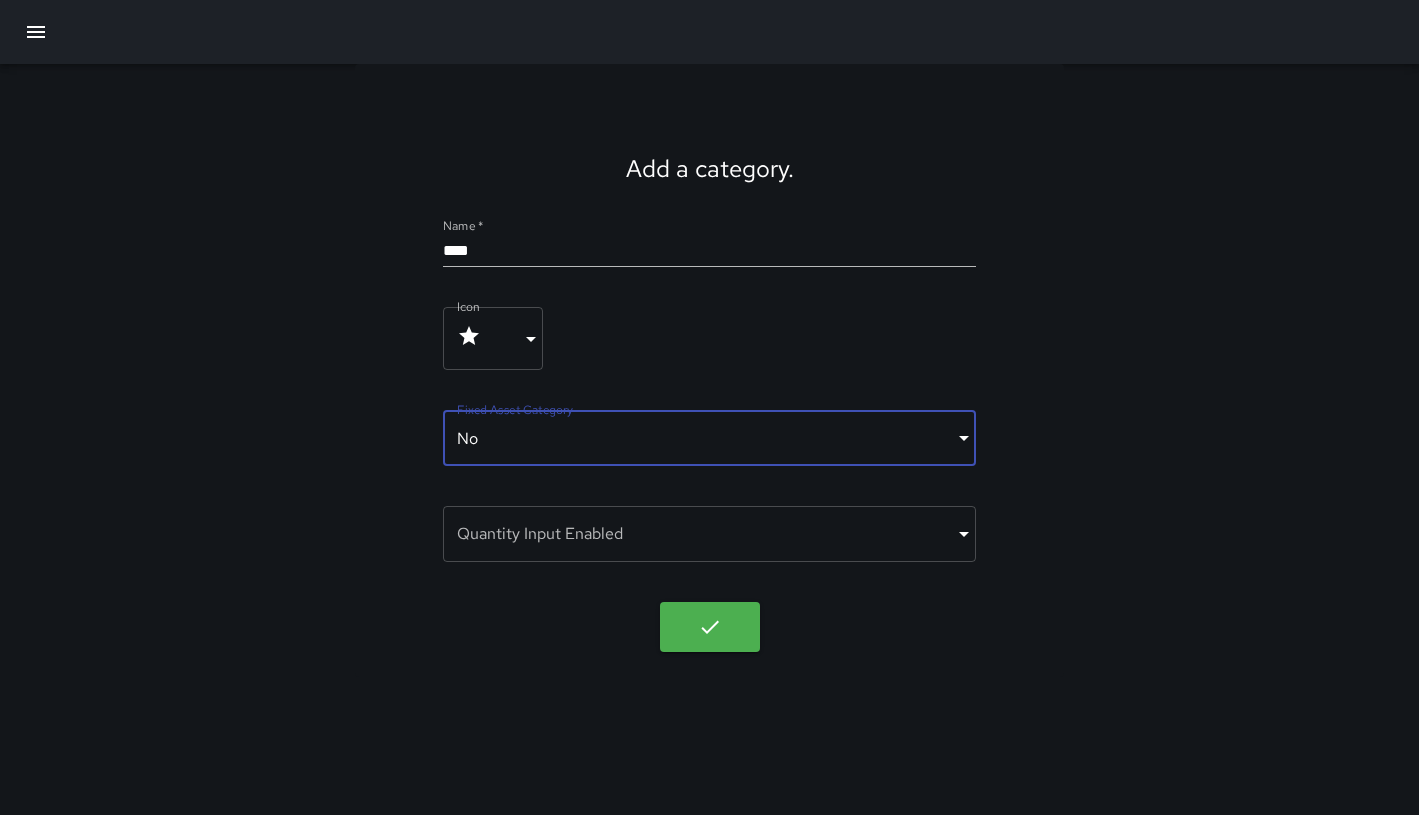 click on "Add a category. Name   * **** Icon **** ​ Fixed Asset Category No ***** ​ Quantity Input Enabled ​ ​" at bounding box center (709, 407) 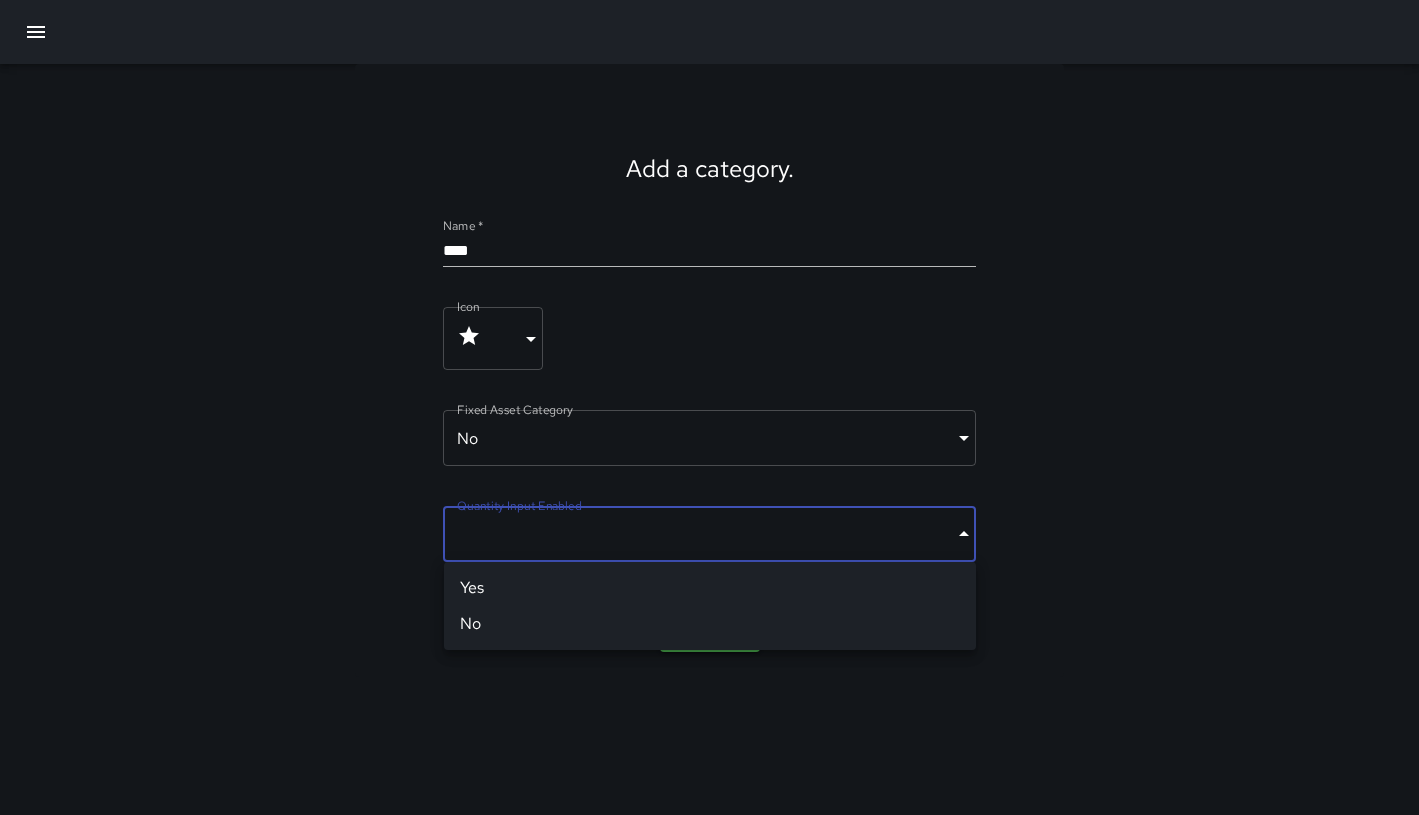 click on "No" at bounding box center [710, 624] 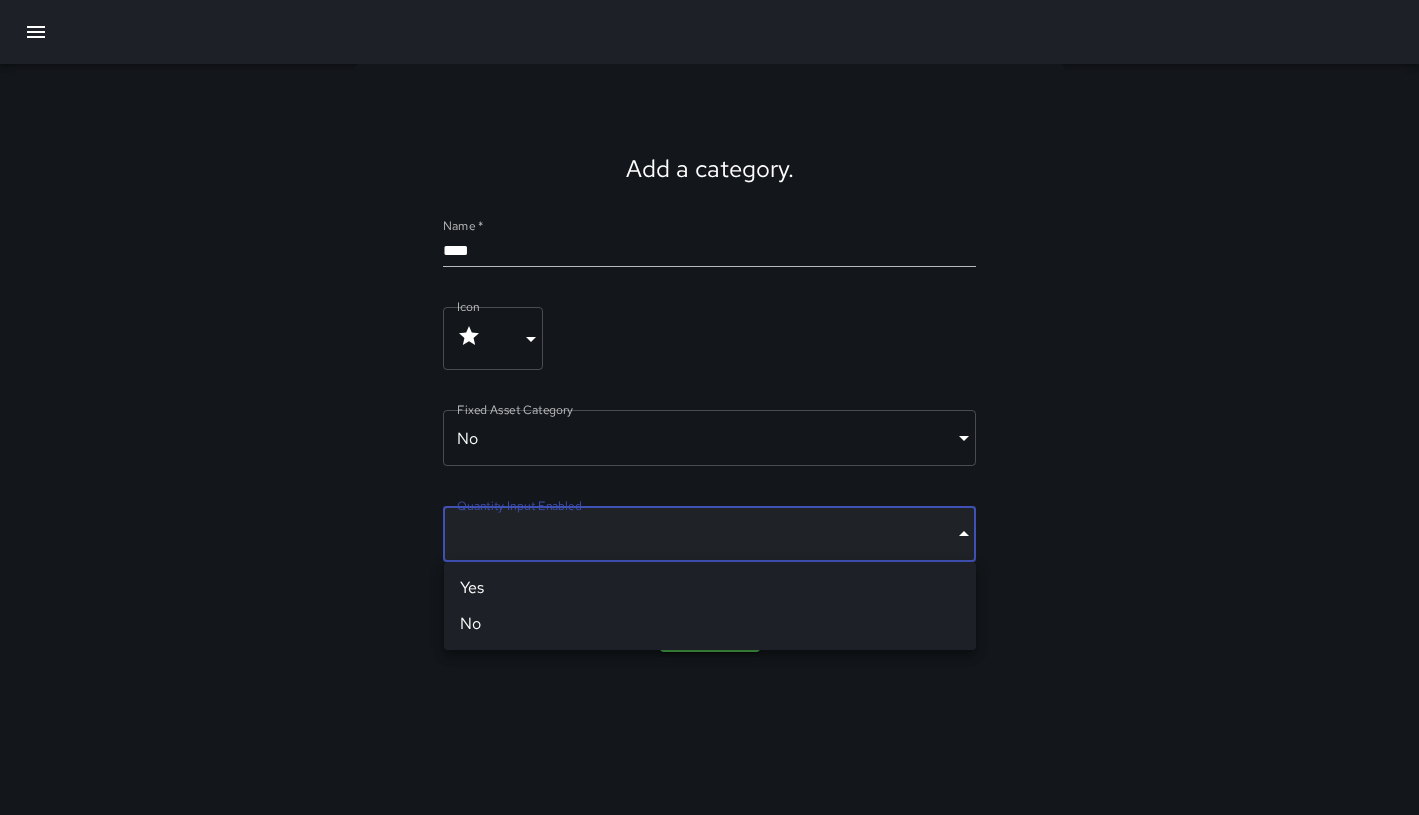 type on "*****" 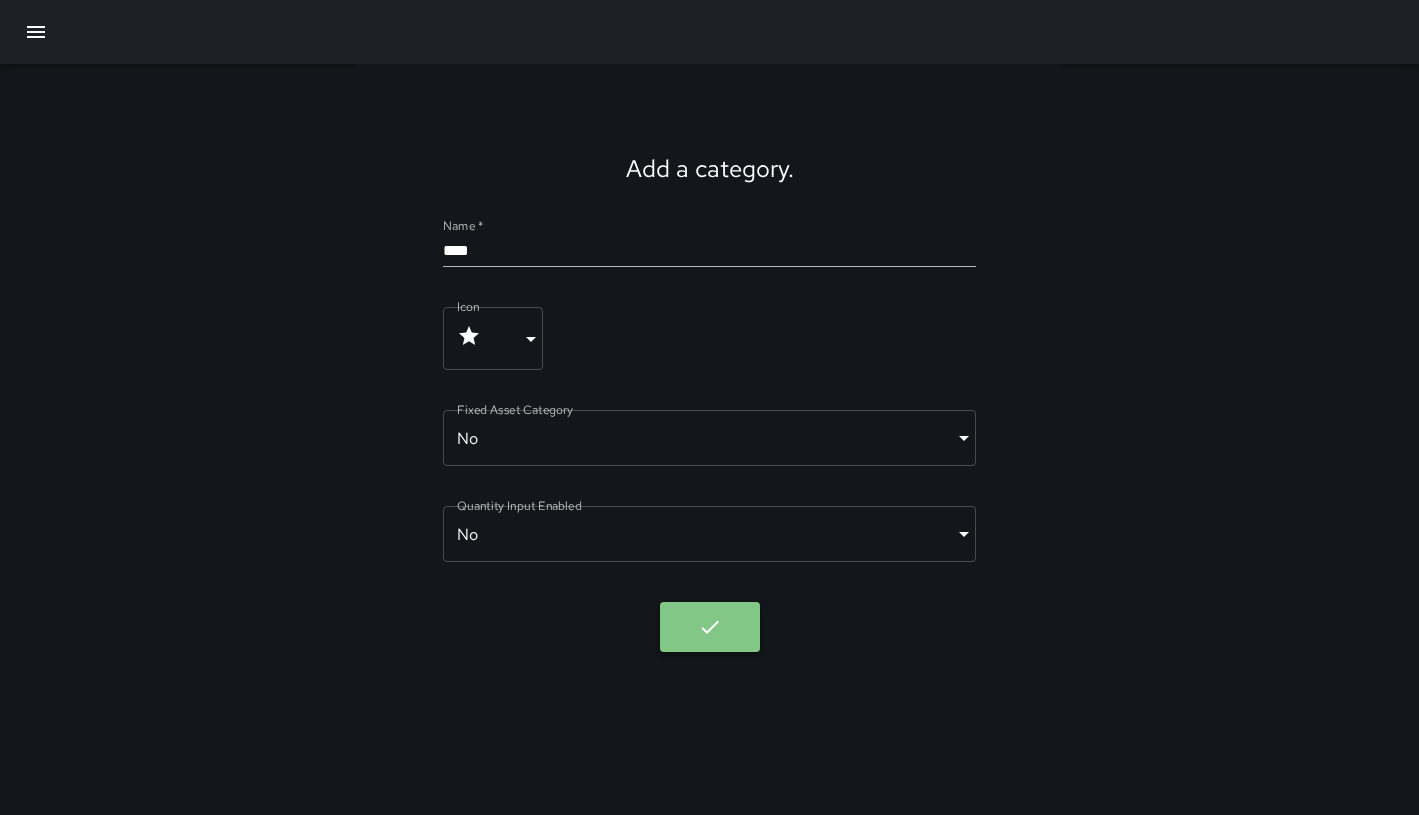 click at bounding box center [710, 627] 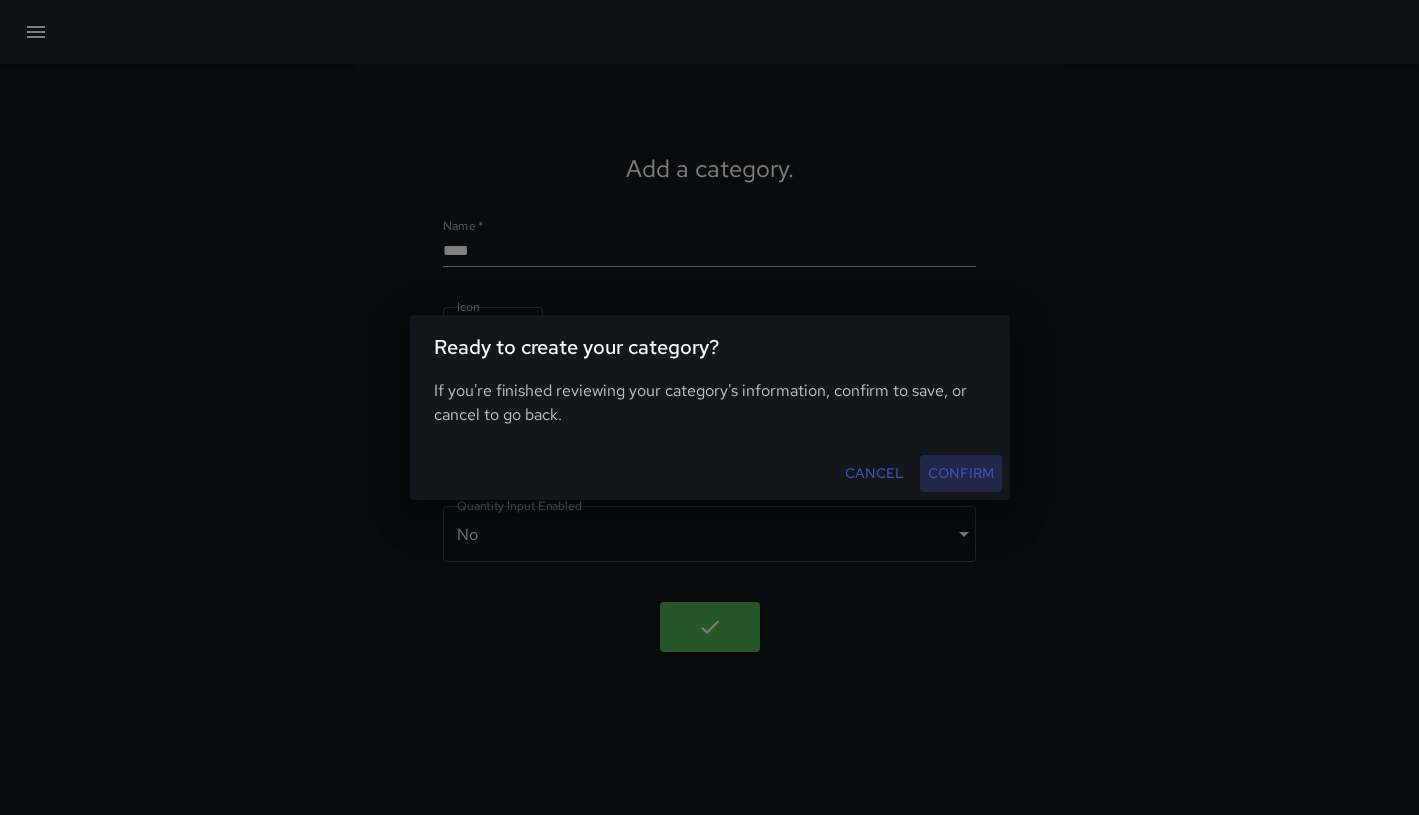 click on "Confirm" at bounding box center [961, 473] 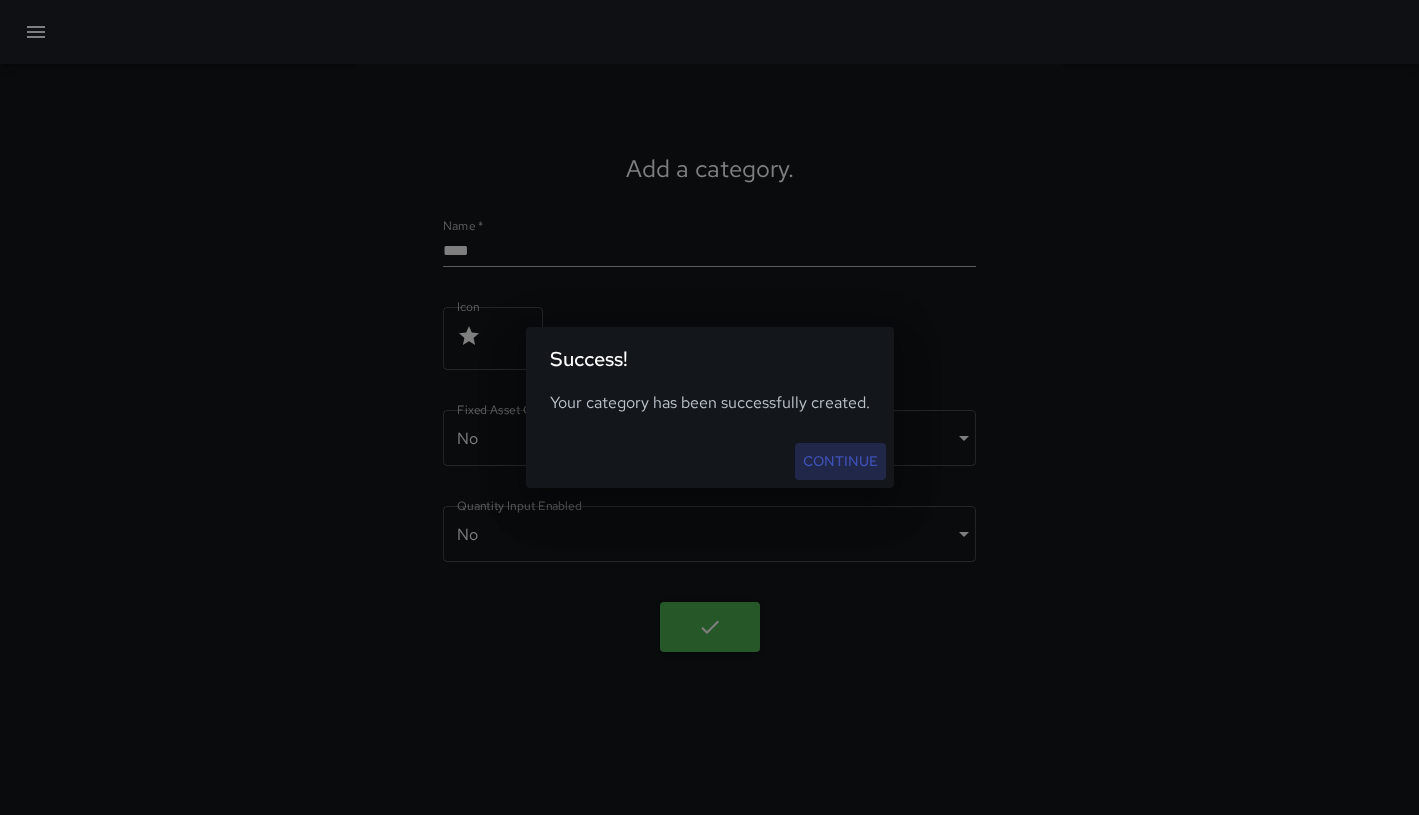 click on "Continue" at bounding box center [840, 461] 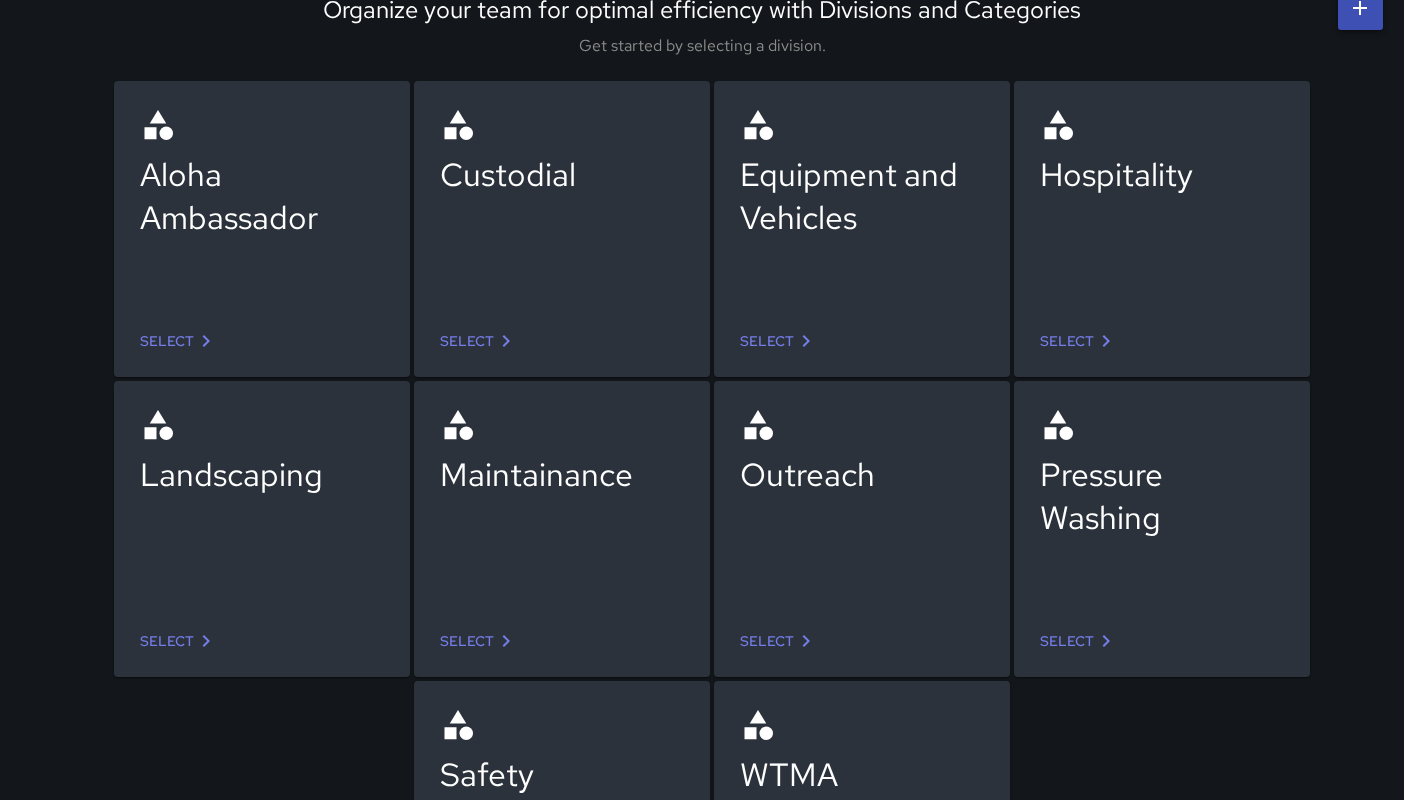scroll, scrollTop: 0, scrollLeft: 0, axis: both 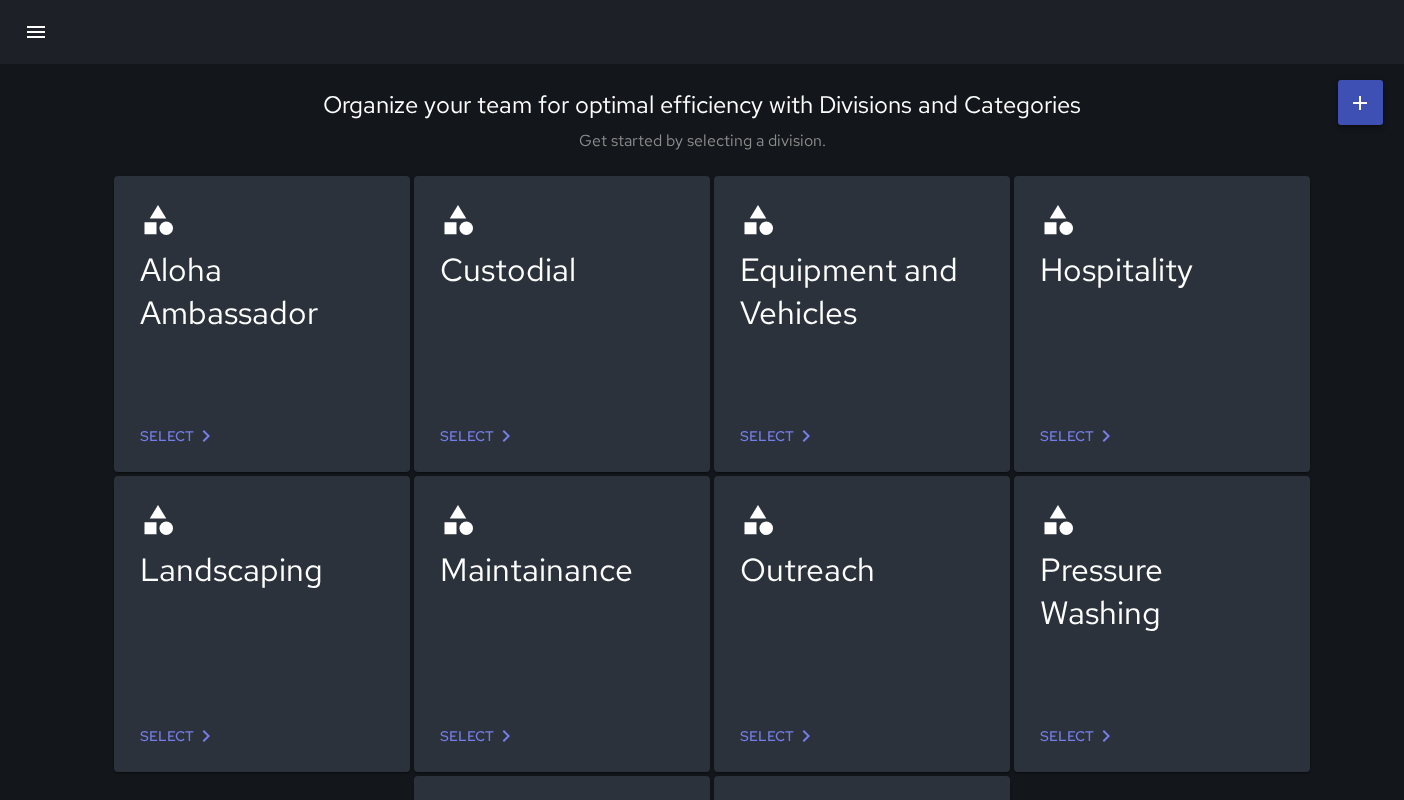 click on "Select" at bounding box center [179, 436] 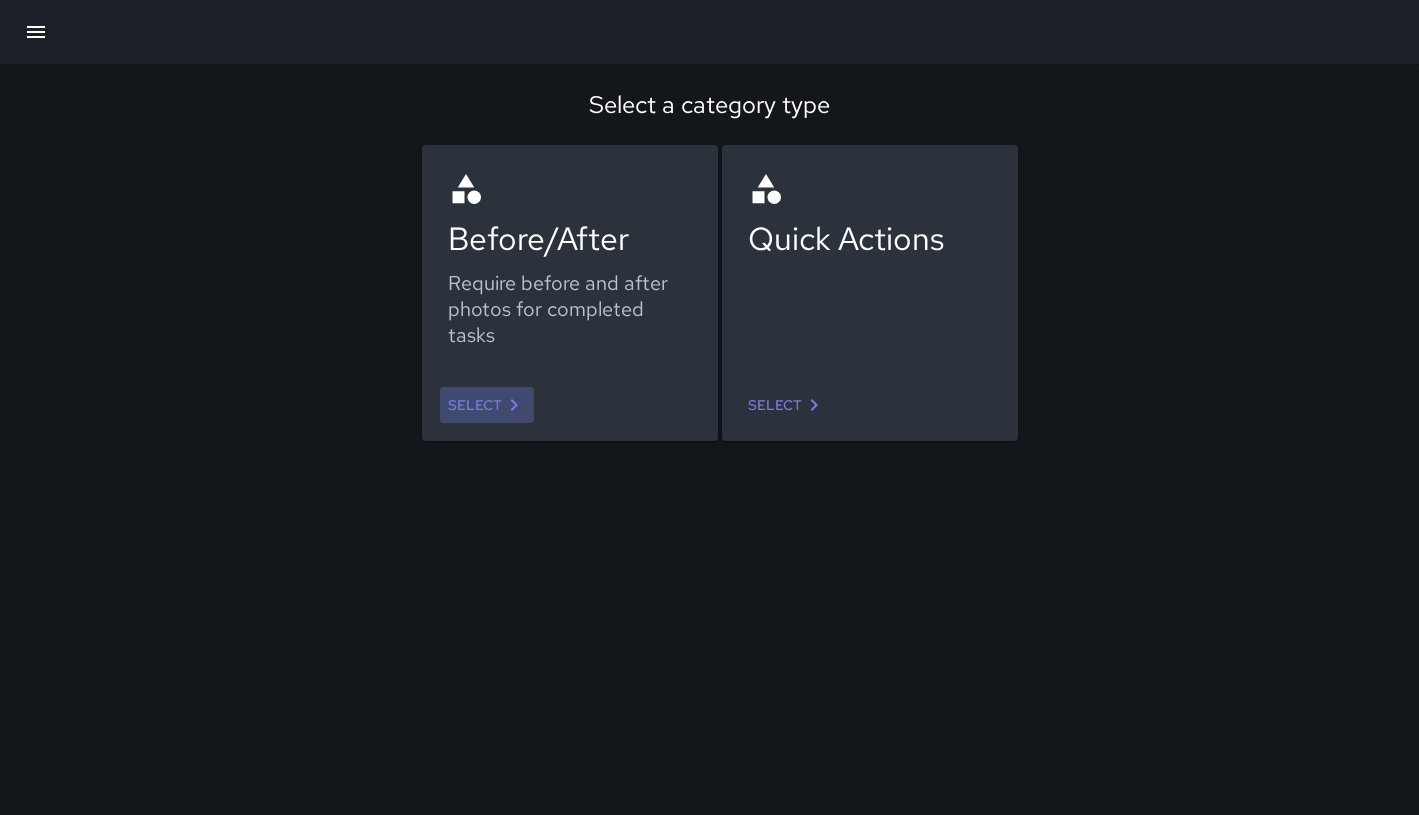 click on "Select" at bounding box center (487, 405) 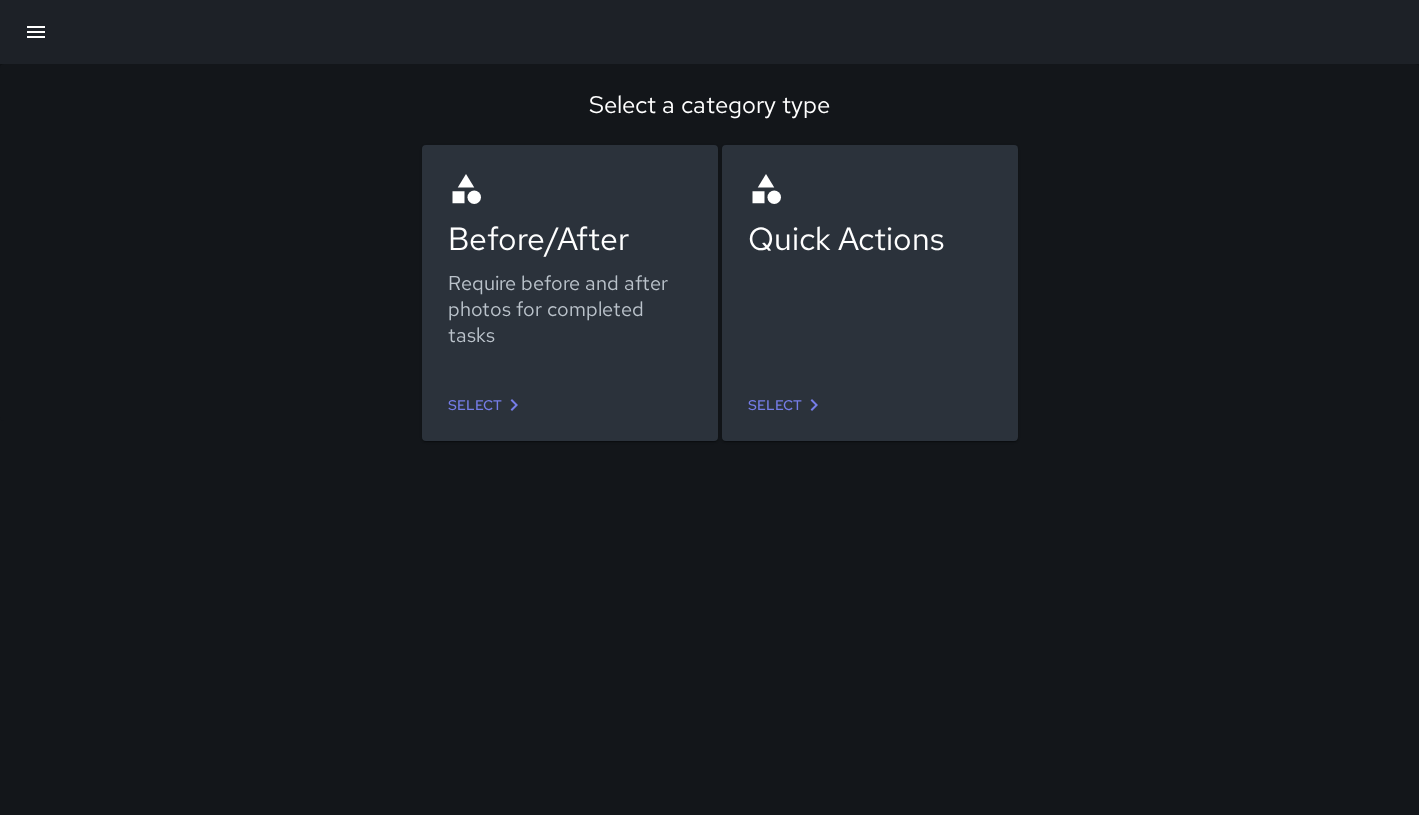 click 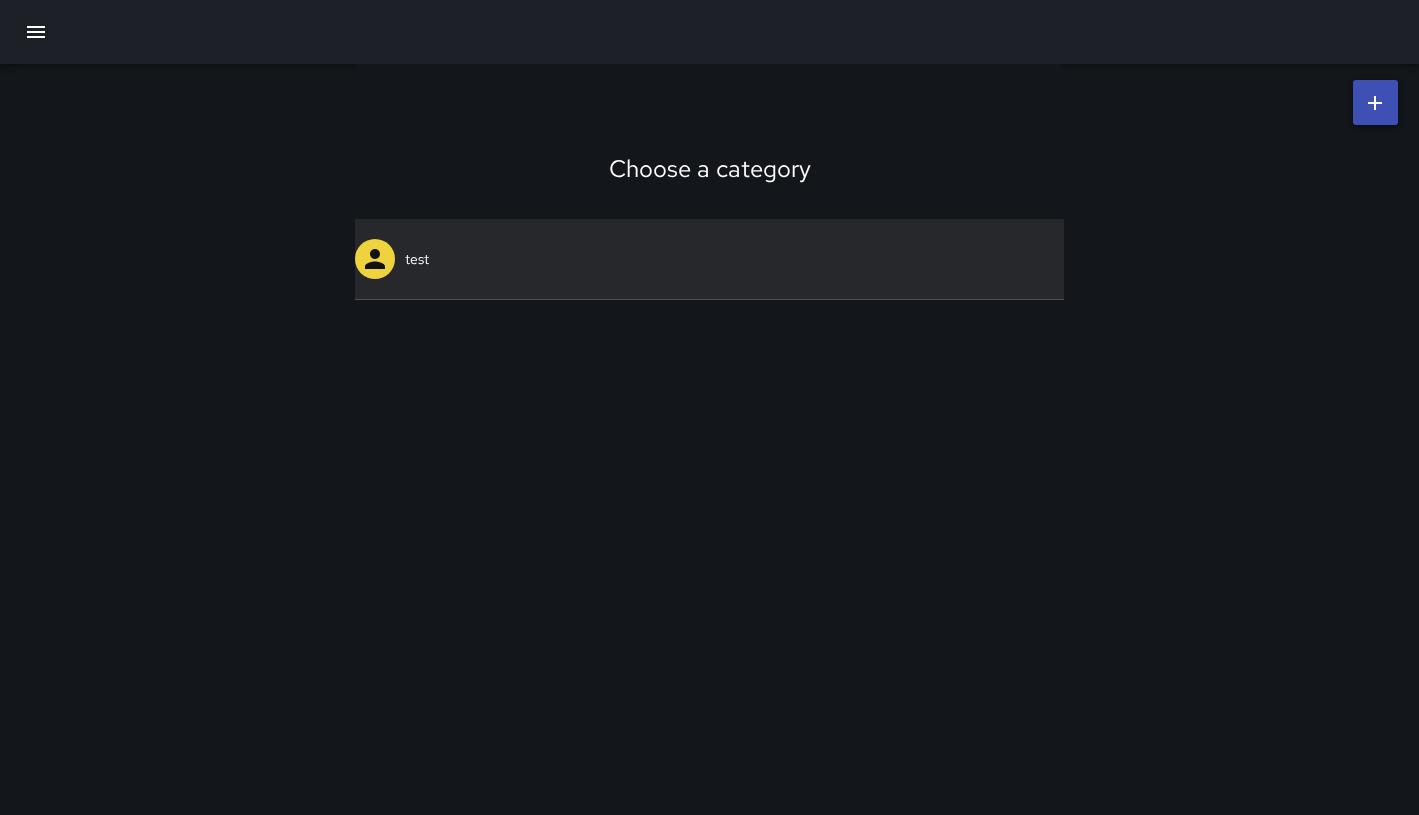 click on "test" at bounding box center (710, 259) 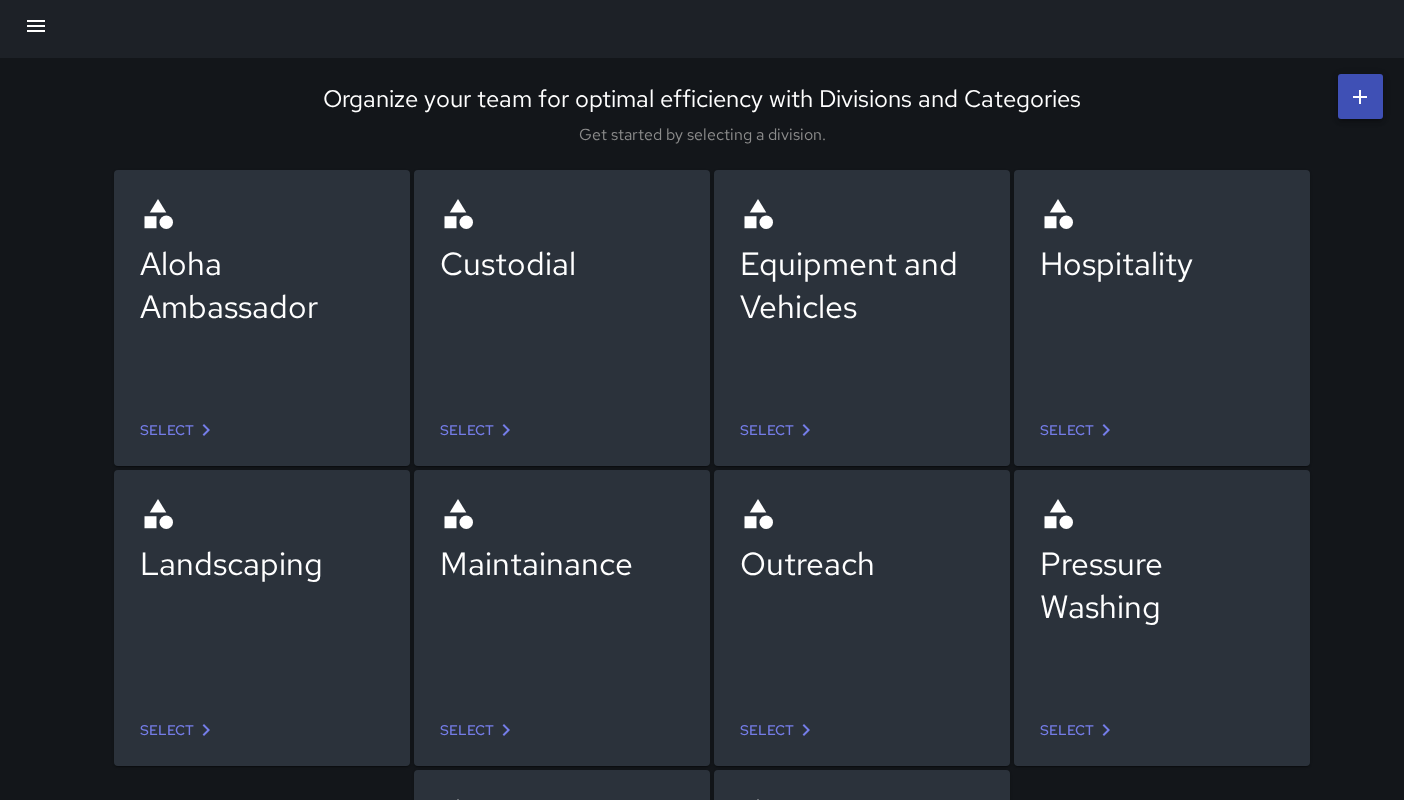 scroll, scrollTop: 0, scrollLeft: 0, axis: both 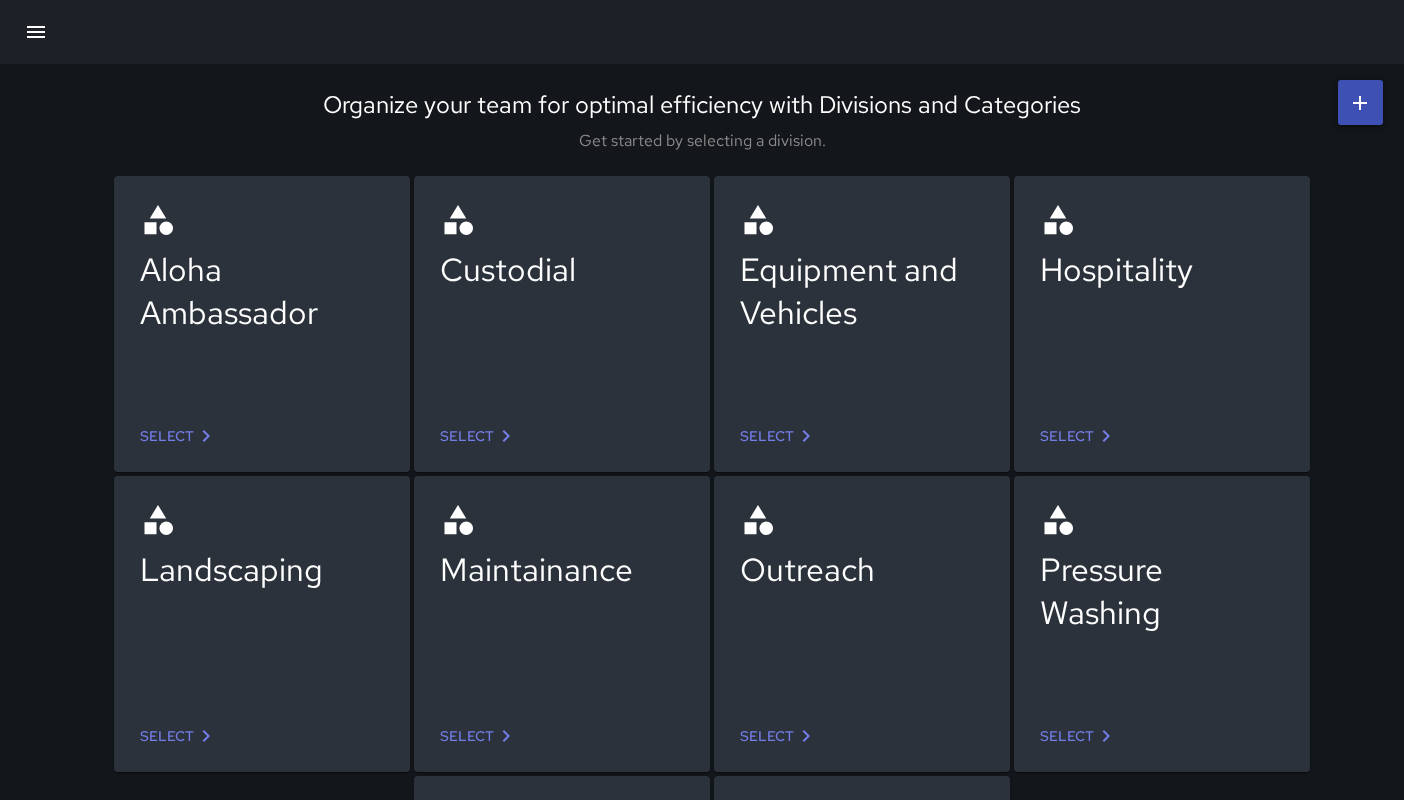 click on "Select" at bounding box center (779, 736) 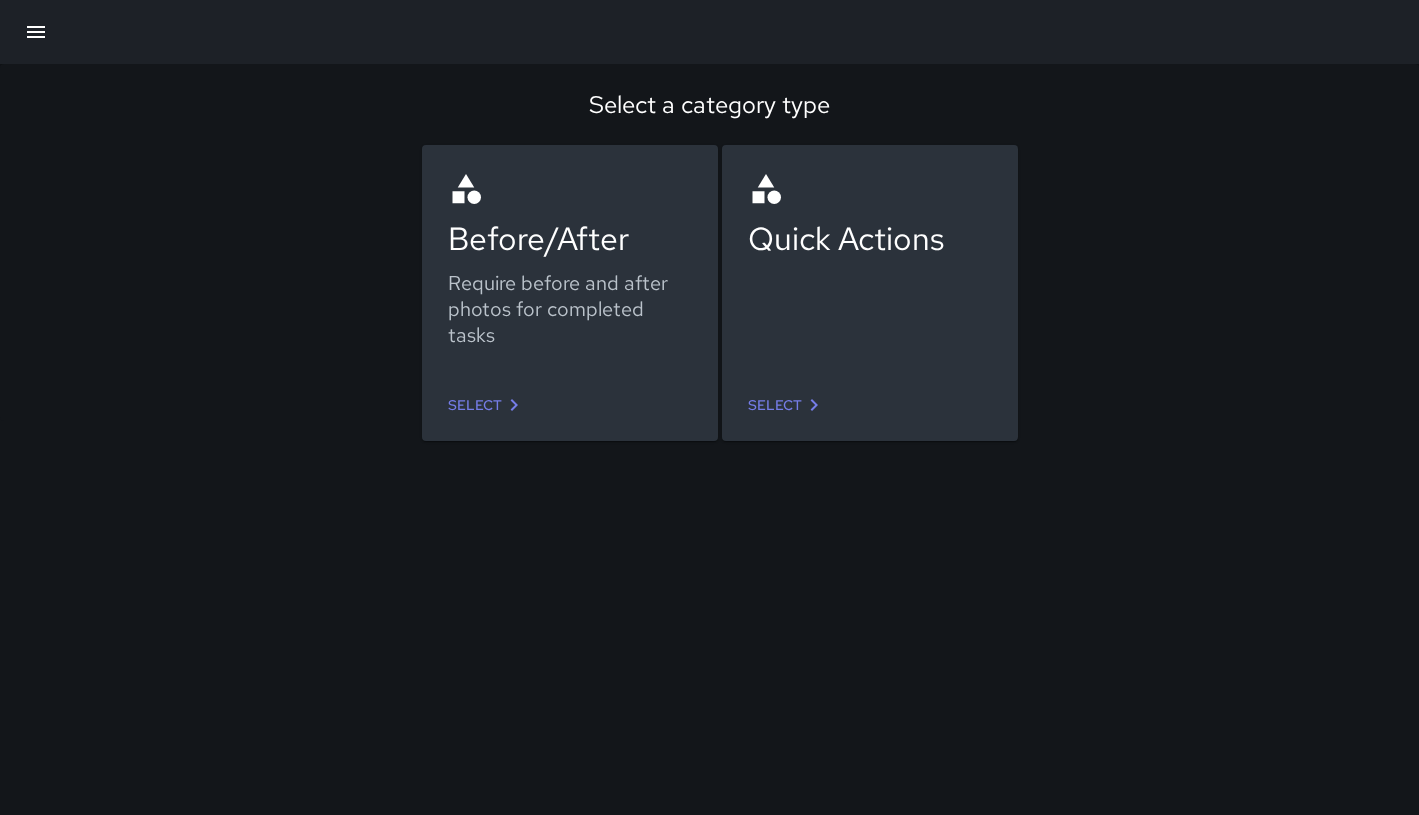 click 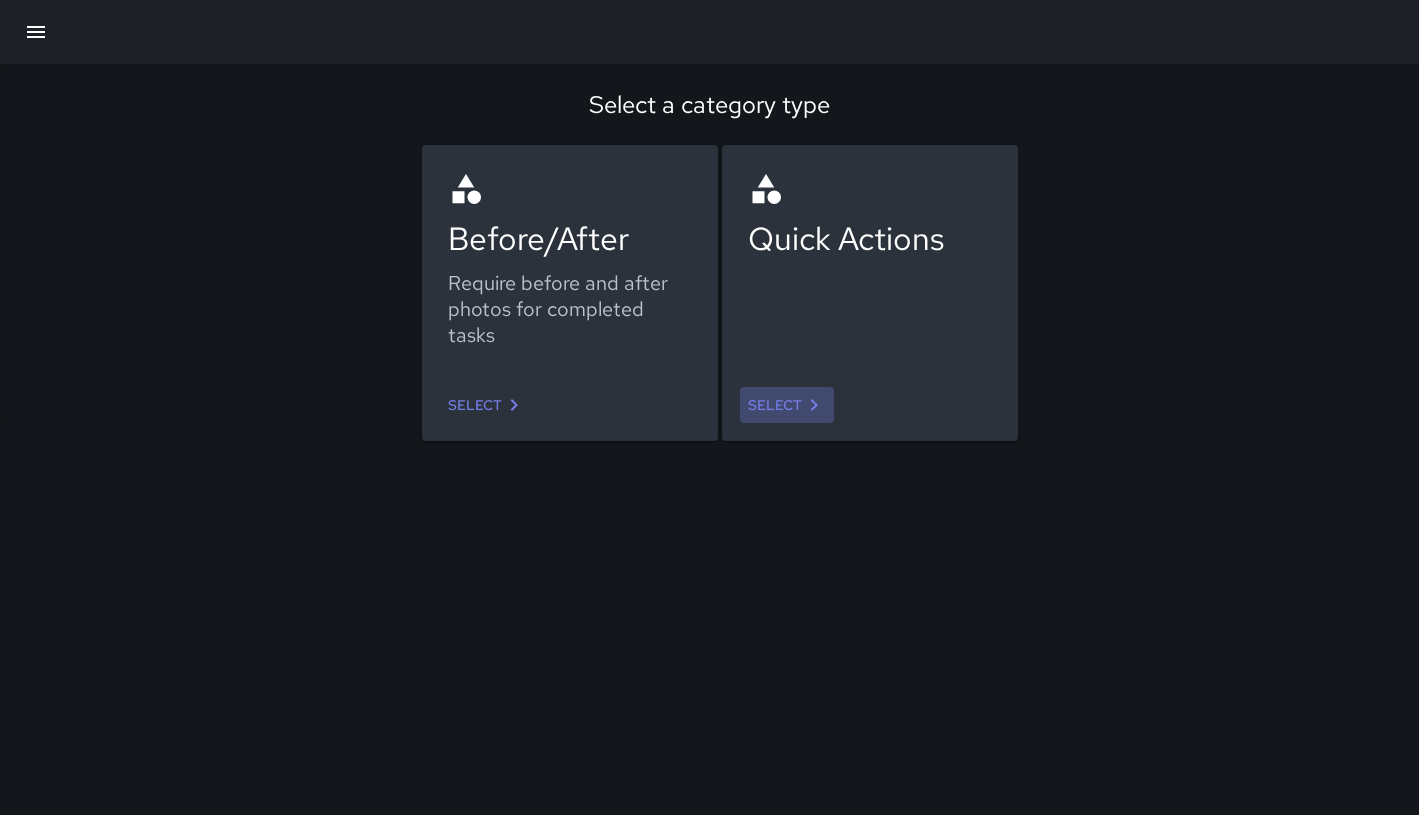 click on "Select" at bounding box center [787, 405] 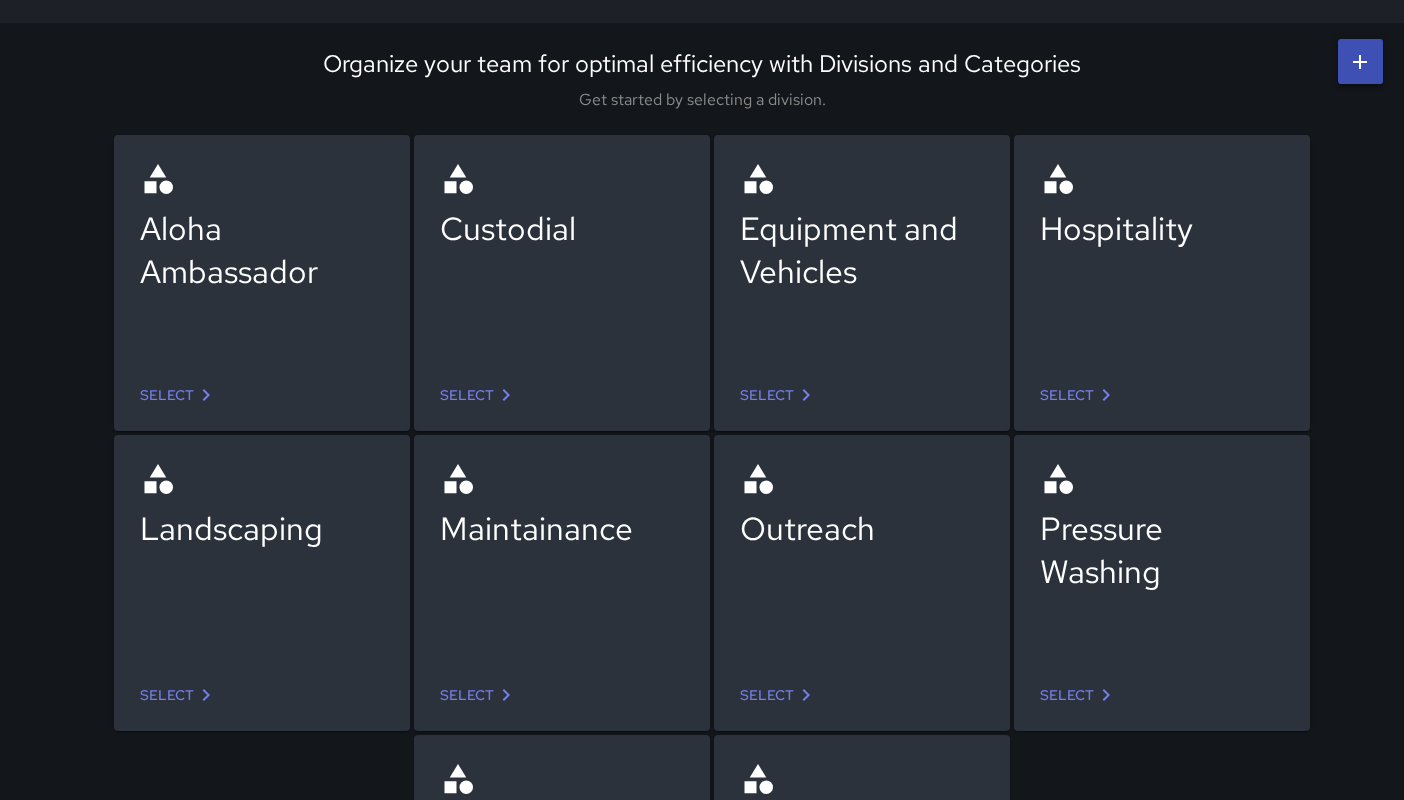 scroll, scrollTop: 168, scrollLeft: 0, axis: vertical 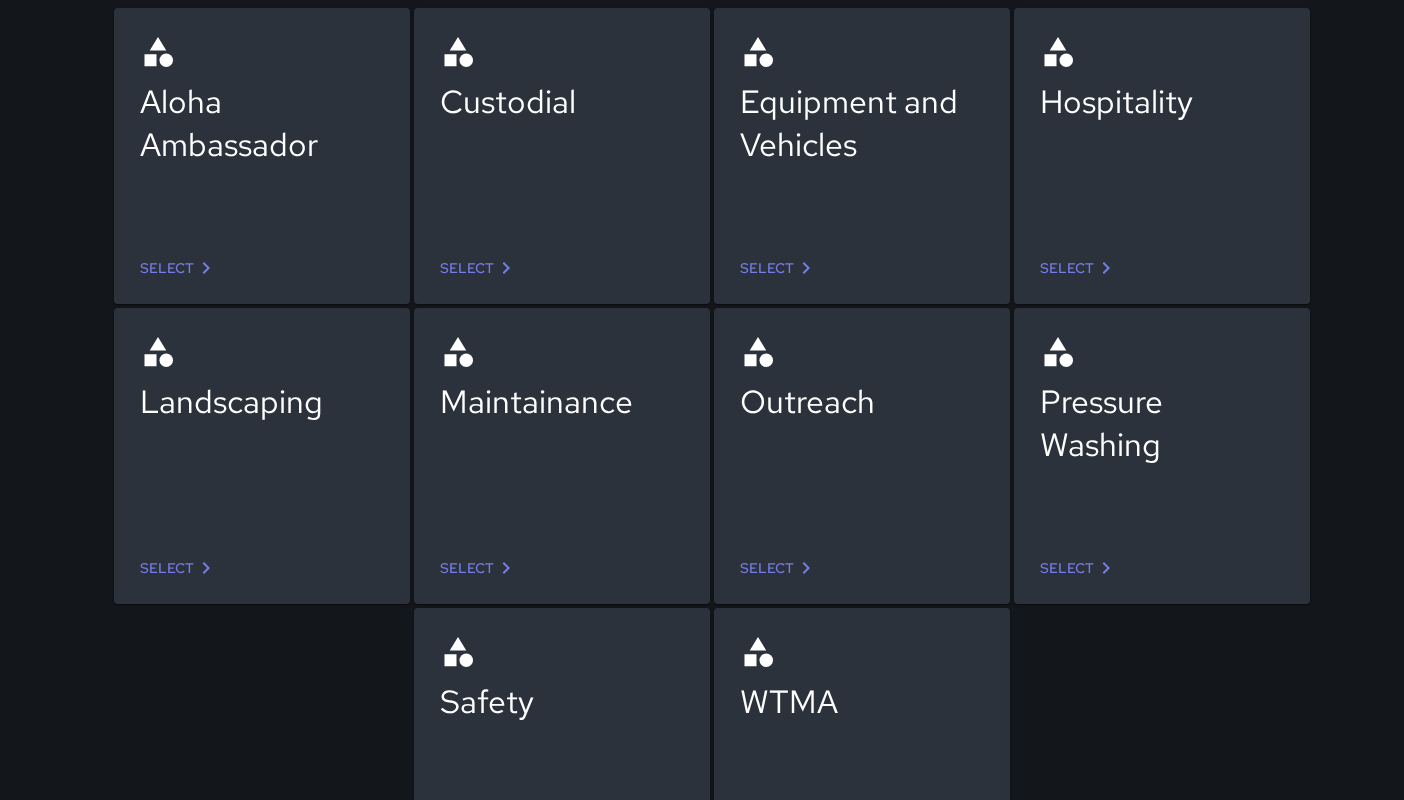 click on "Select" at bounding box center [1079, 268] 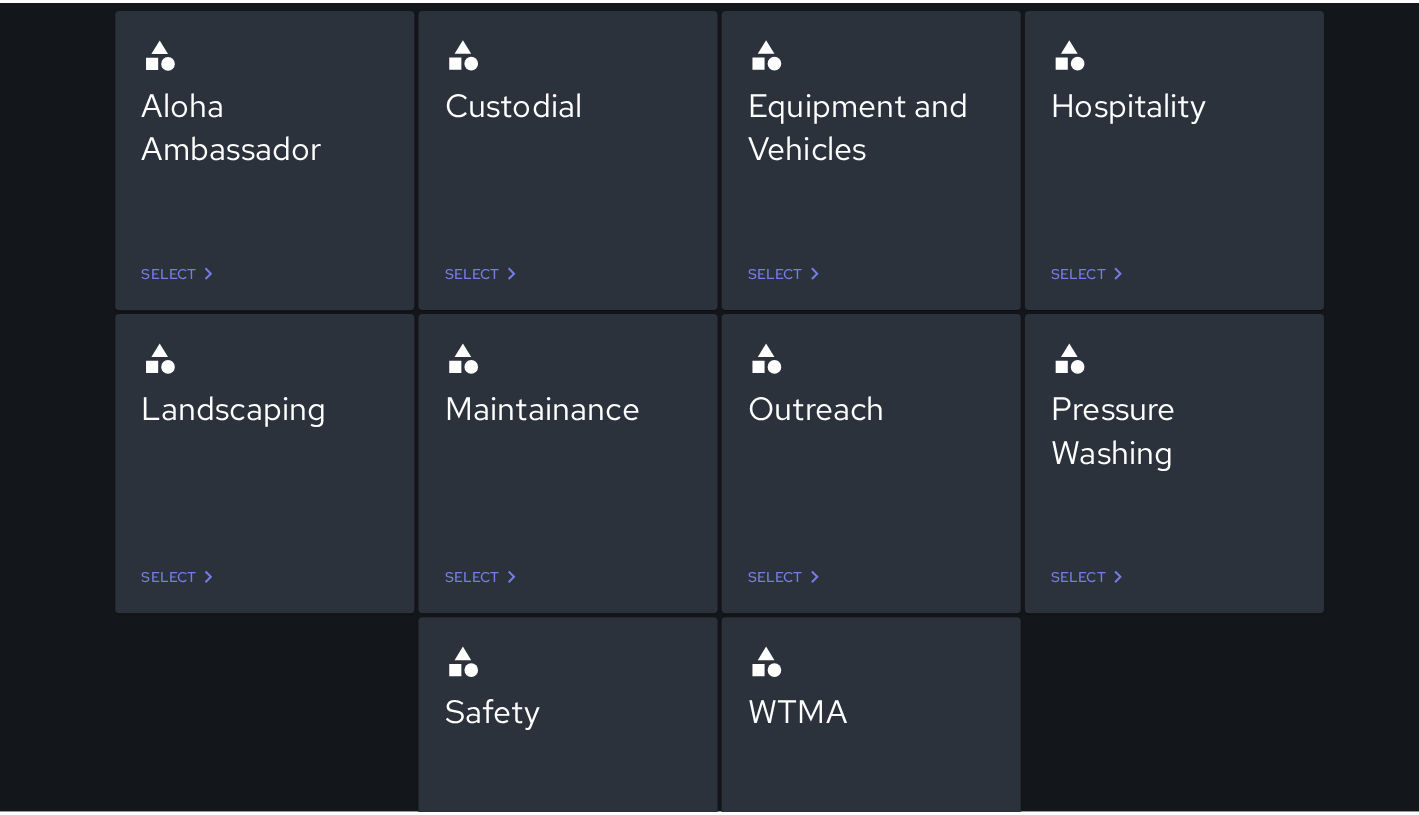 scroll, scrollTop: 0, scrollLeft: 0, axis: both 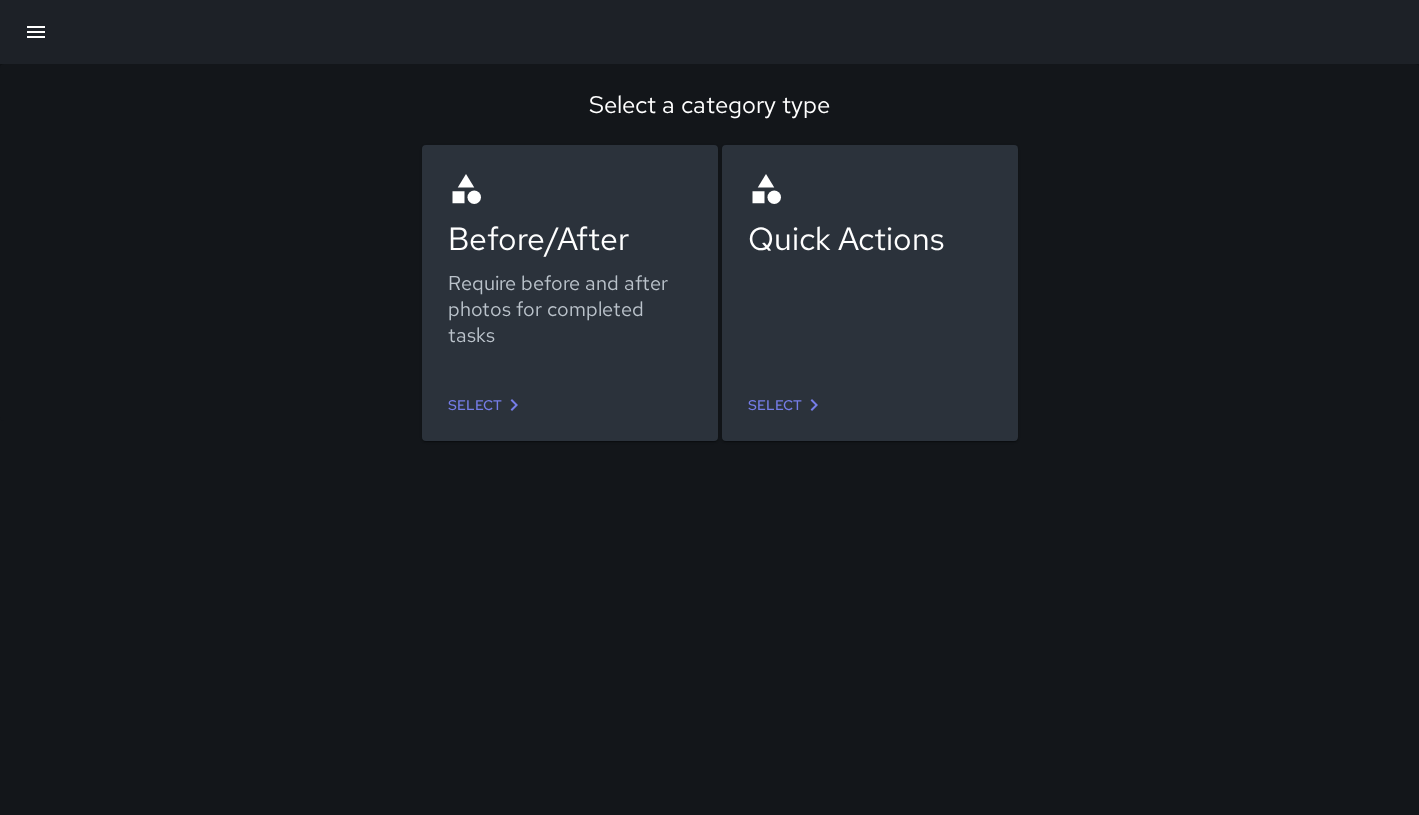 click 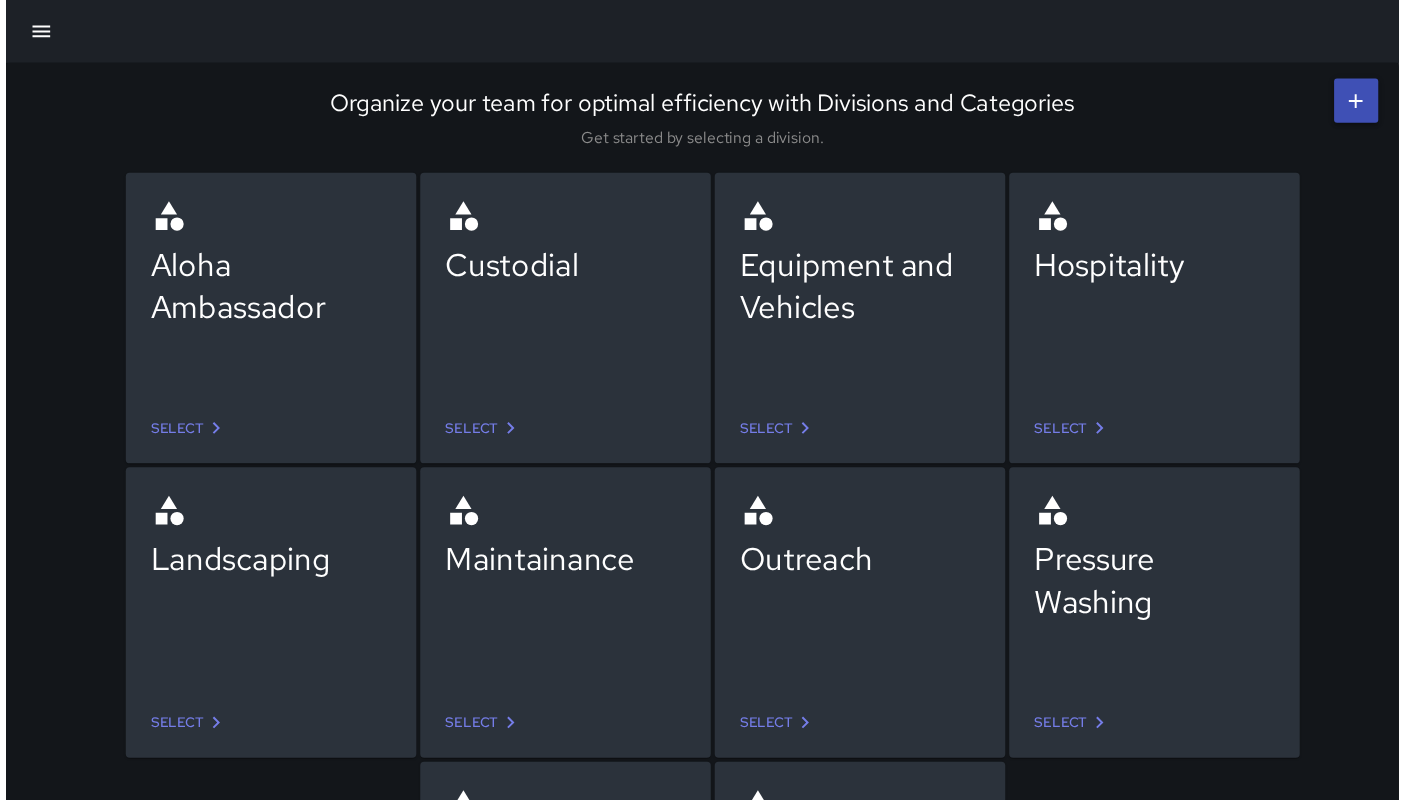 scroll, scrollTop: 168, scrollLeft: 0, axis: vertical 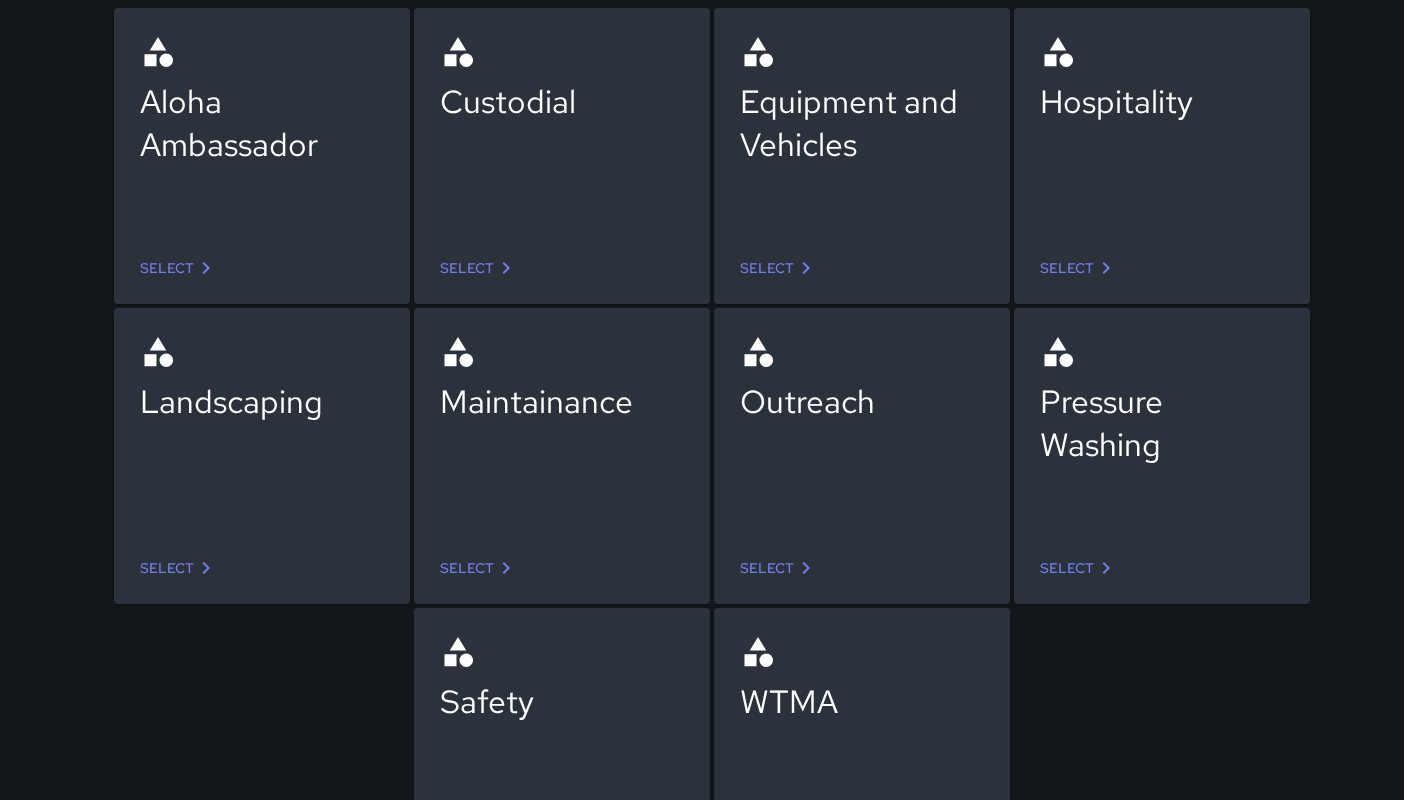 click on "Safety" at bounding box center (562, 701) 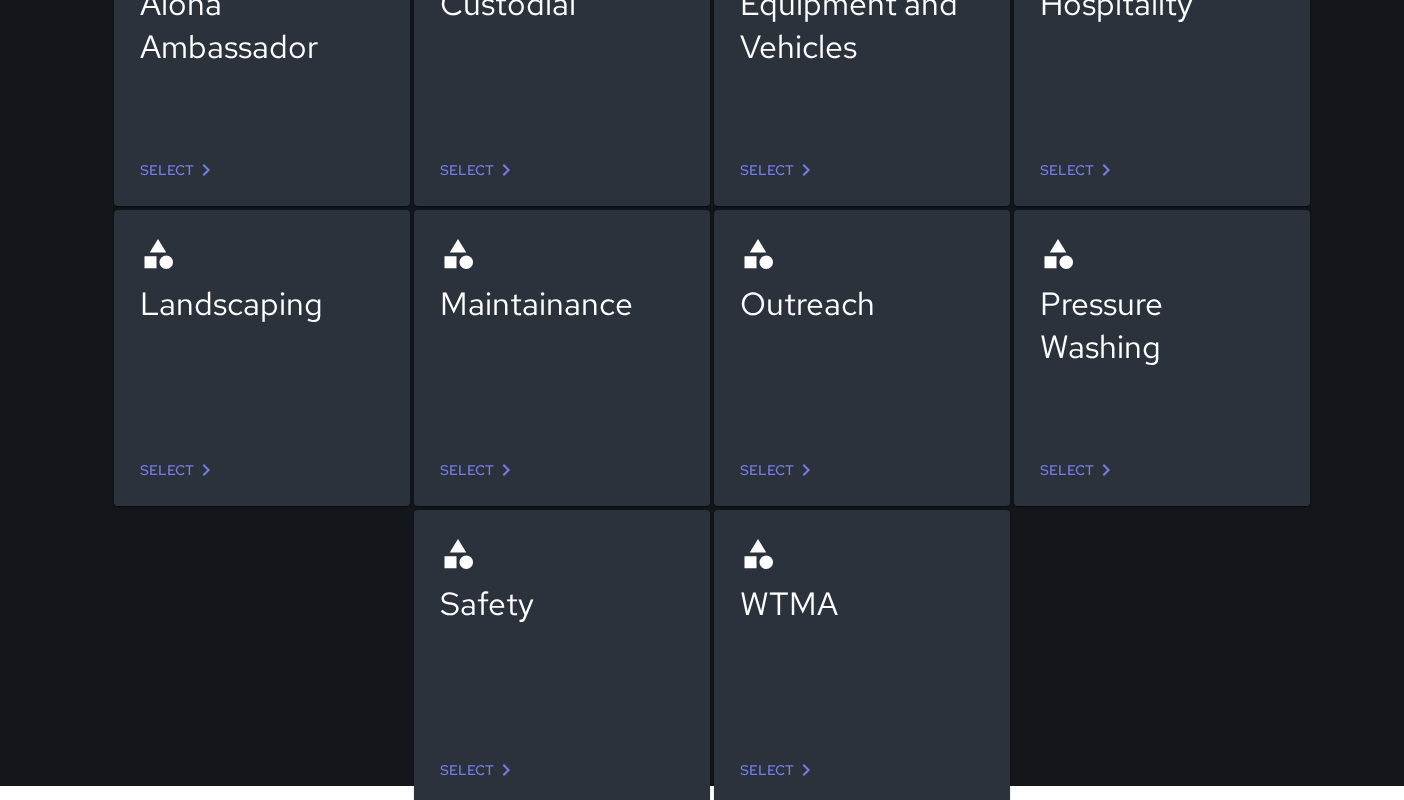 scroll, scrollTop: 272, scrollLeft: 0, axis: vertical 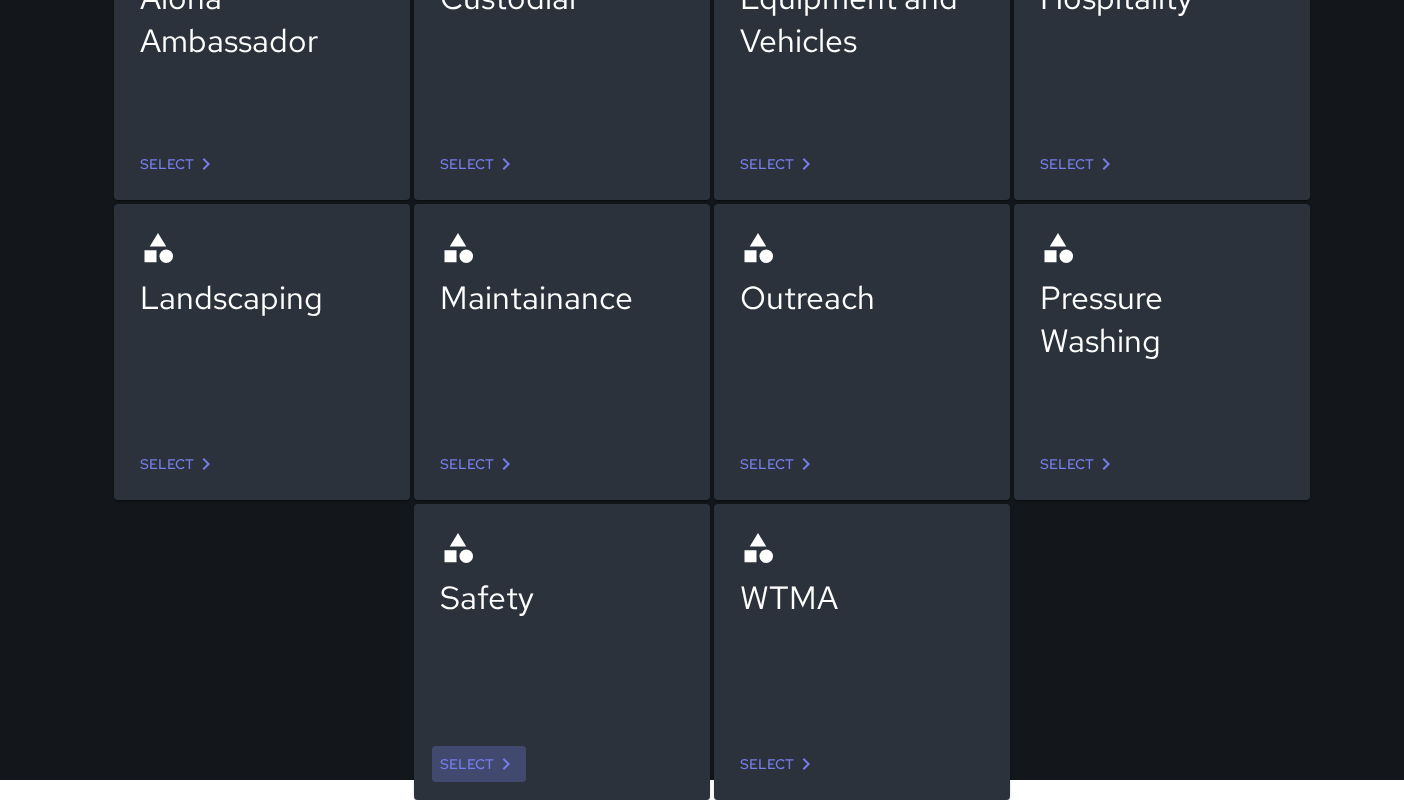 click 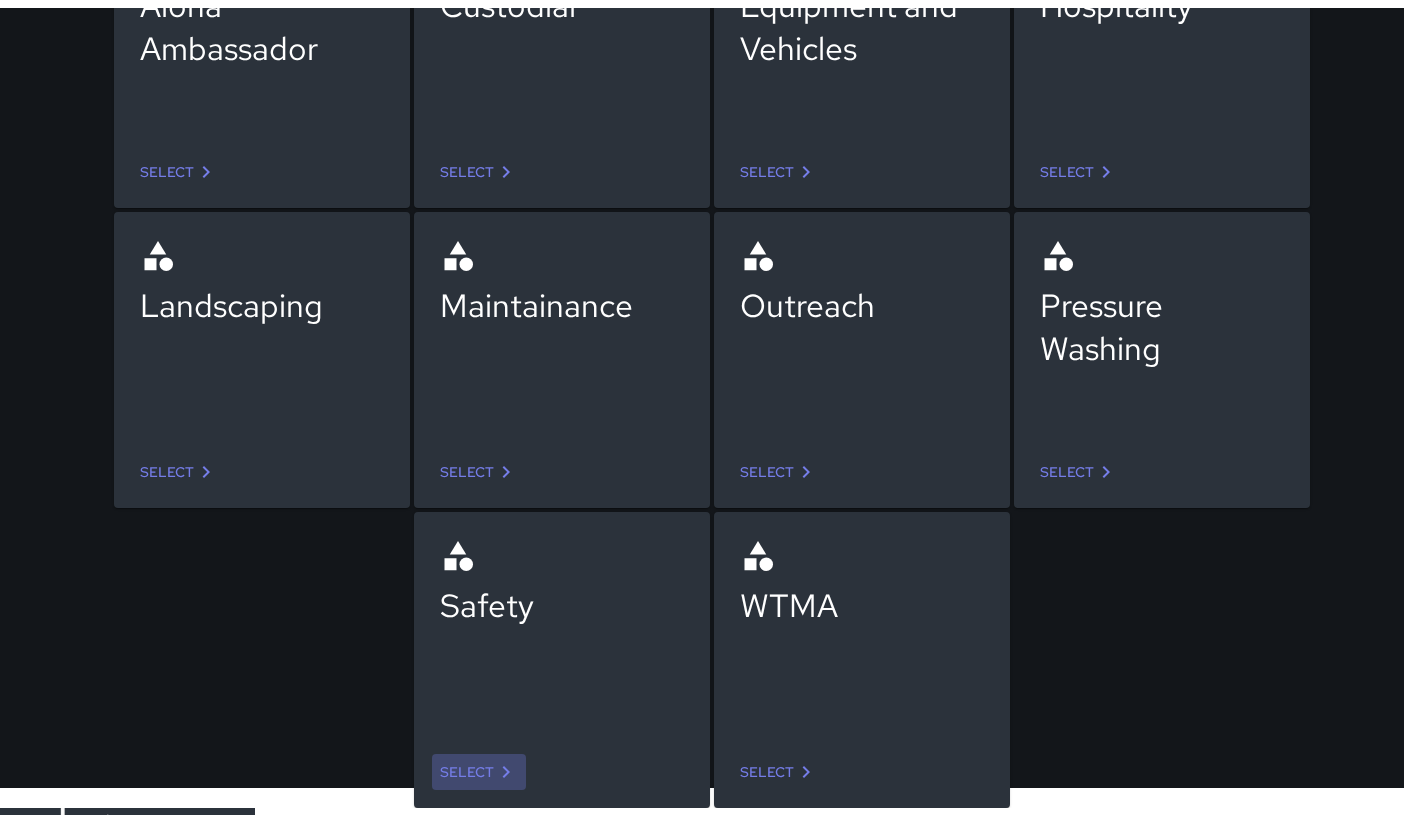scroll, scrollTop: 0, scrollLeft: 0, axis: both 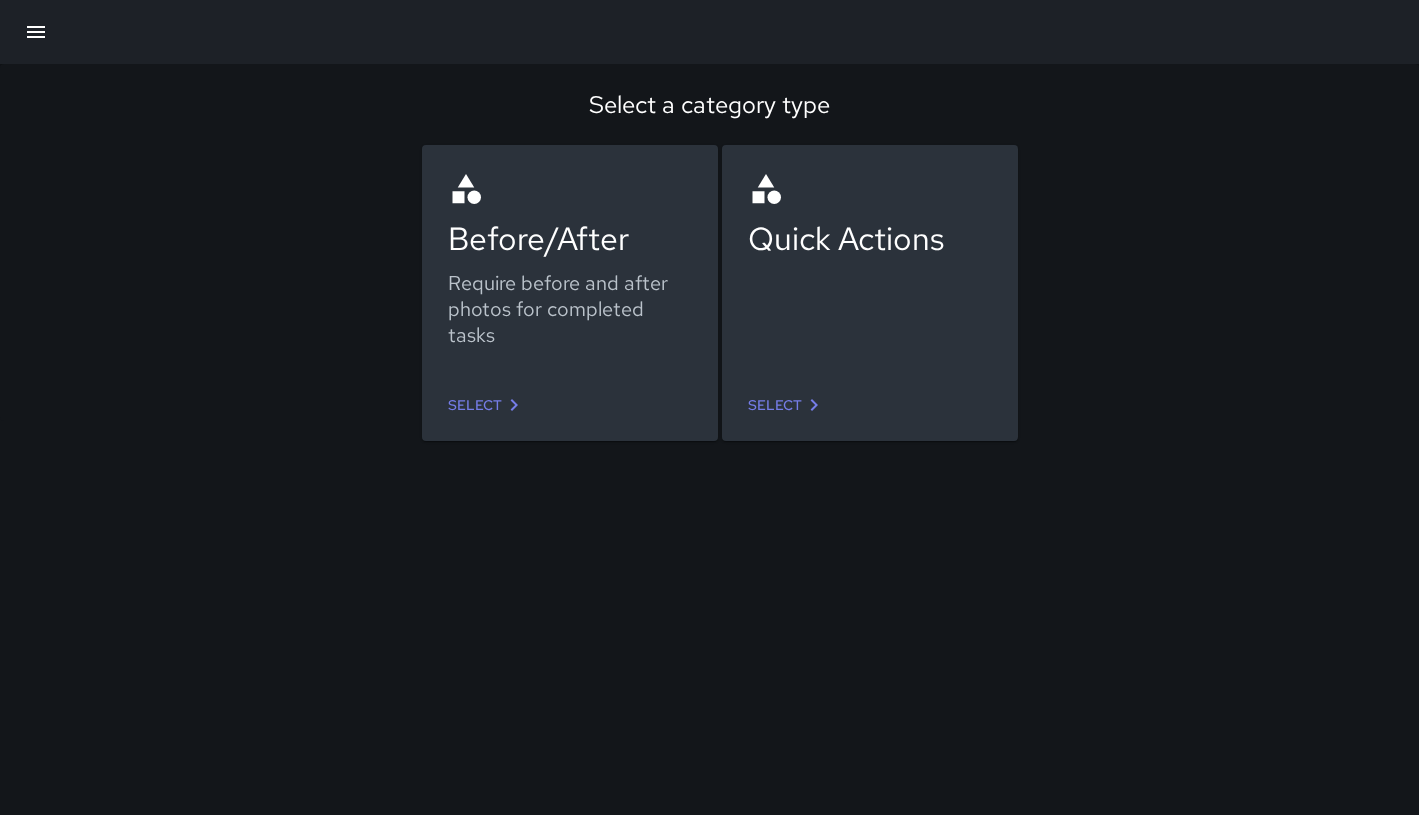 click on "Before/After Require before and after photos for completed tasks" at bounding box center [570, 267] 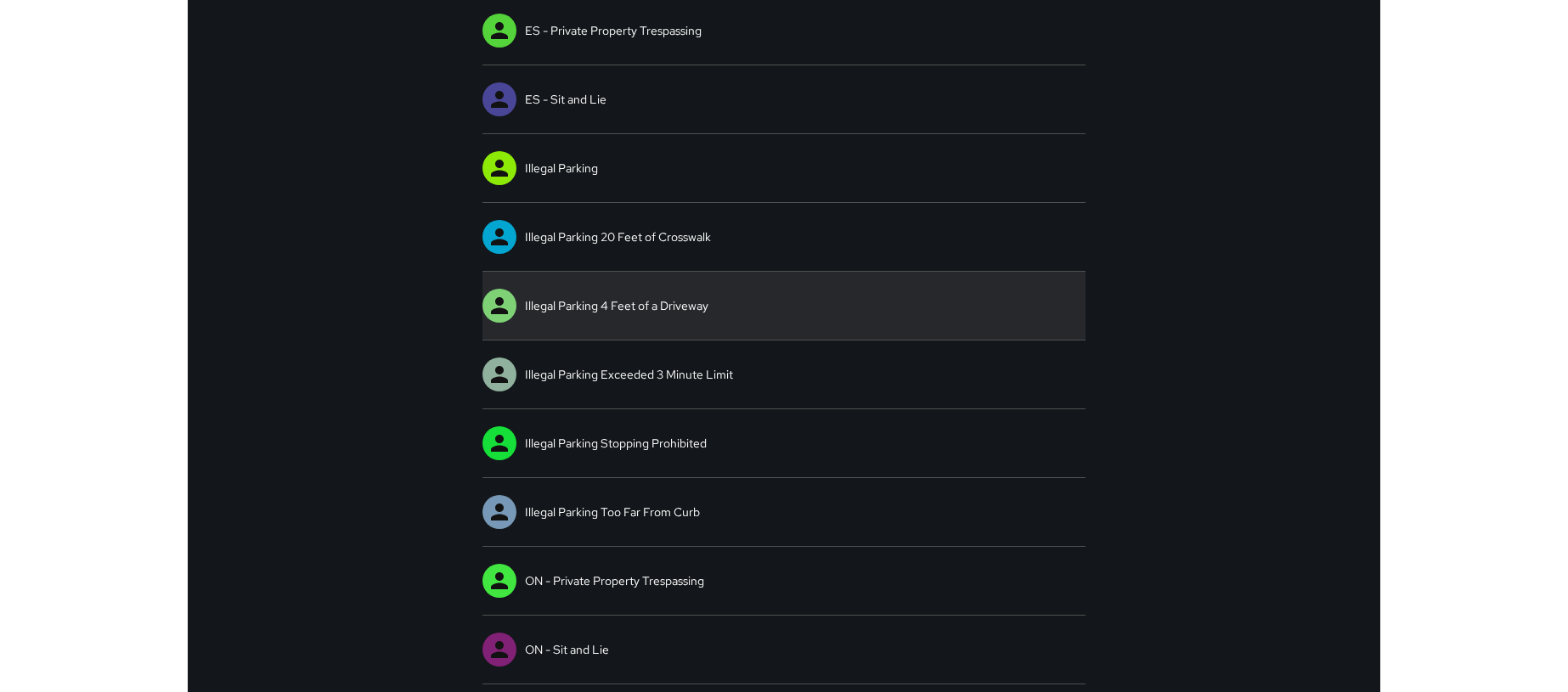 scroll, scrollTop: 193, scrollLeft: 0, axis: vertical 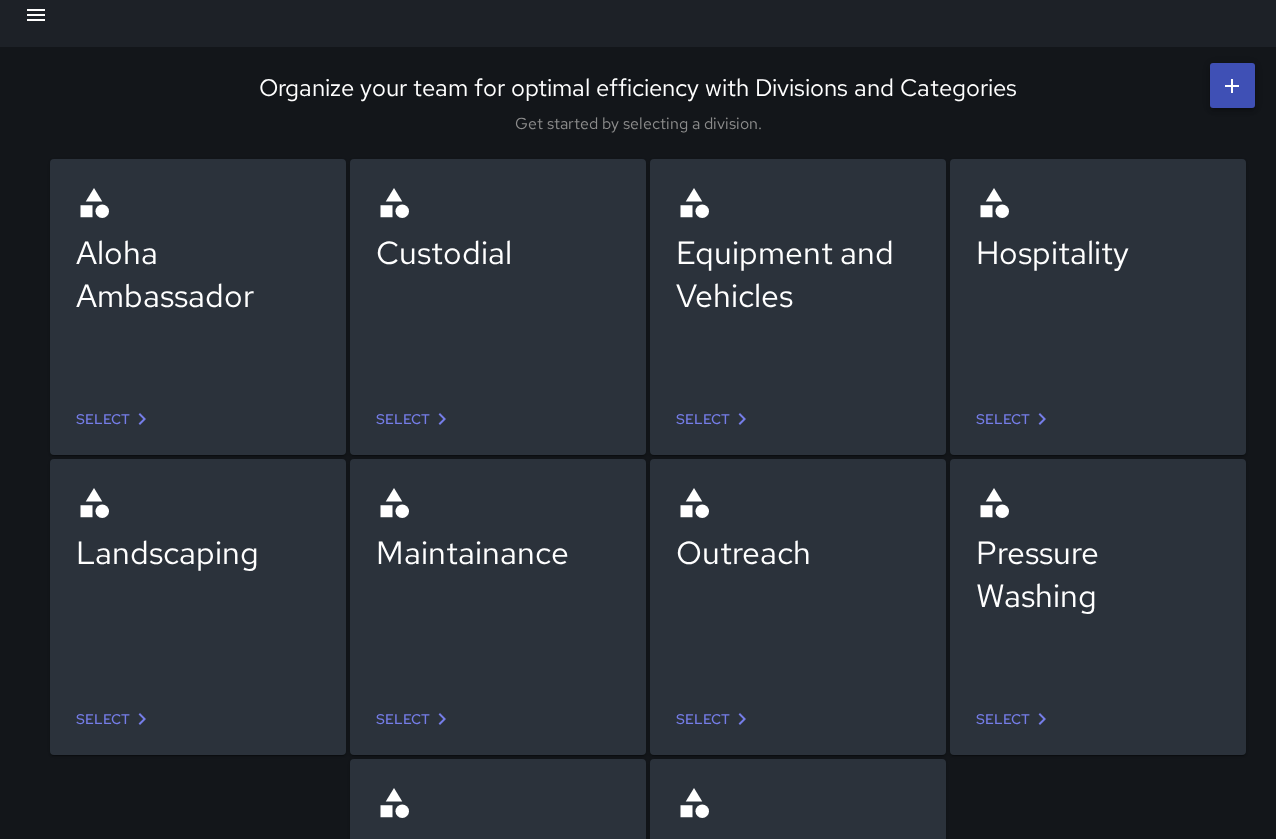 click 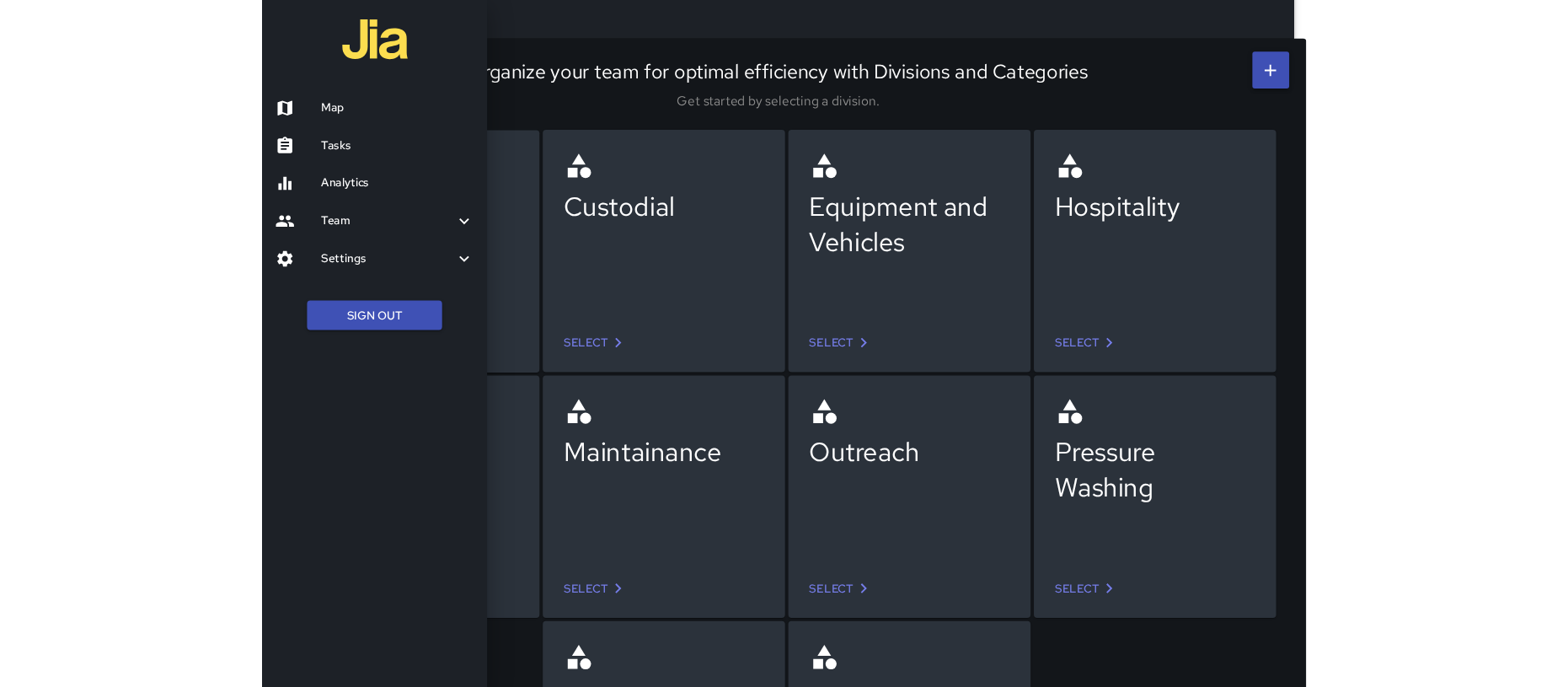 scroll, scrollTop: 0, scrollLeft: 0, axis: both 